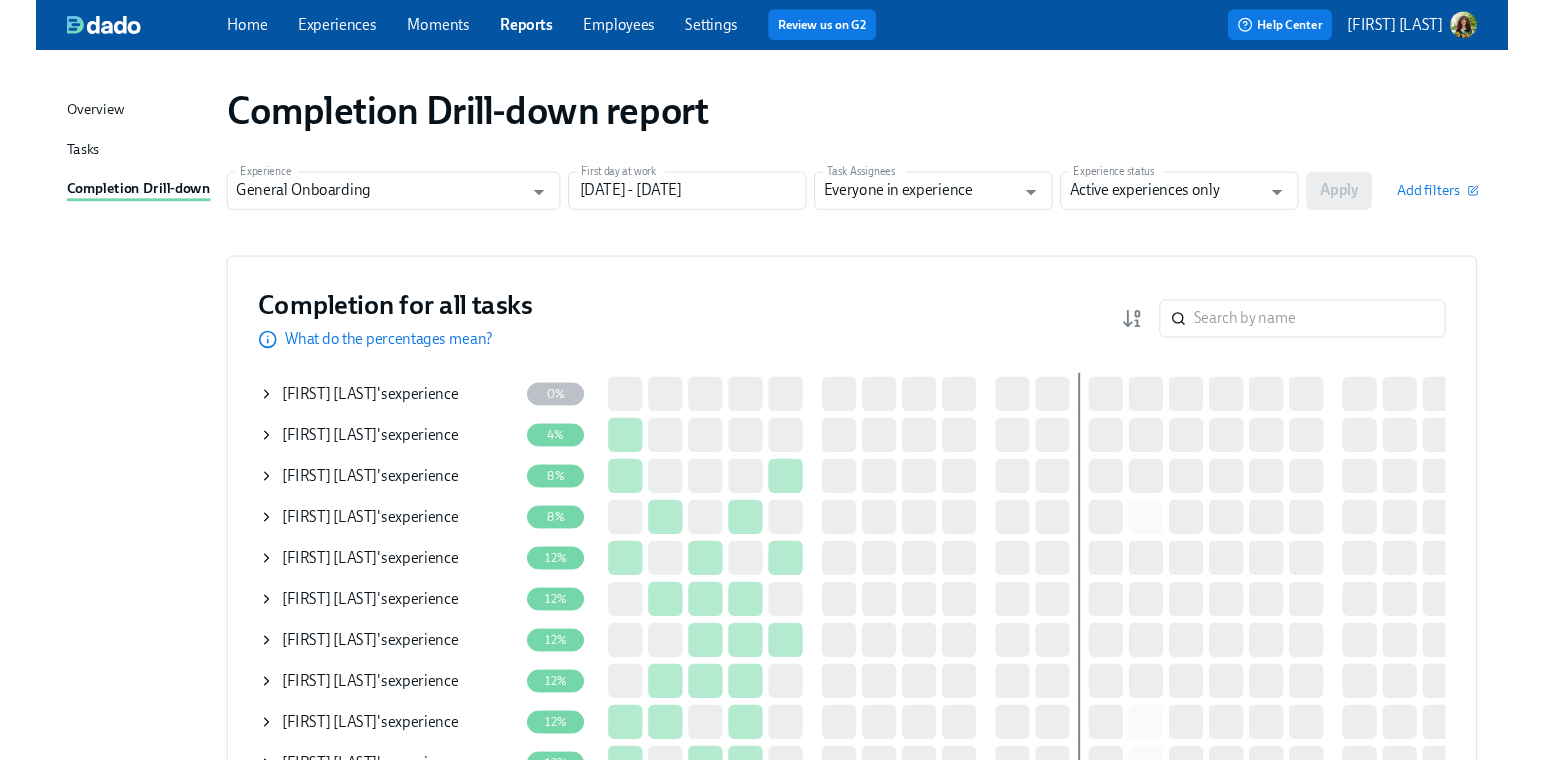 scroll, scrollTop: 0, scrollLeft: 0, axis: both 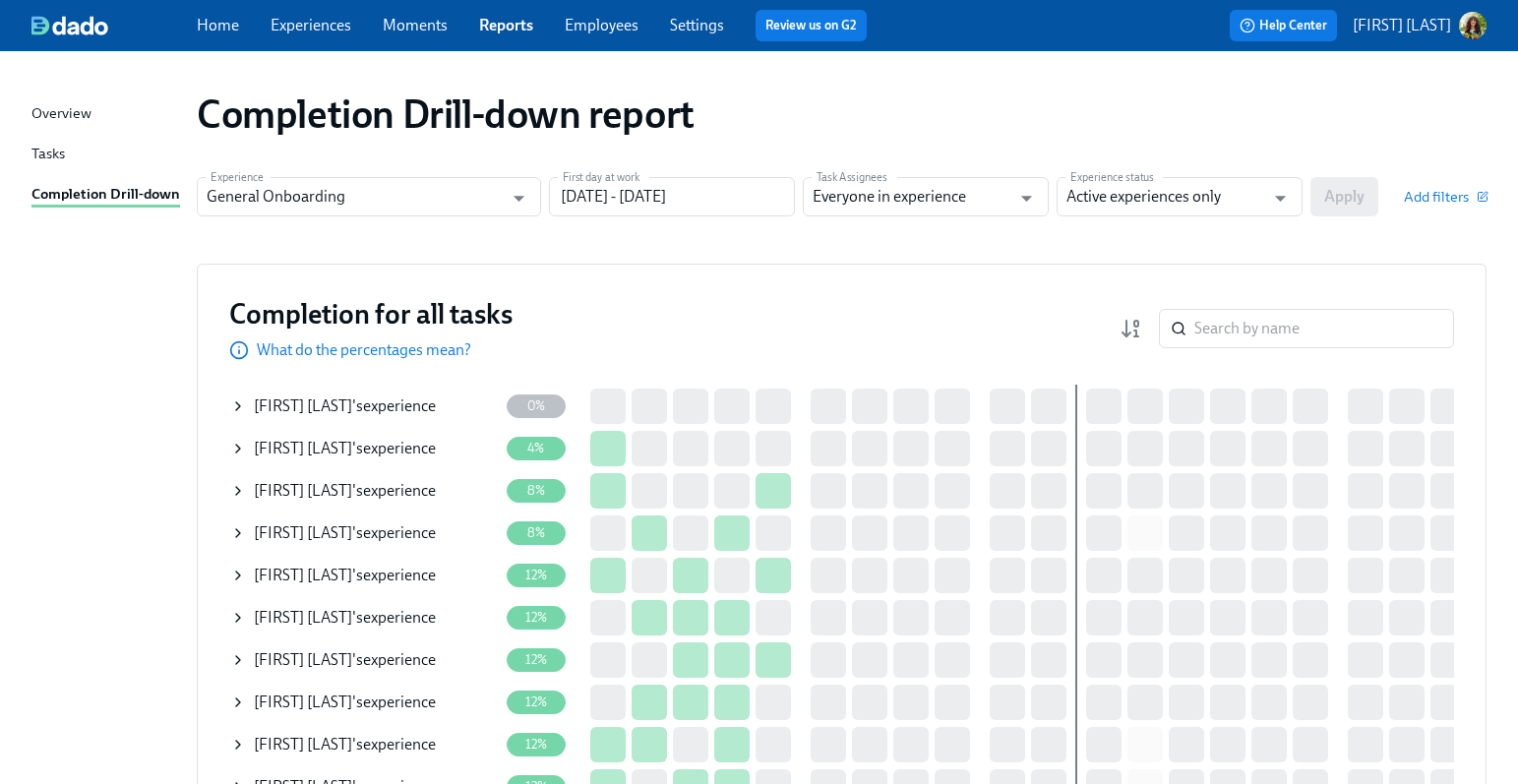click on "Experiences" at bounding box center (311, 25) 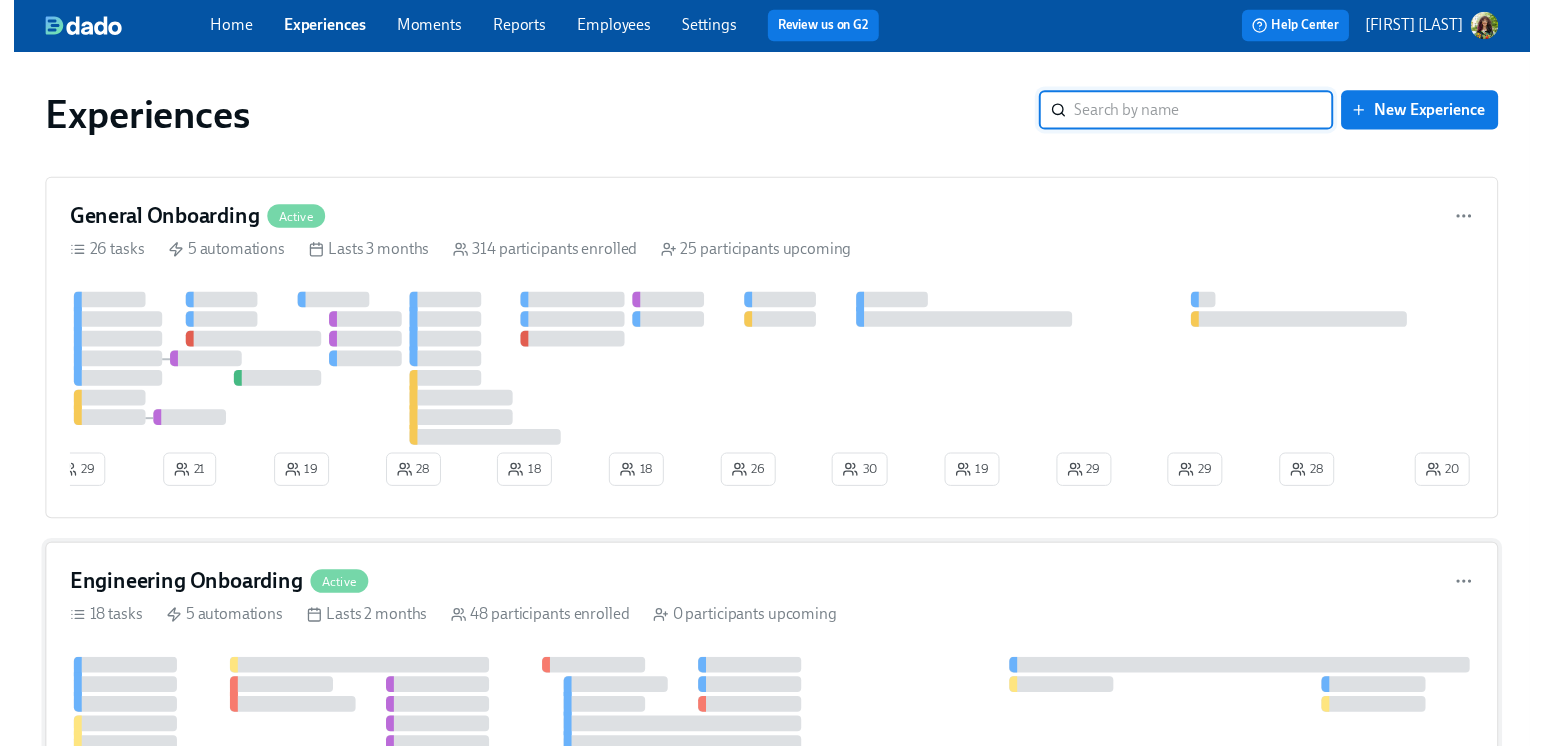 scroll, scrollTop: 0, scrollLeft: 0, axis: both 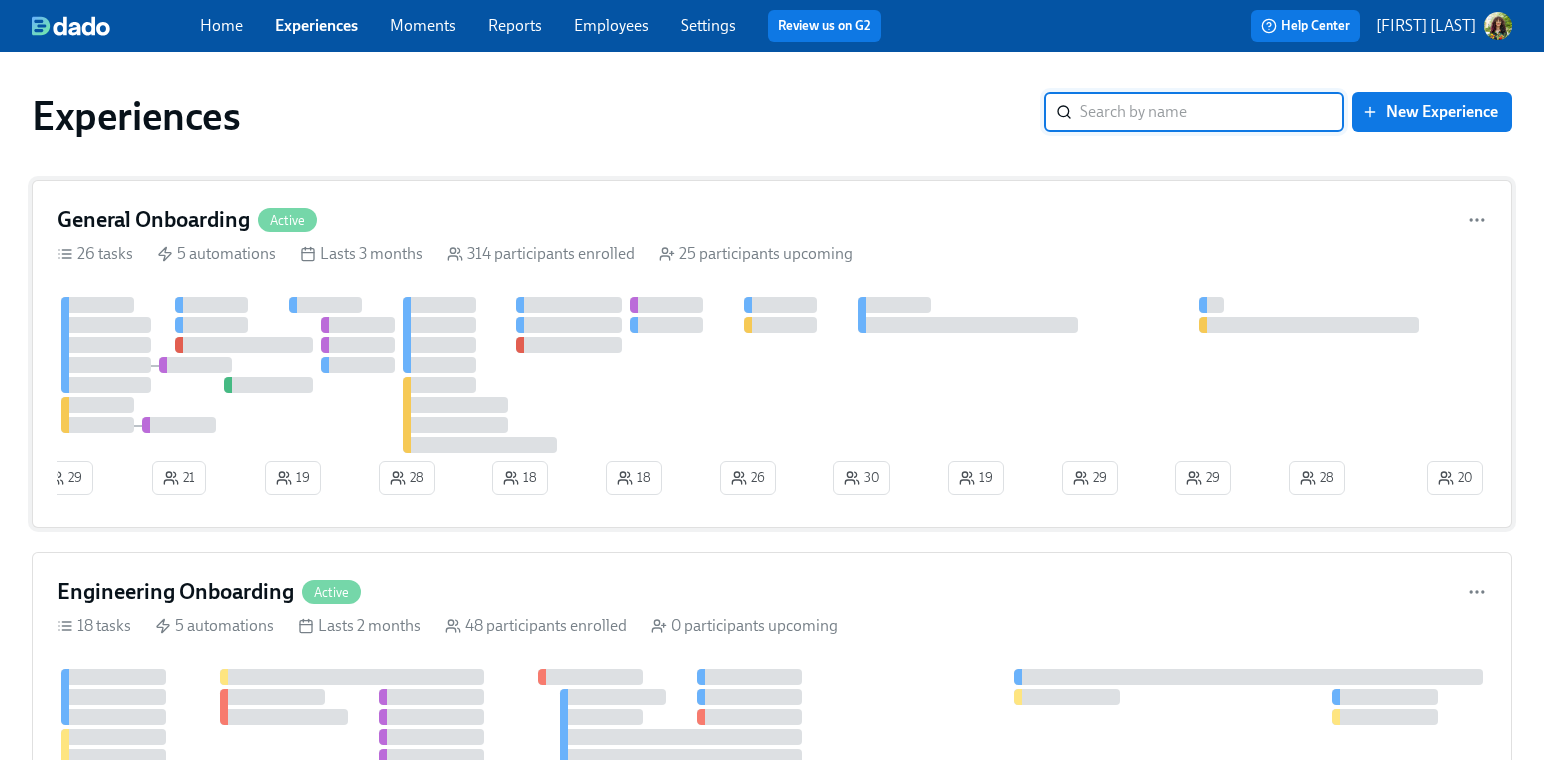 click on "26 tasks 5 automations Lasts 3 months 314 participants enrolled 25 participants upcoming" at bounding box center (772, 254) 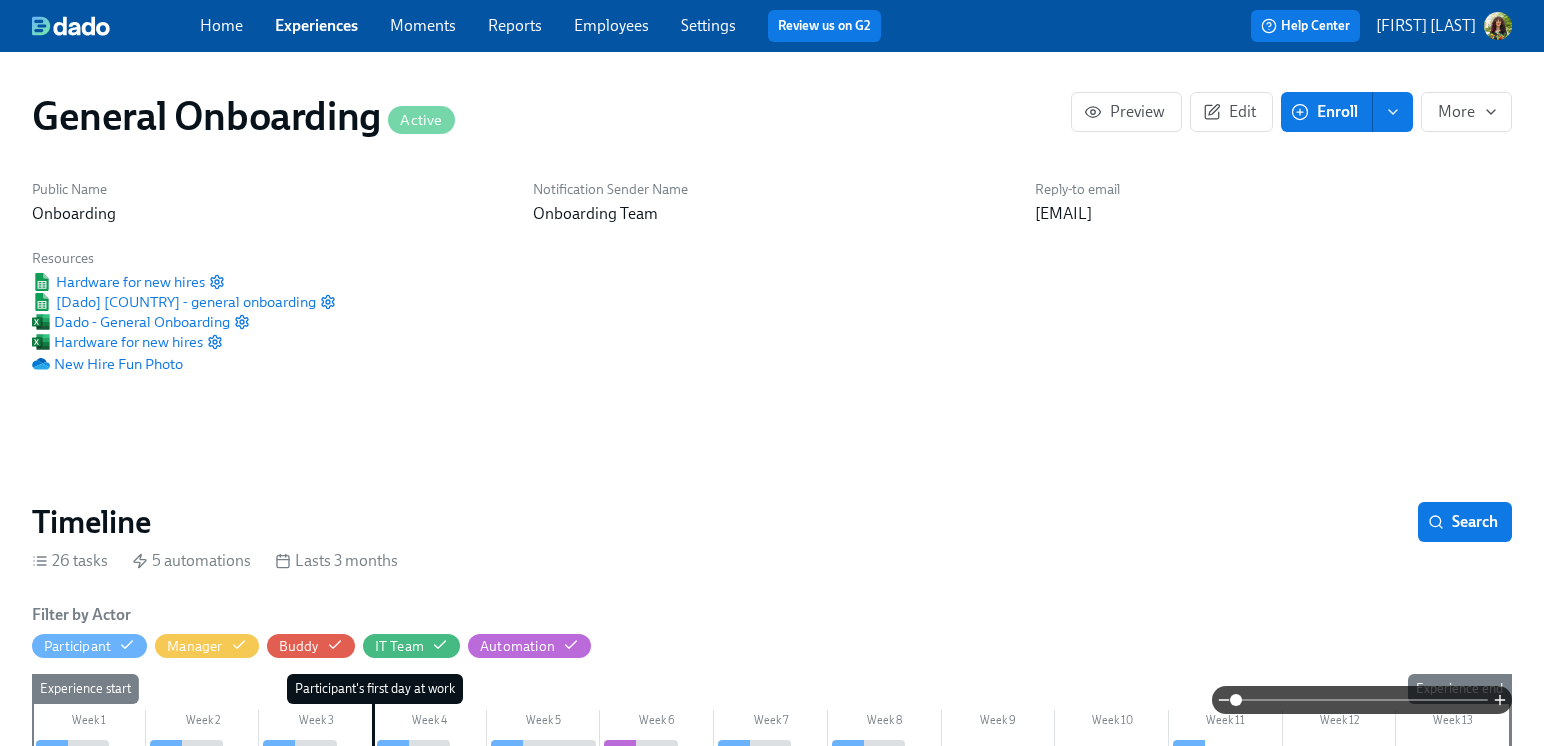 scroll, scrollTop: 0, scrollLeft: 21480, axis: horizontal 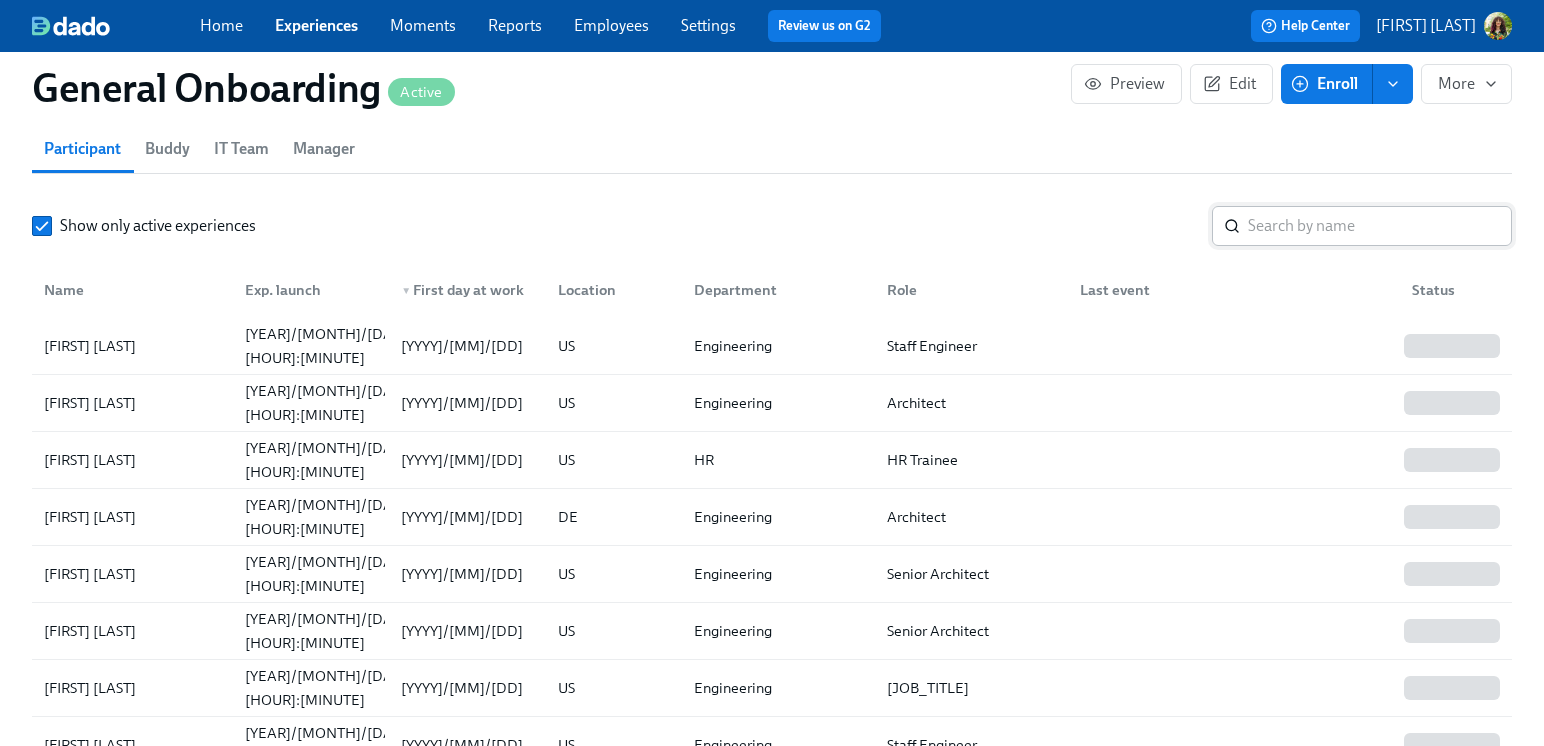 click at bounding box center [1380, 226] 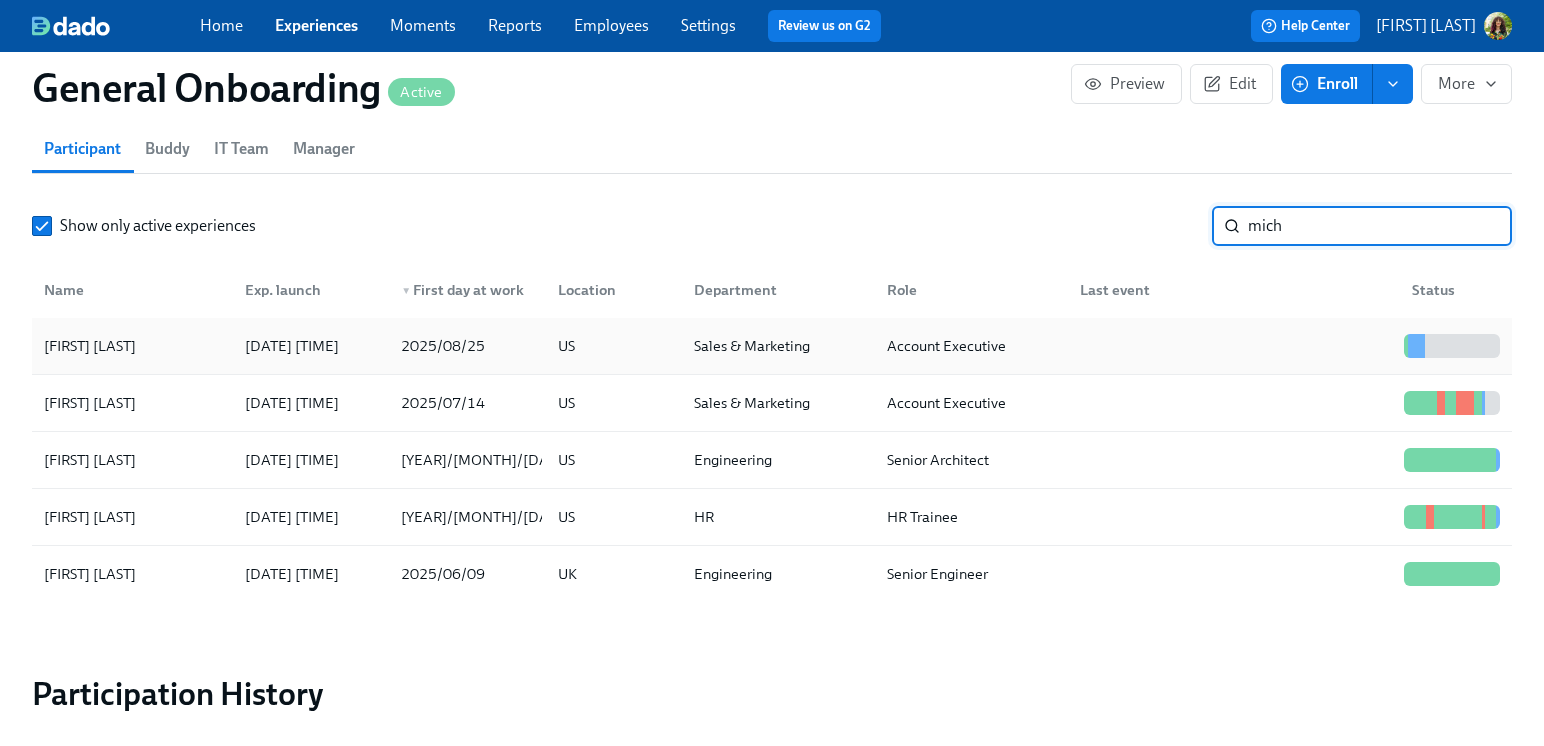 type on "mich" 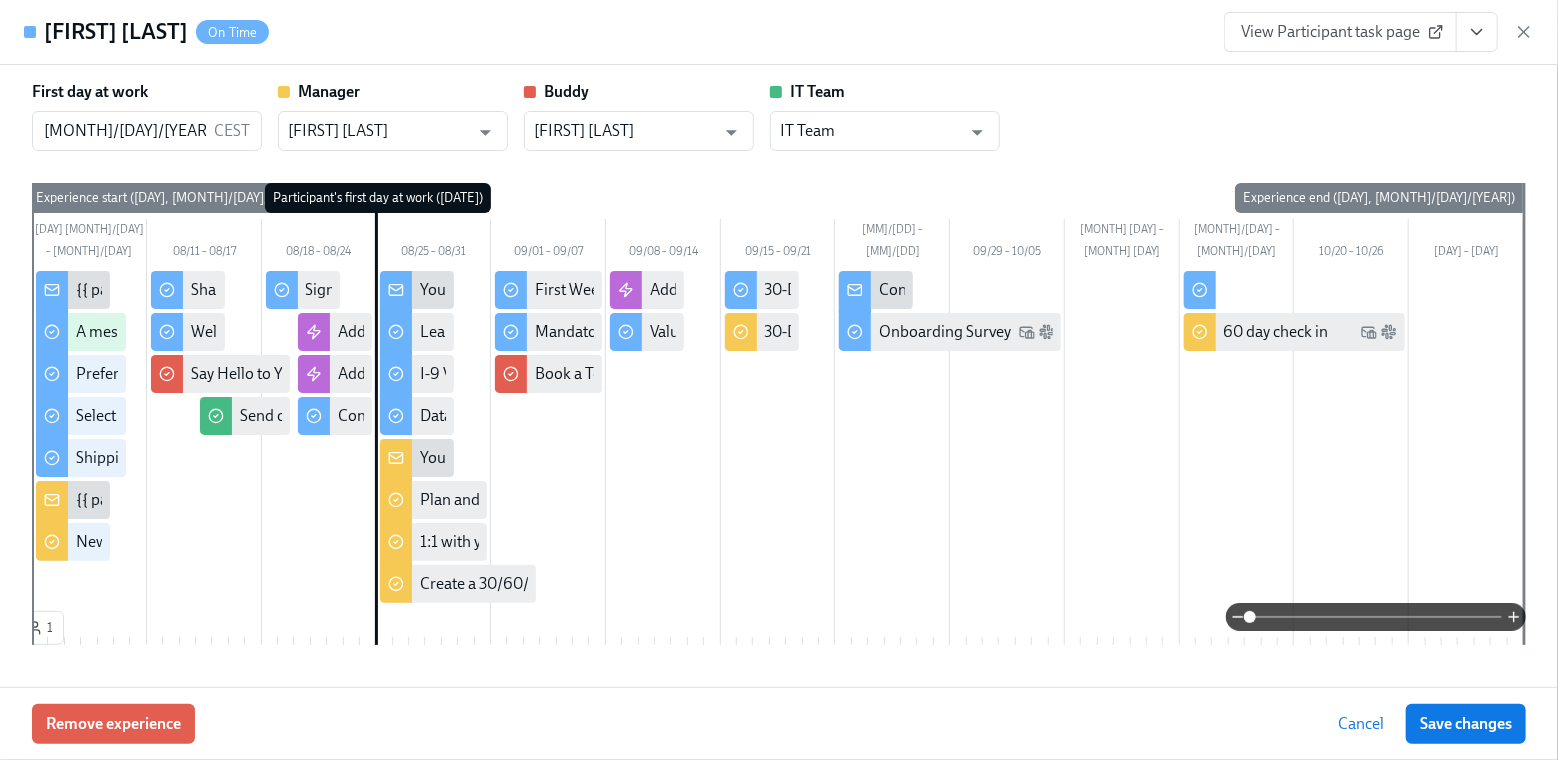 click at bounding box center (1376, 617) 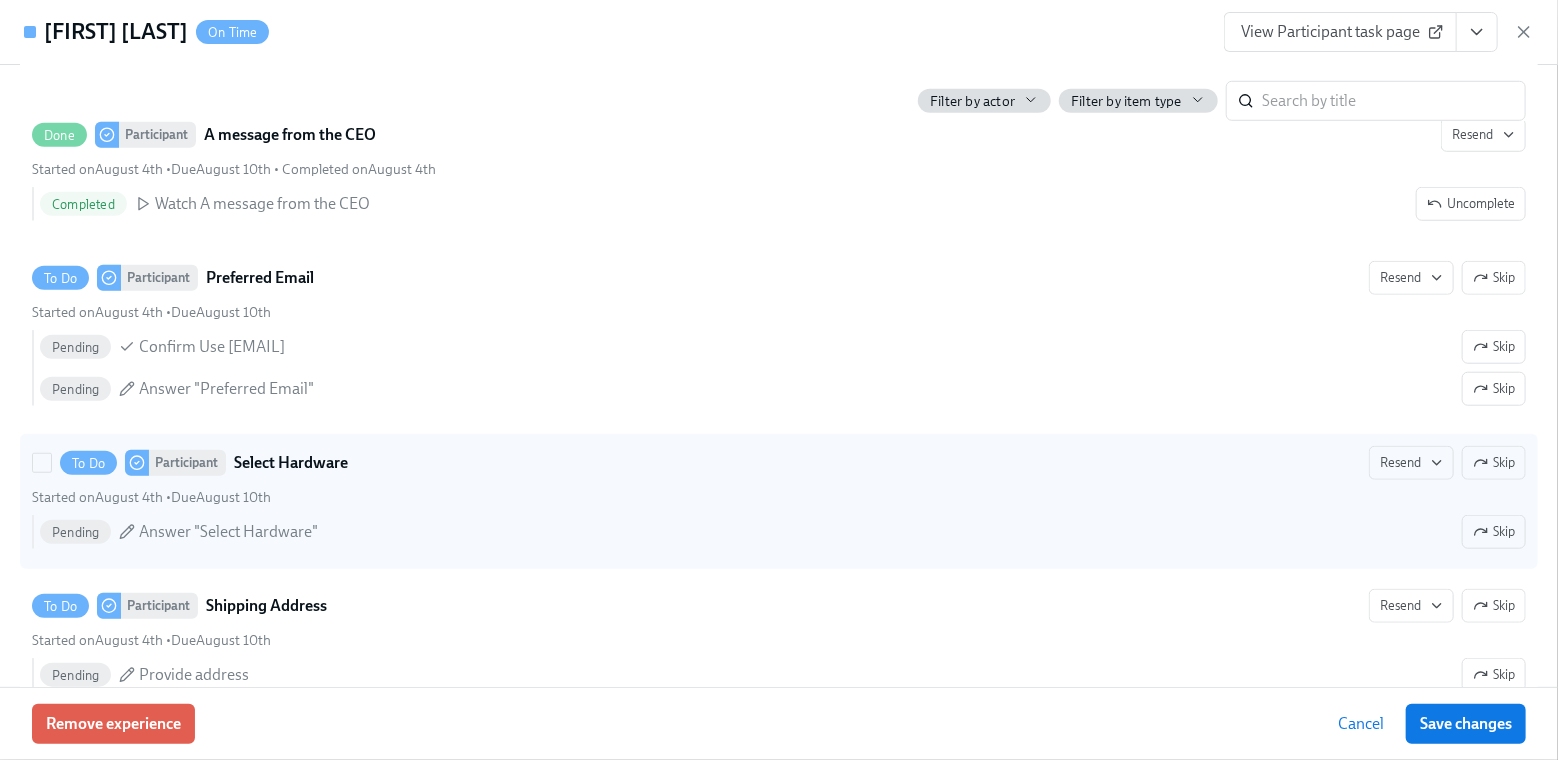 scroll, scrollTop: 819, scrollLeft: 0, axis: vertical 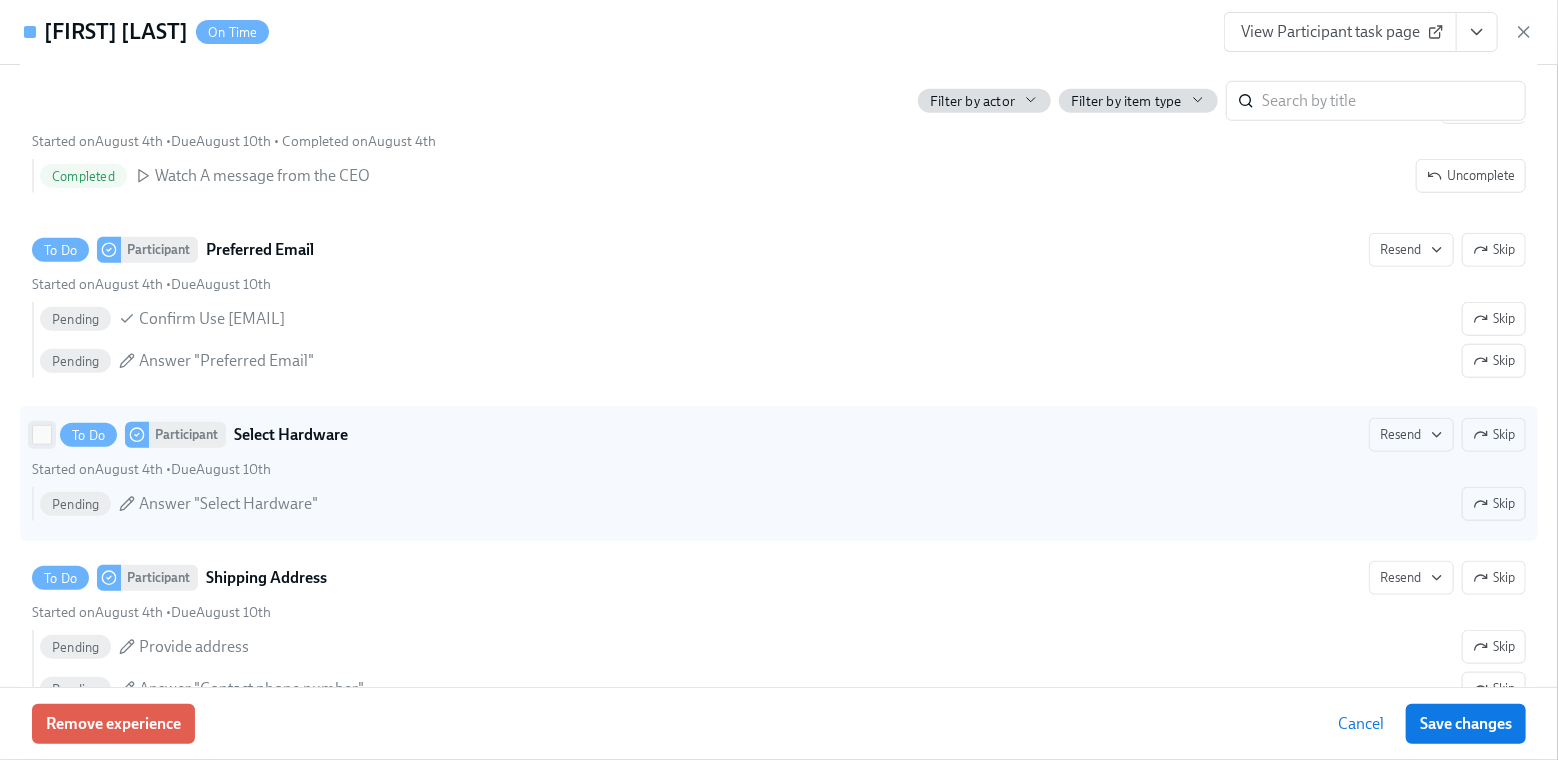 click on "To Do Participant Select Hardware Resend Skip Started on  August 4th   •  Due  August 10th   Pending Answer "Select Hardware" Skip" at bounding box center [42, 435] 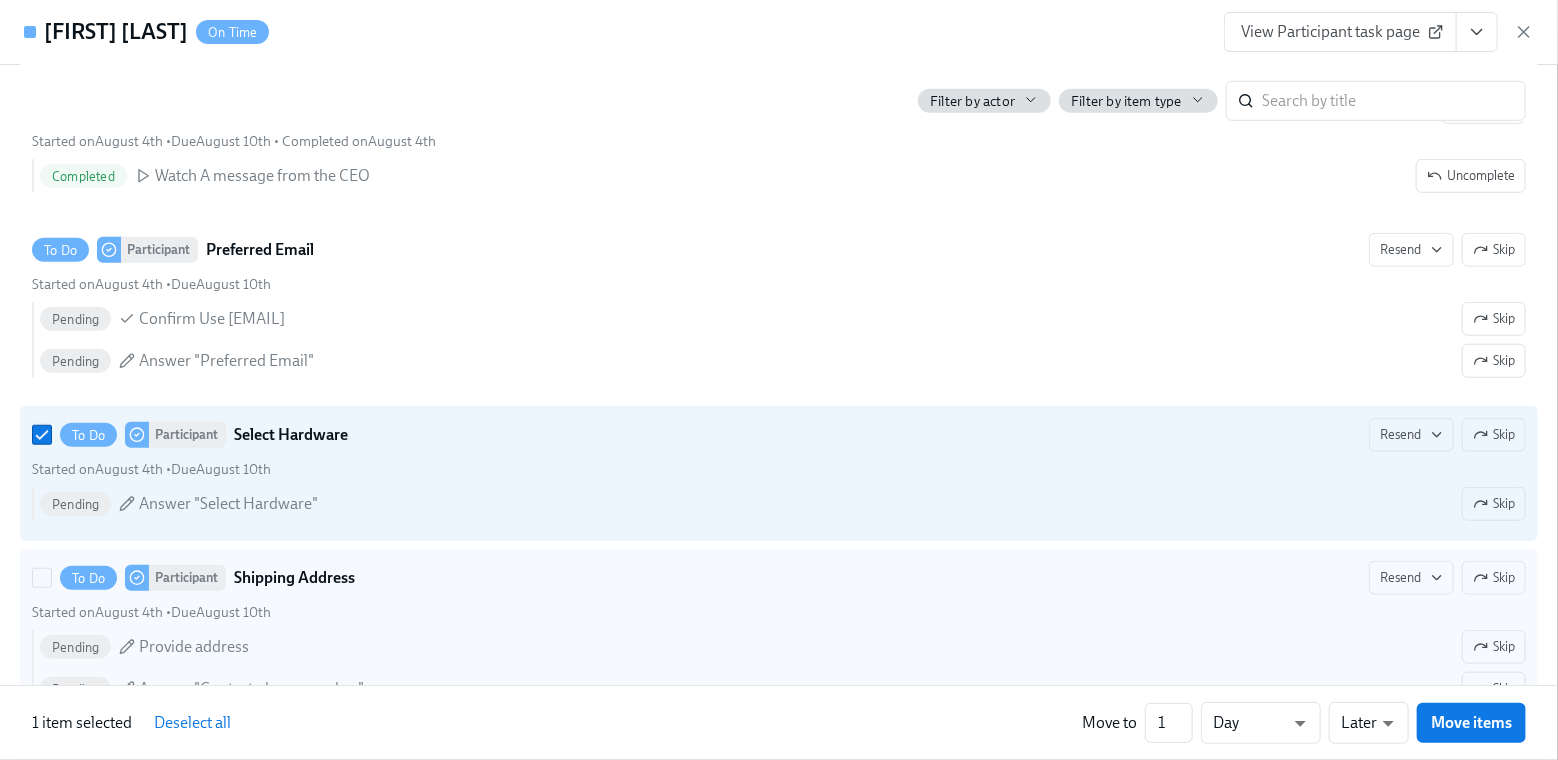 drag, startPoint x: 41, startPoint y: 579, endPoint x: 64, endPoint y: 597, distance: 29.206163 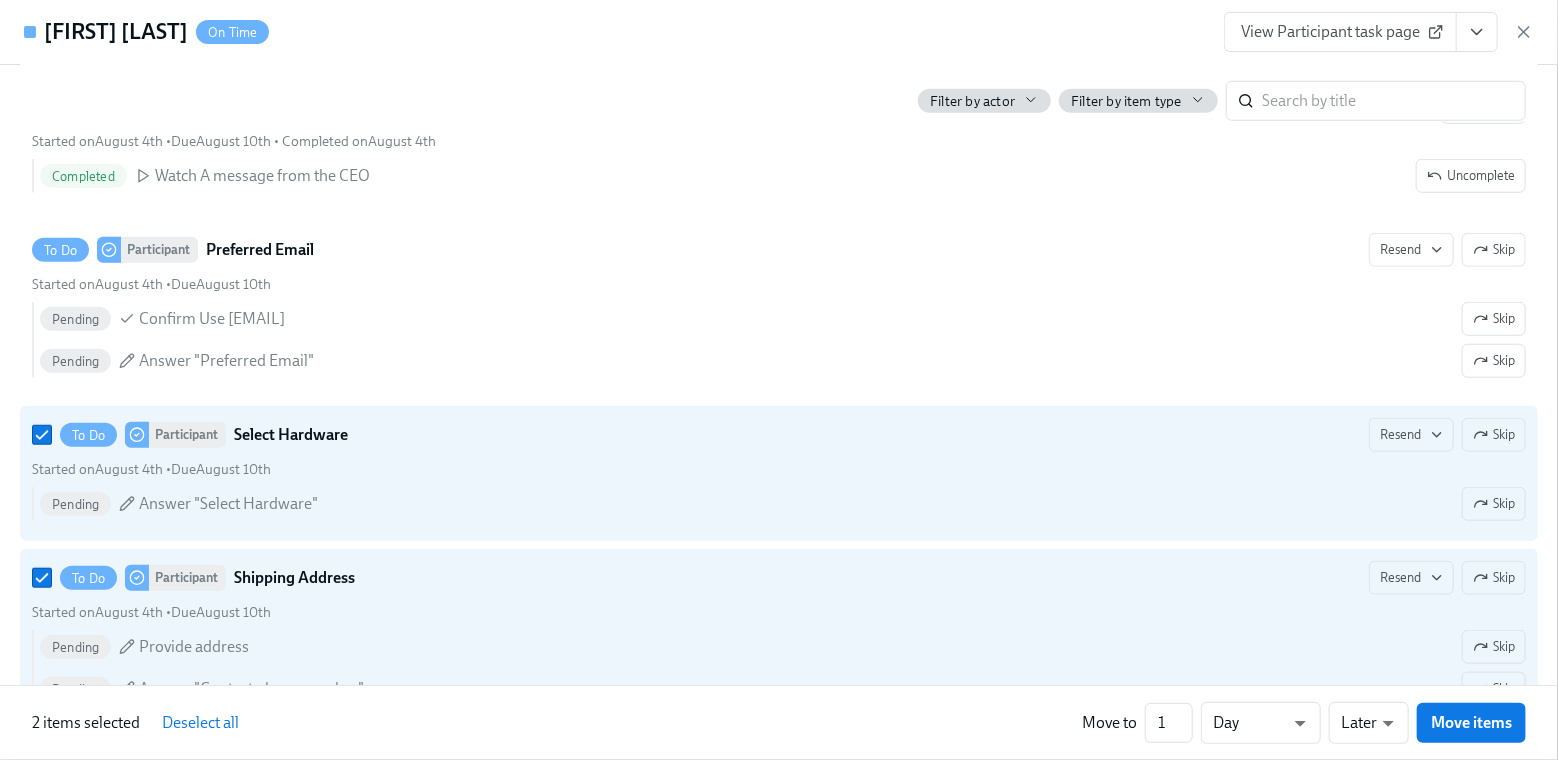 click on "Deselect all" at bounding box center [200, 723] 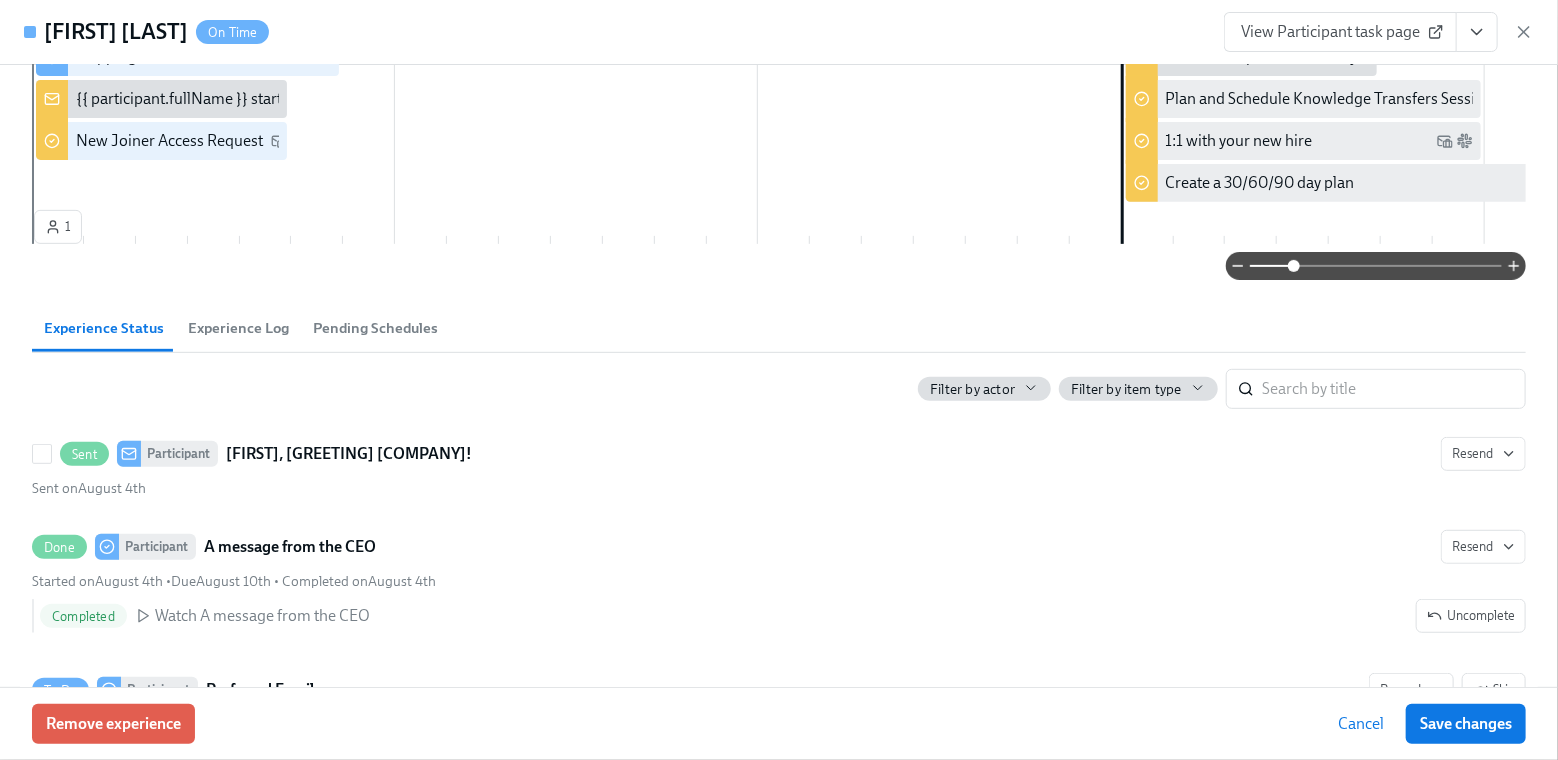 scroll, scrollTop: 0, scrollLeft: 0, axis: both 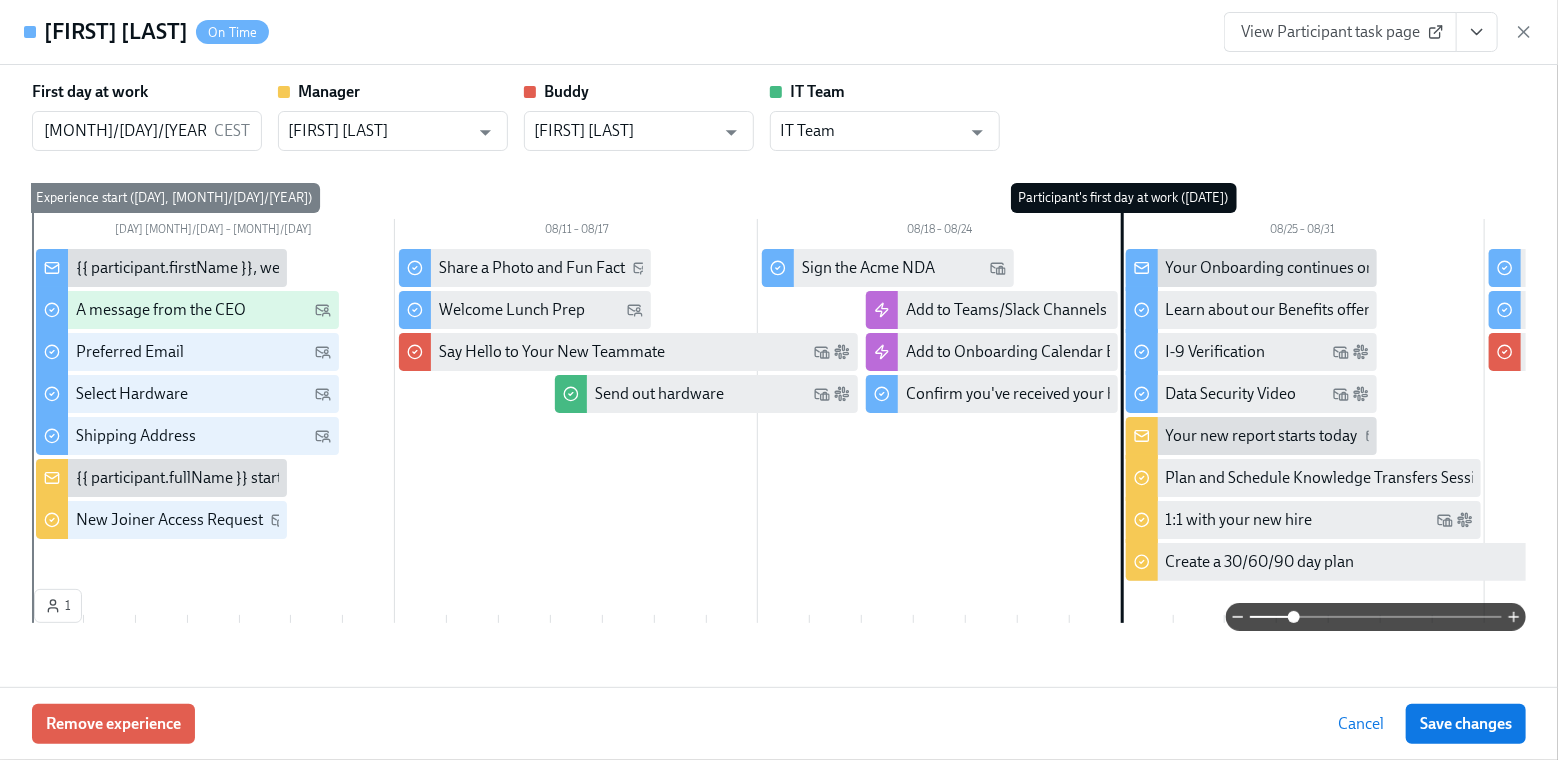 click on "View Participant task page" at bounding box center (1340, 32) 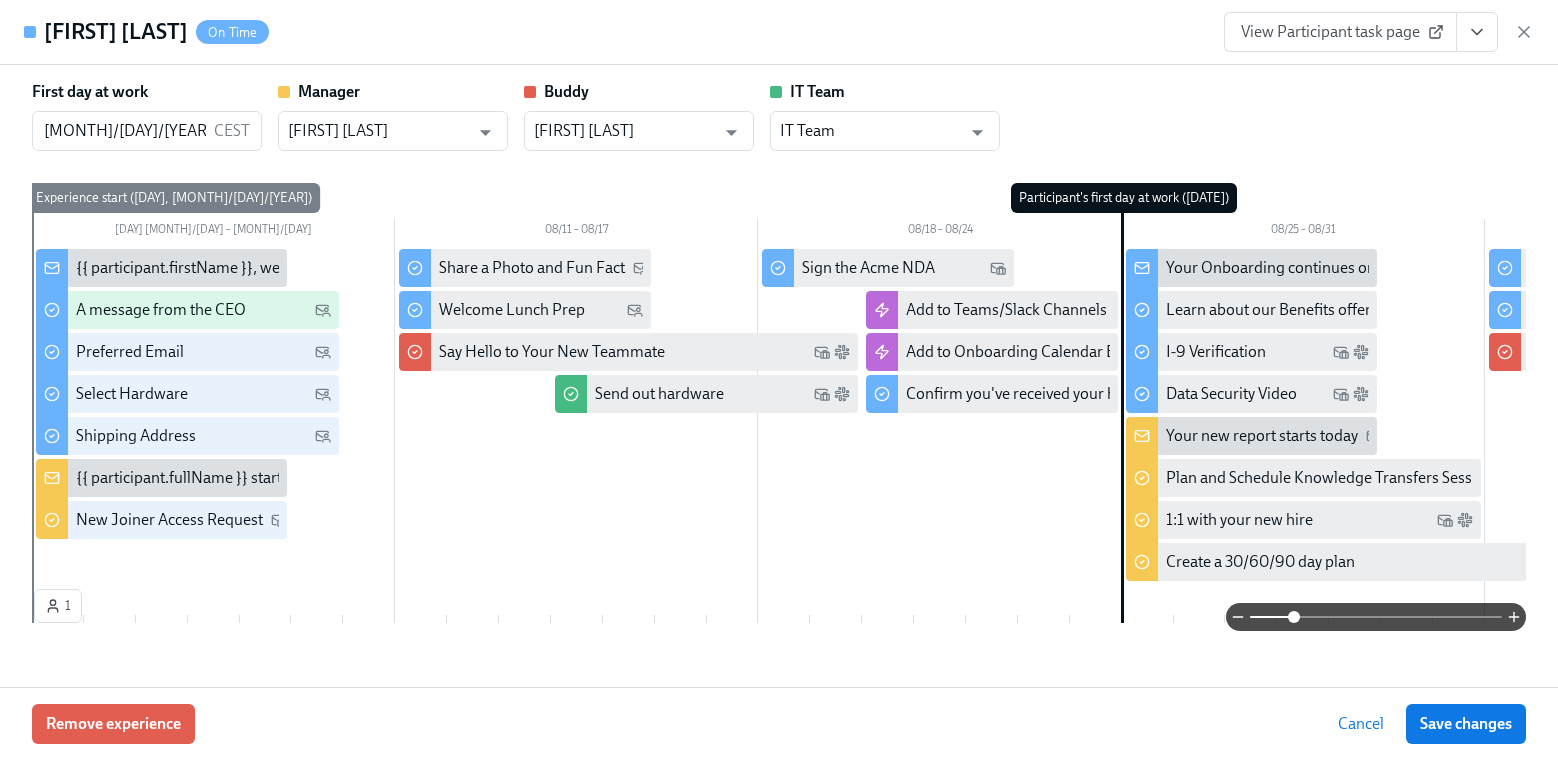 scroll, scrollTop: 0, scrollLeft: 21480, axis: horizontal 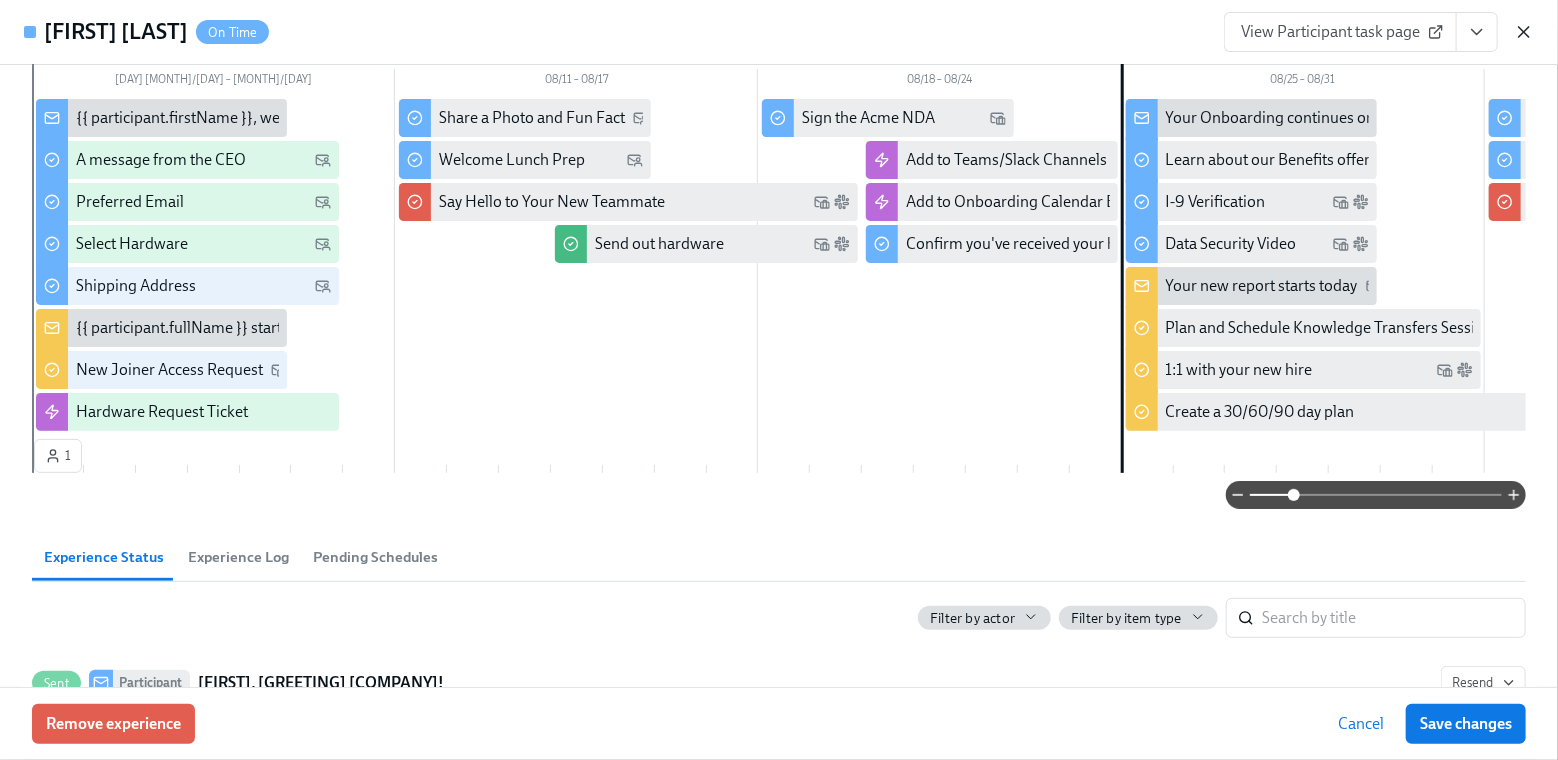 click 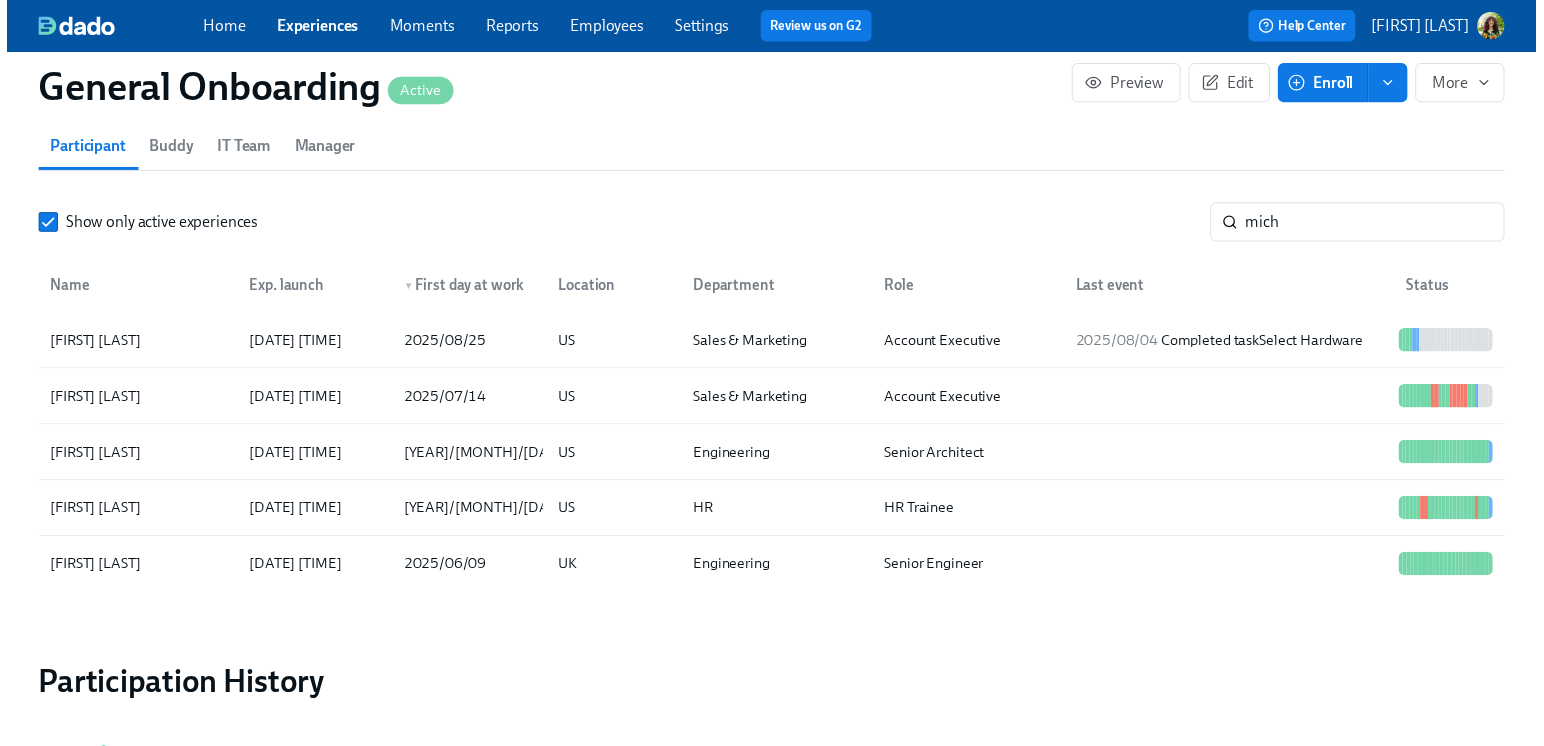 scroll, scrollTop: 0, scrollLeft: 25981, axis: horizontal 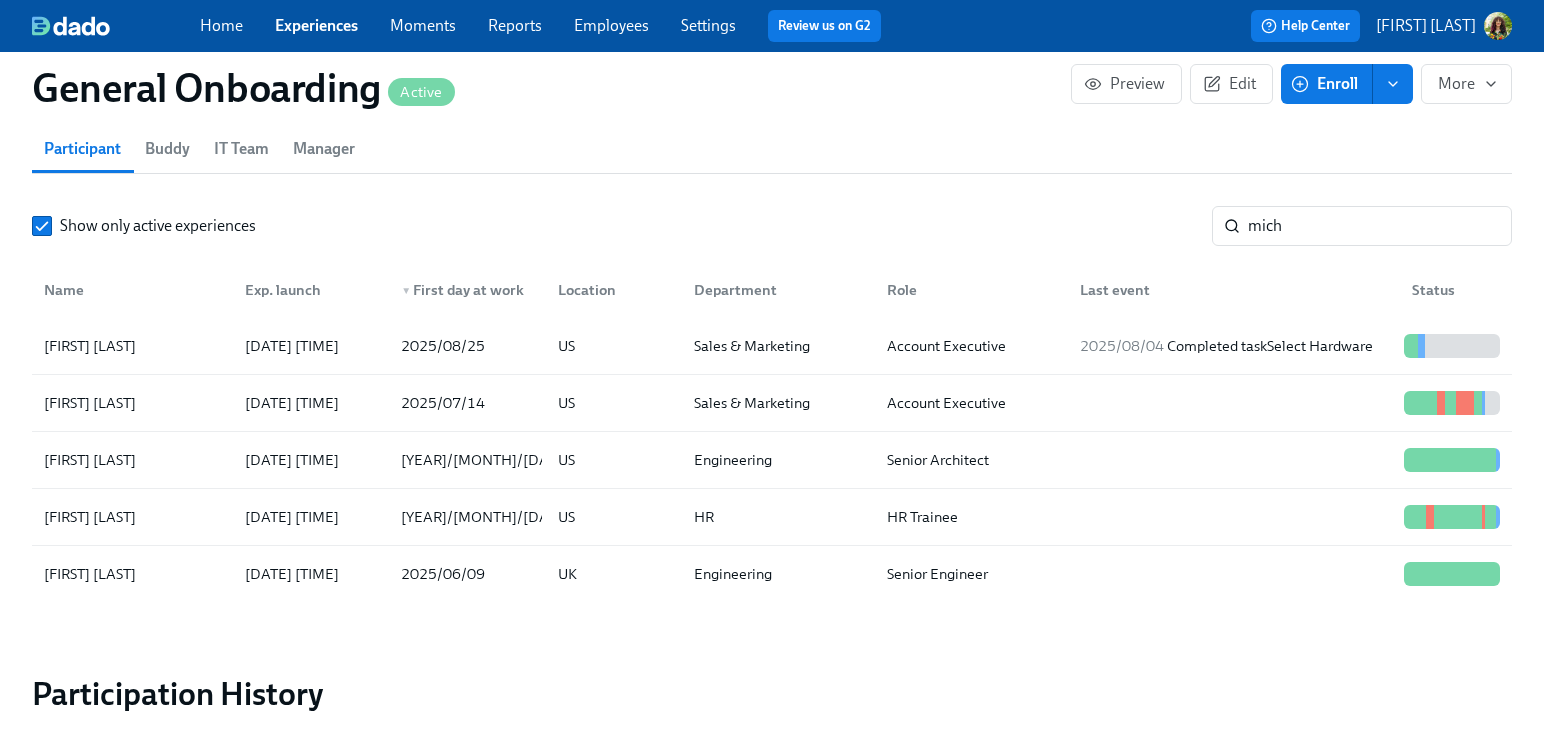 click on "Reports" at bounding box center (515, 25) 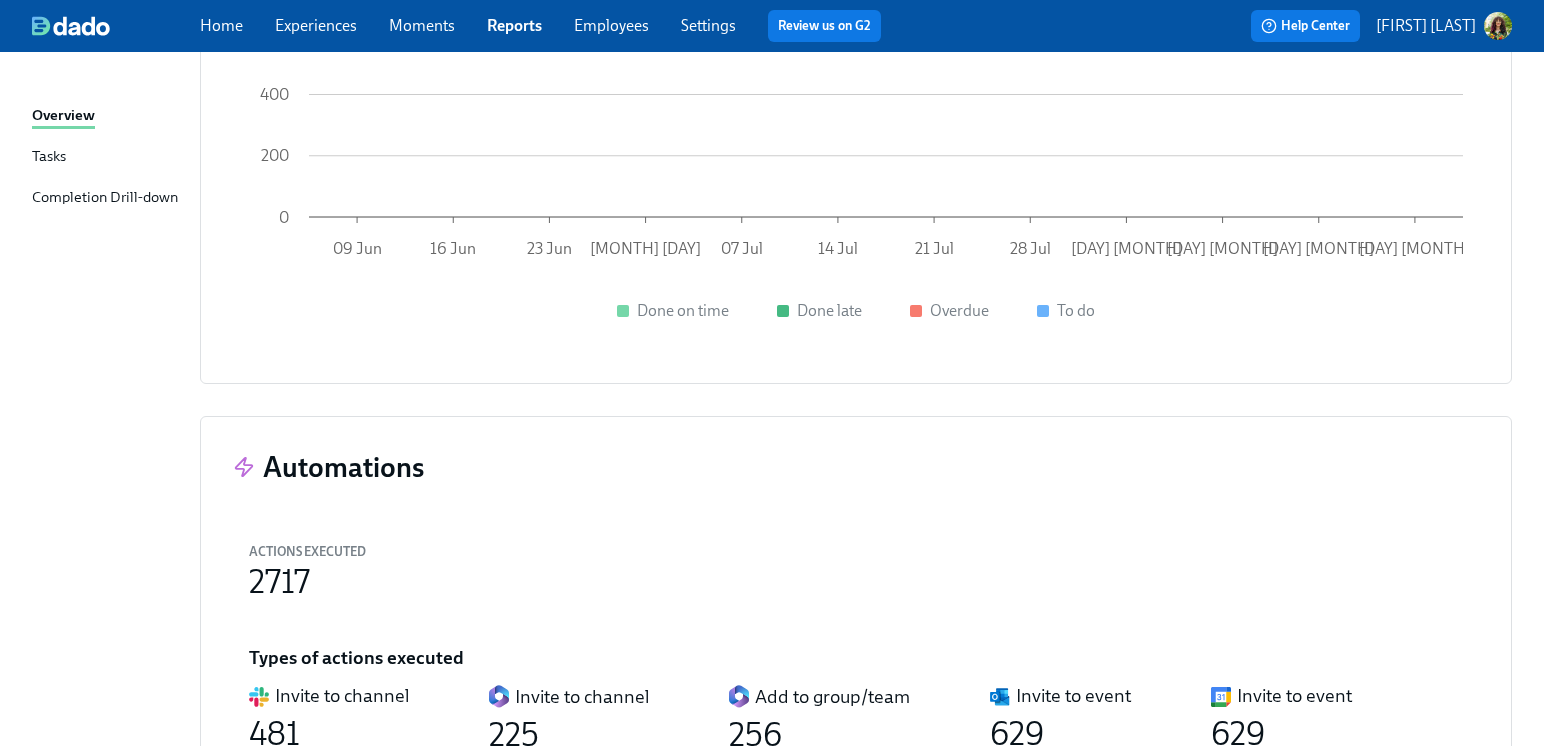 scroll, scrollTop: 0, scrollLeft: 0, axis: both 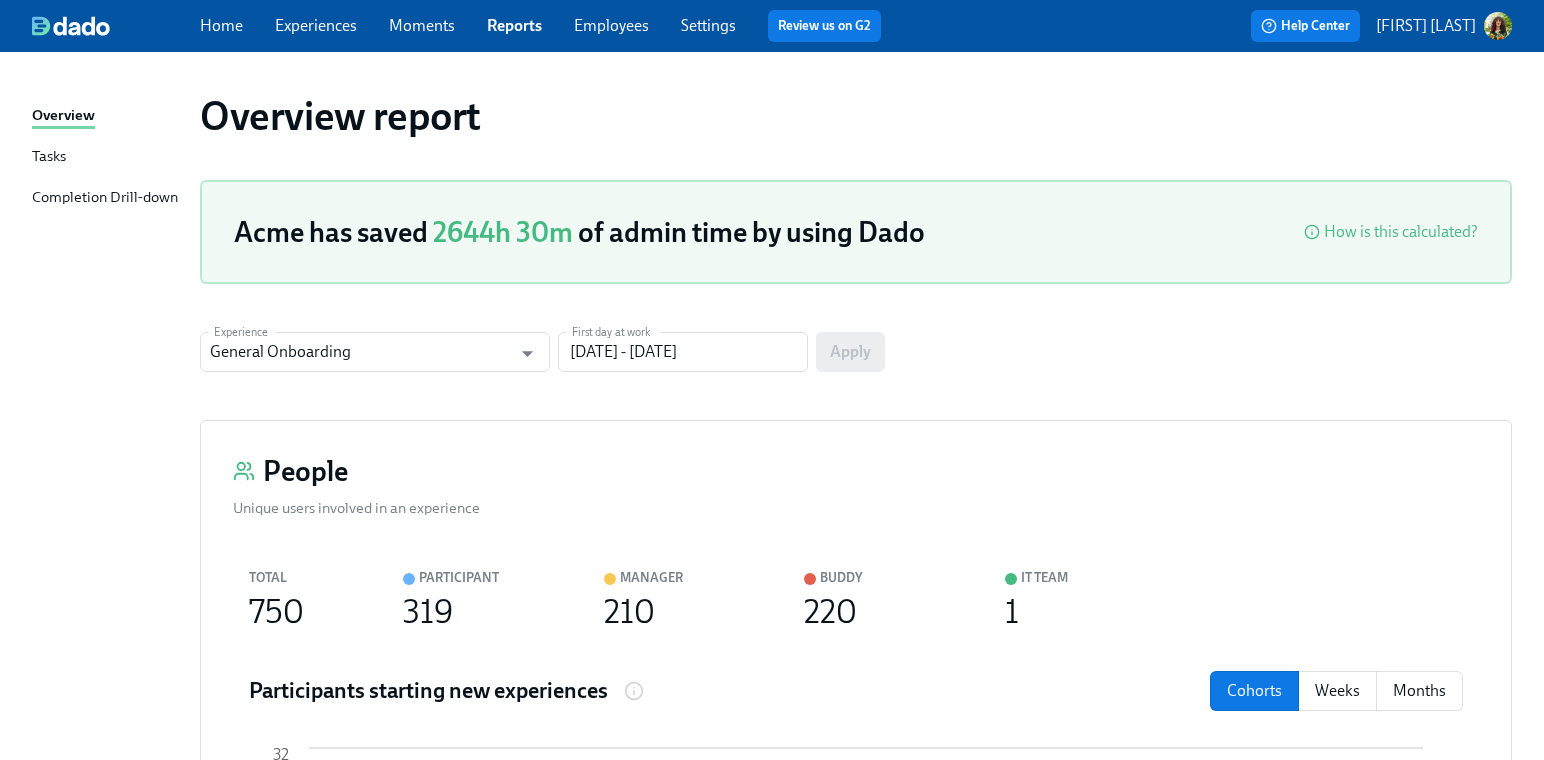 click on "Tasks" at bounding box center [49, 157] 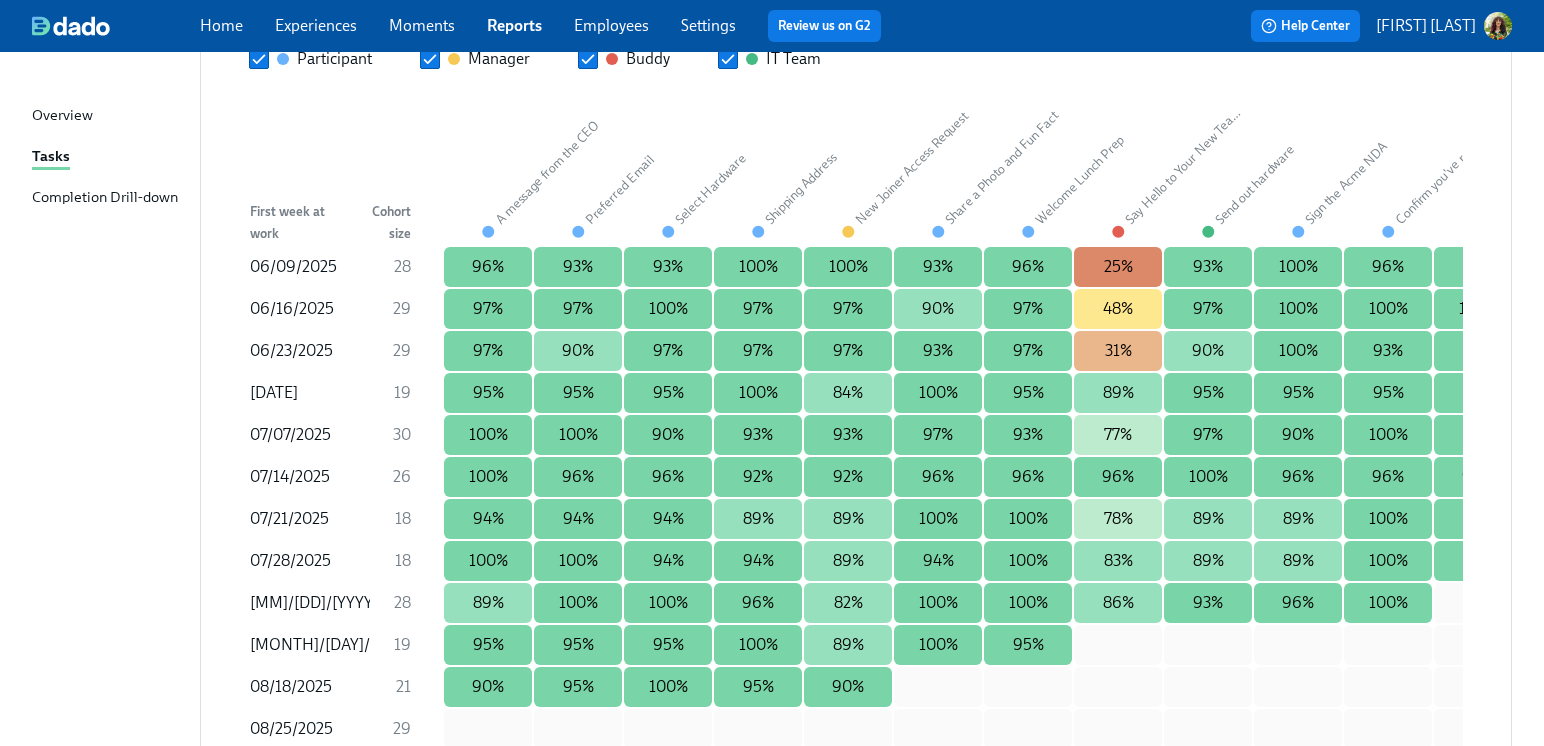 scroll, scrollTop: 2328, scrollLeft: 0, axis: vertical 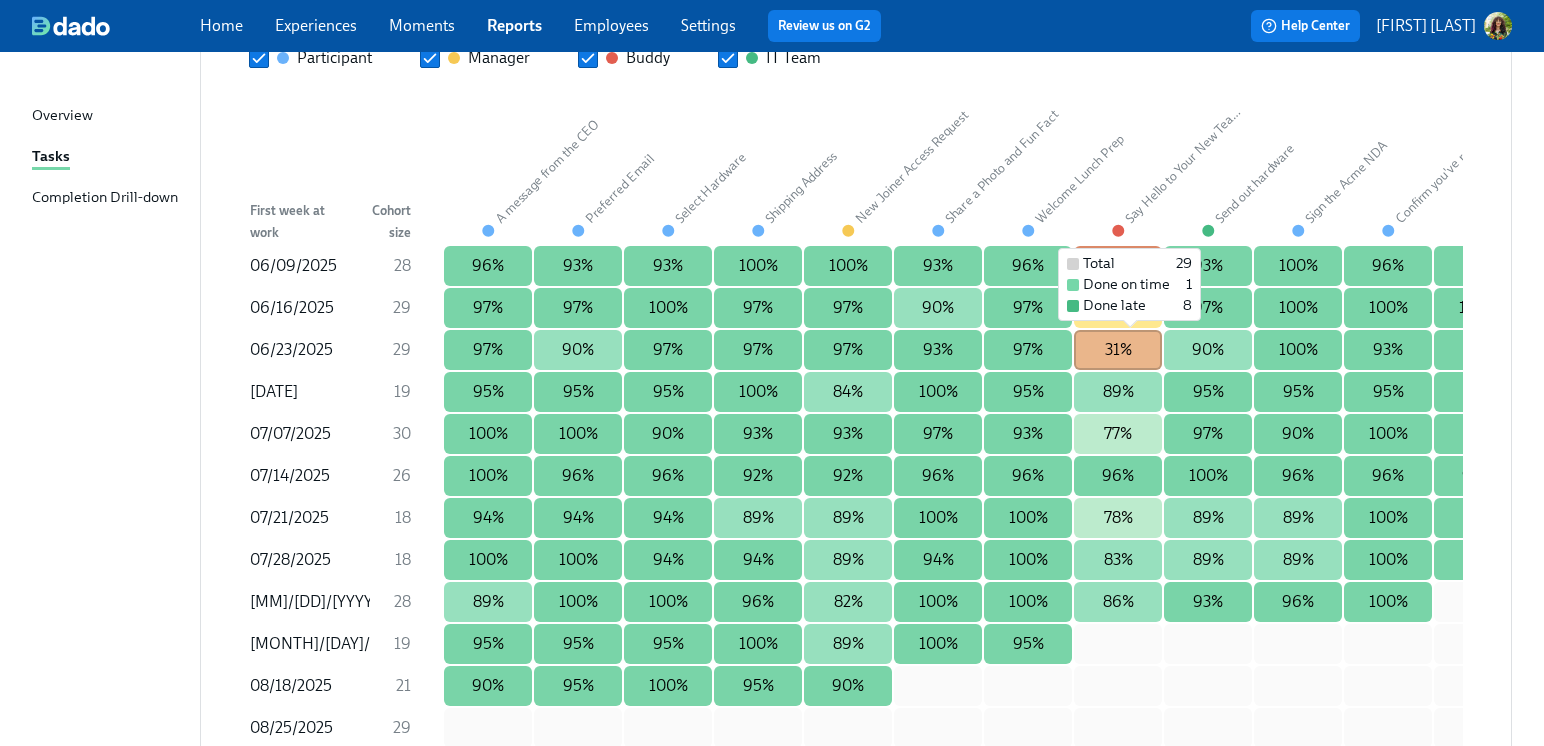 click on "31%" at bounding box center [1118, 350] 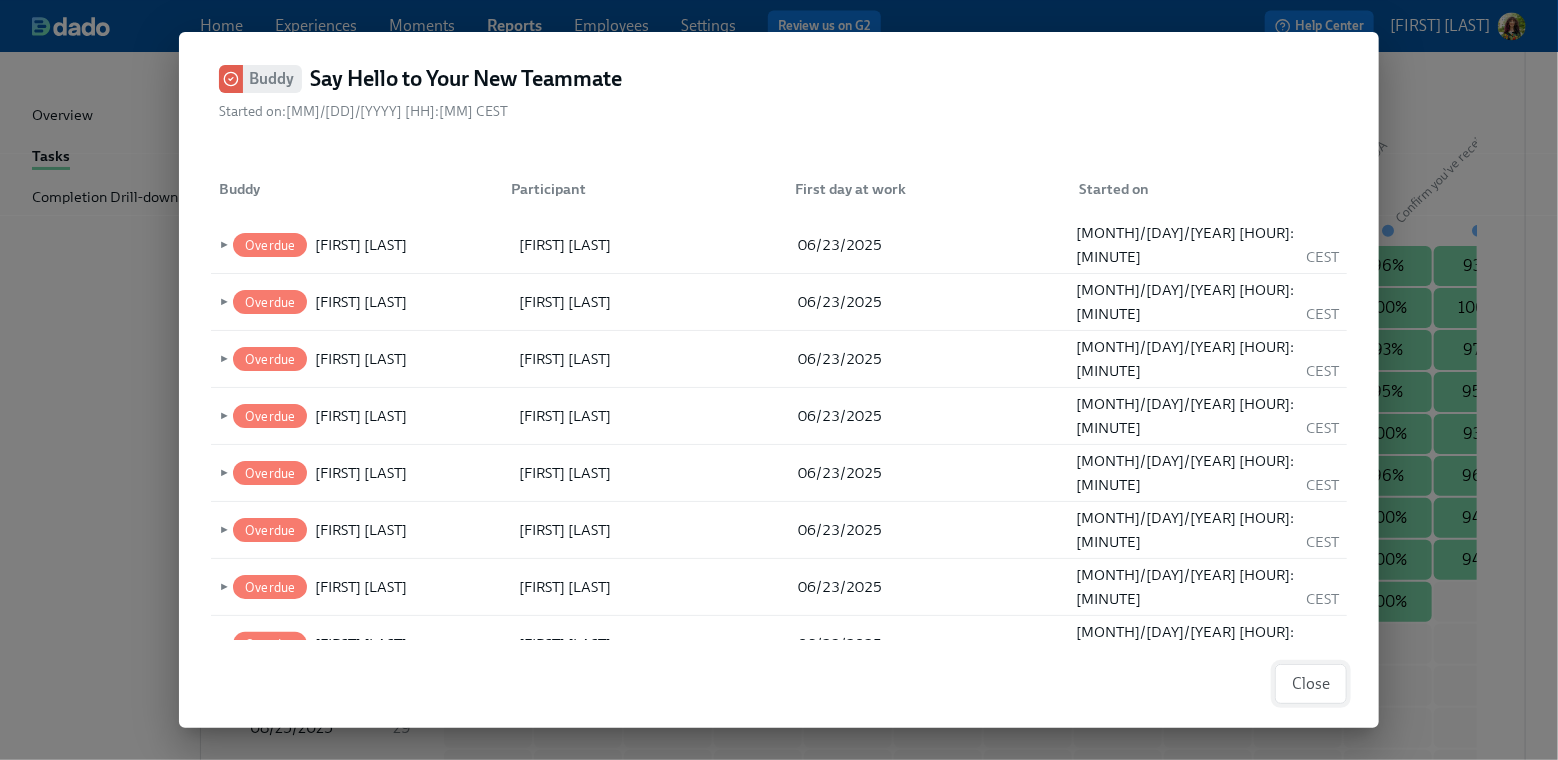 click on "Close" at bounding box center [1311, 684] 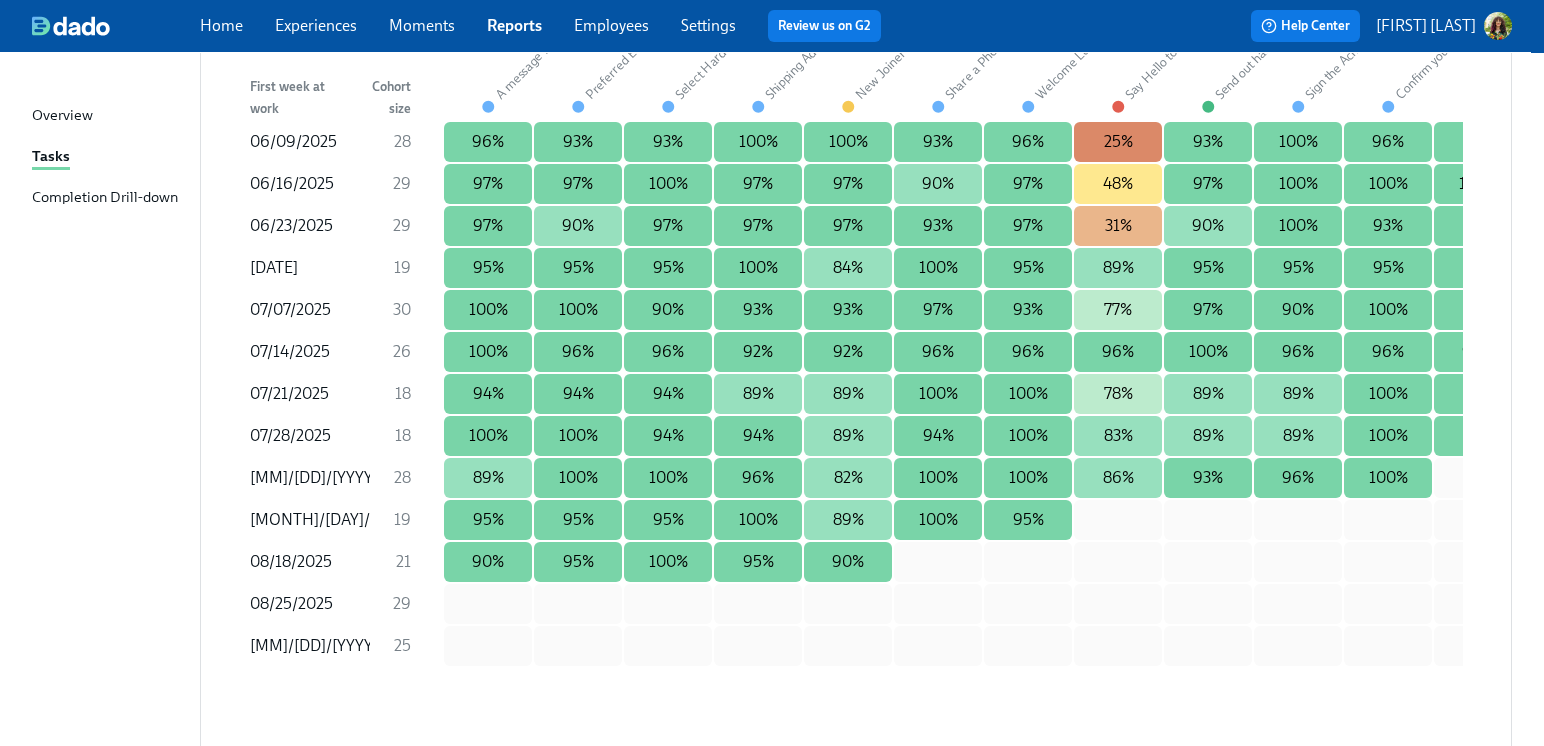 scroll, scrollTop: 2450, scrollLeft: 0, axis: vertical 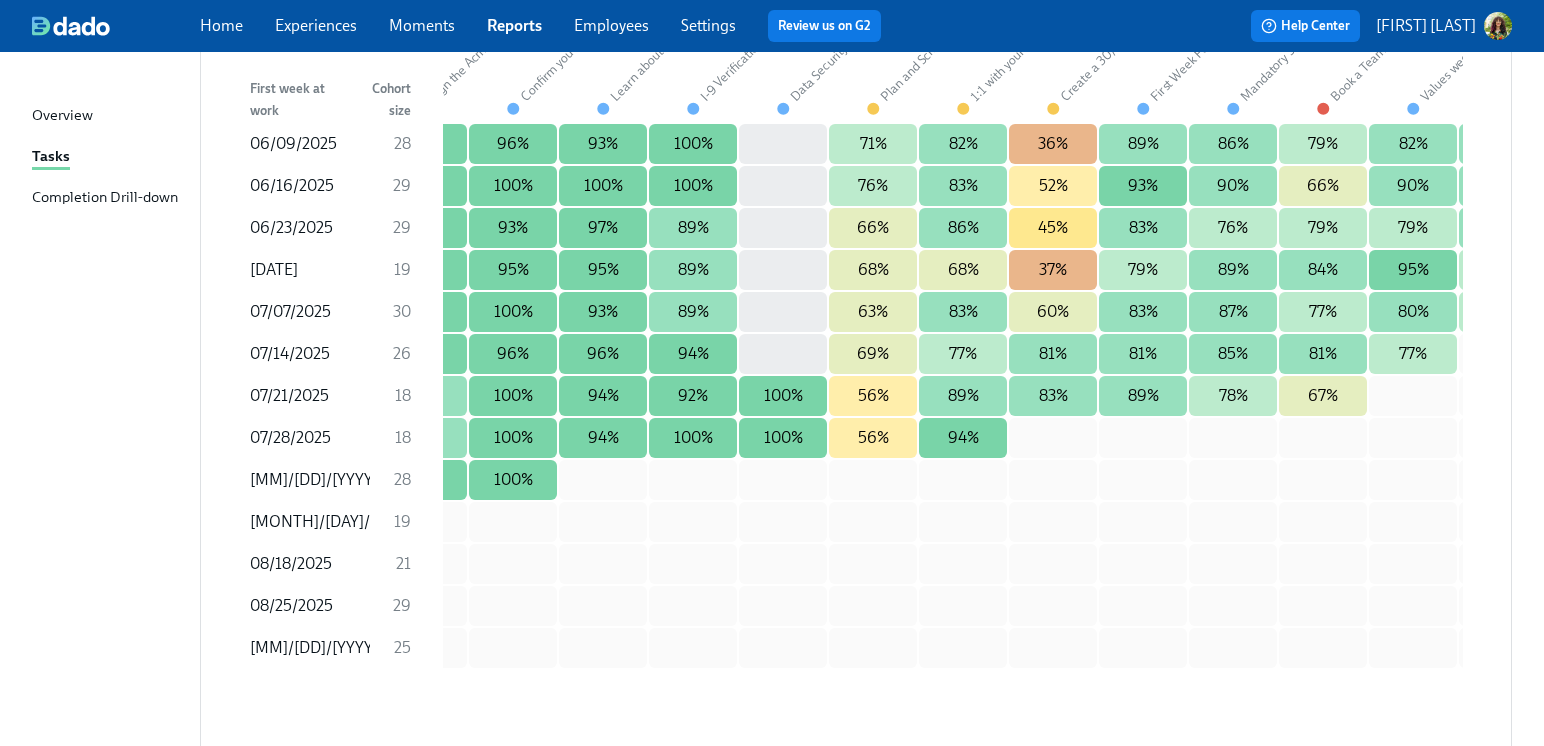click on "Completion Drill-down" at bounding box center [105, 198] 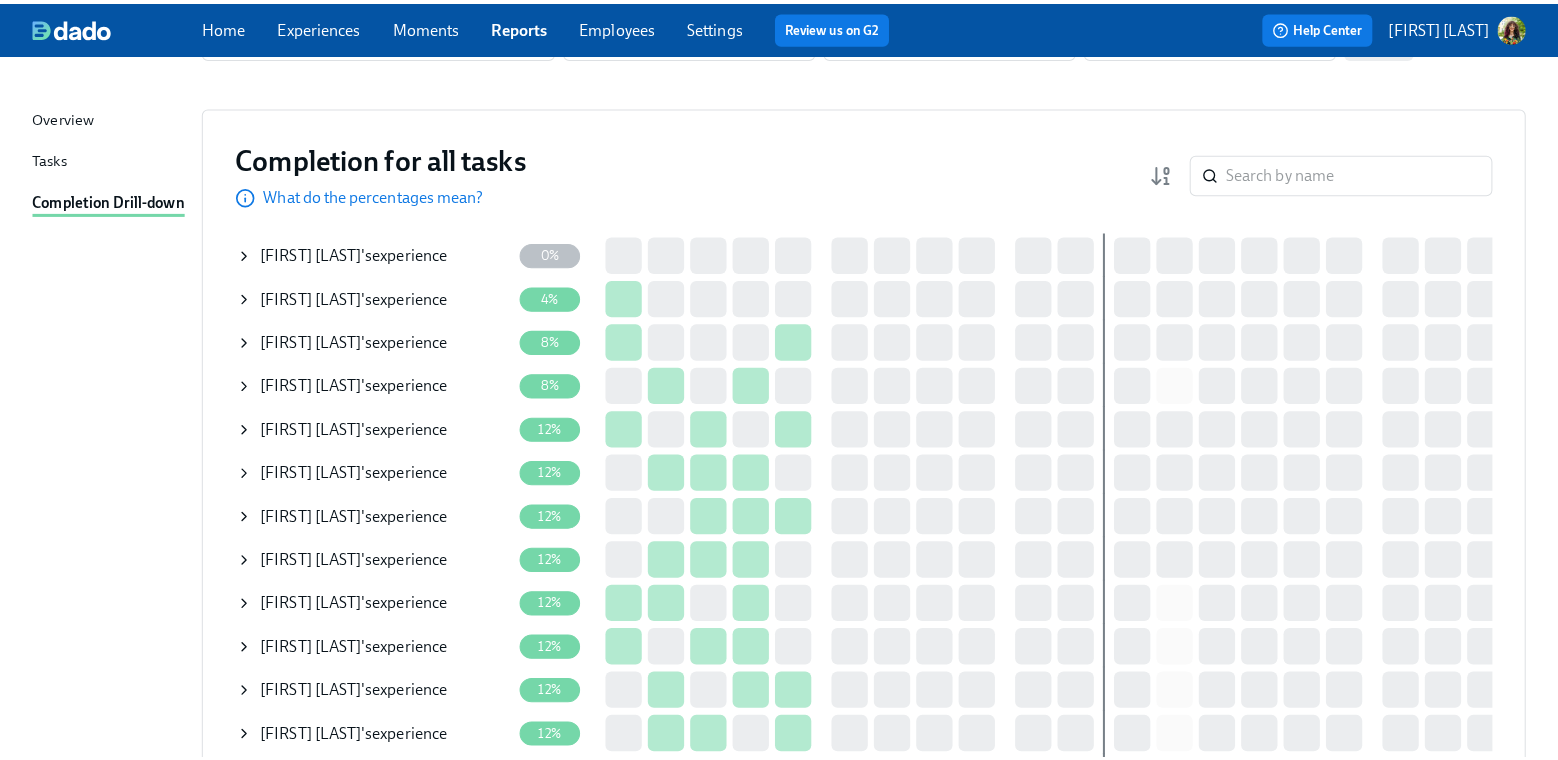 scroll, scrollTop: 0, scrollLeft: 0, axis: both 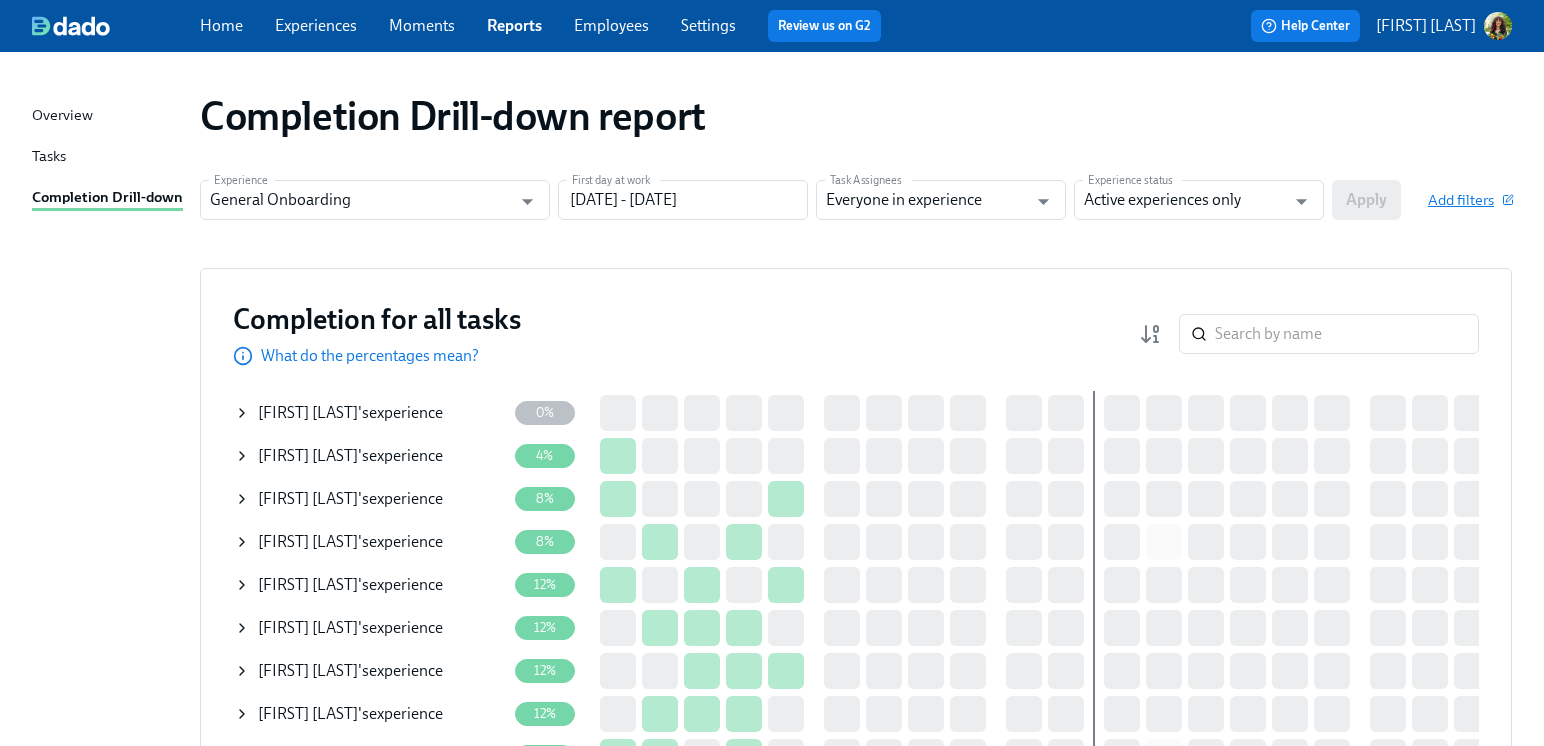 click on "Add filters" at bounding box center (1470, 200) 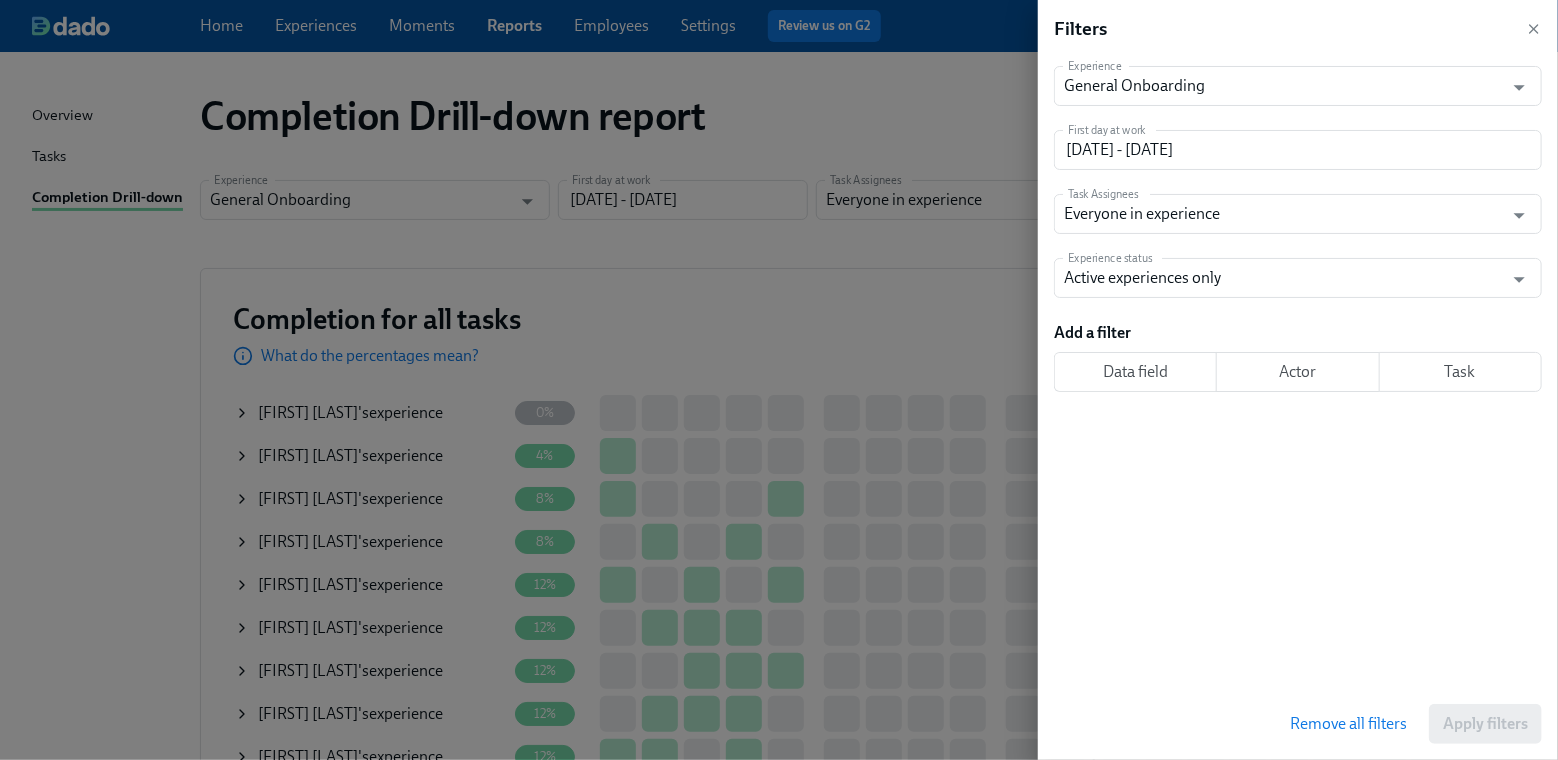 click on "Data field" at bounding box center (1135, 372) 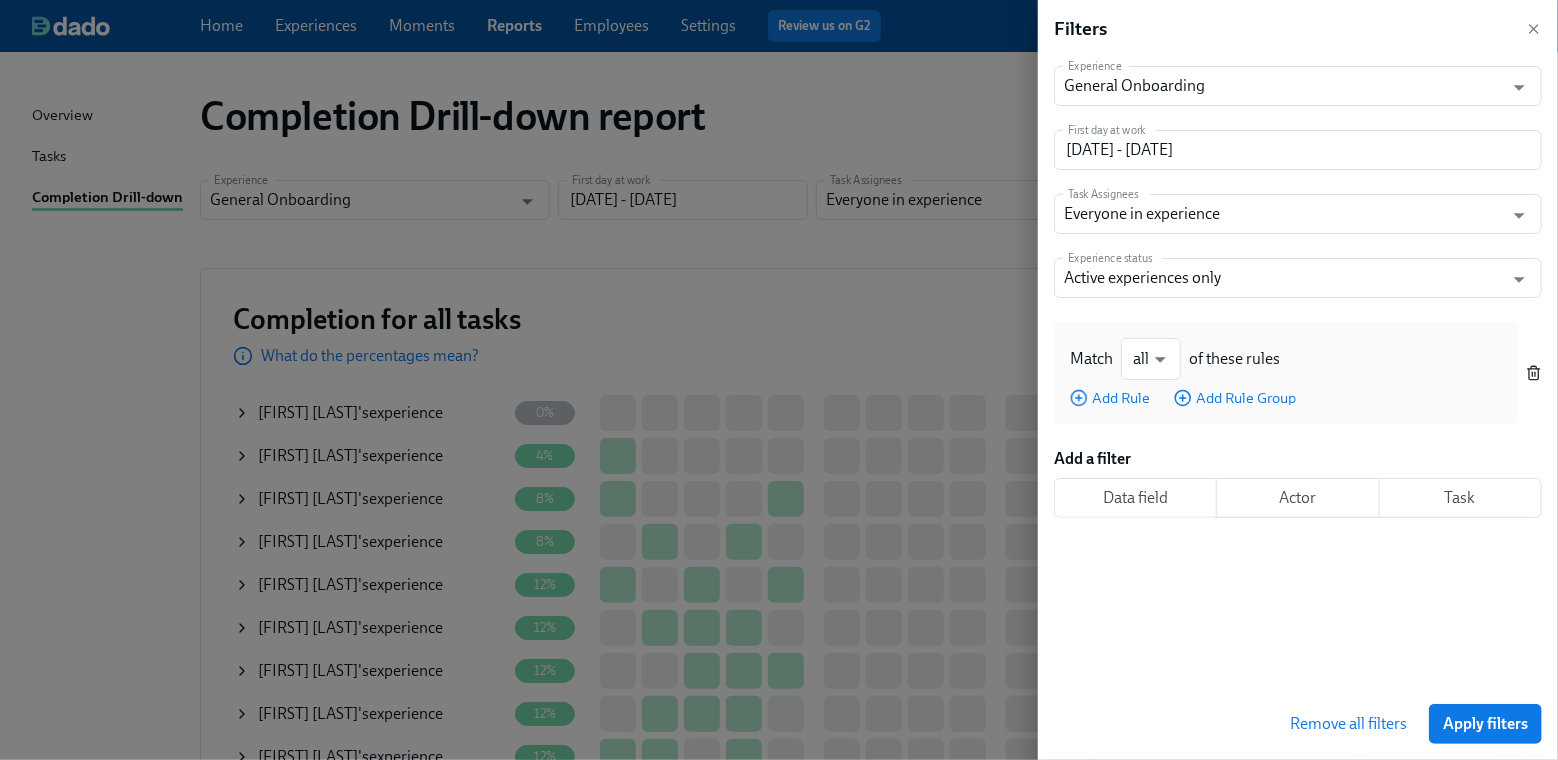 click 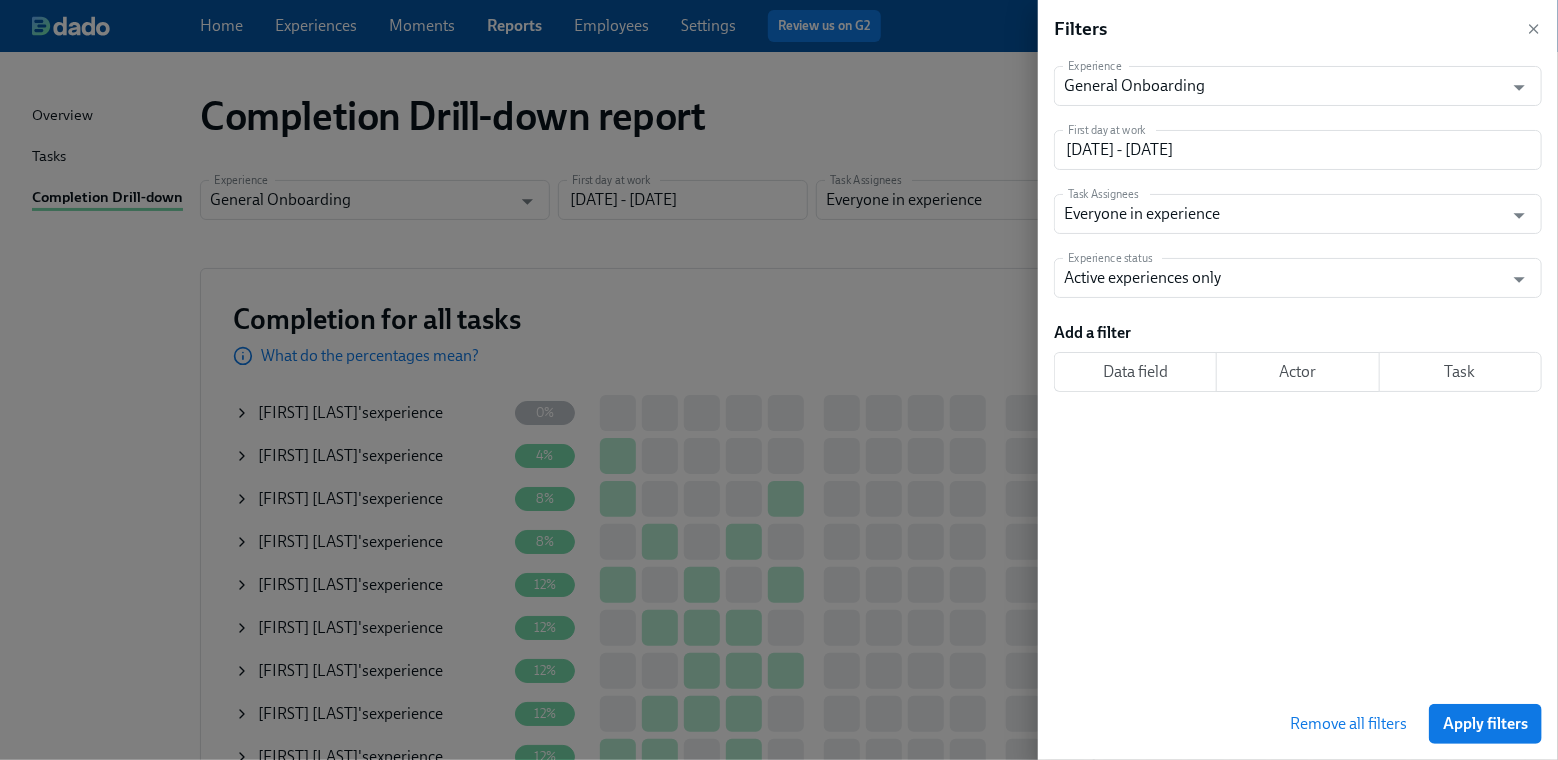click on "Task" at bounding box center (1460, 372) 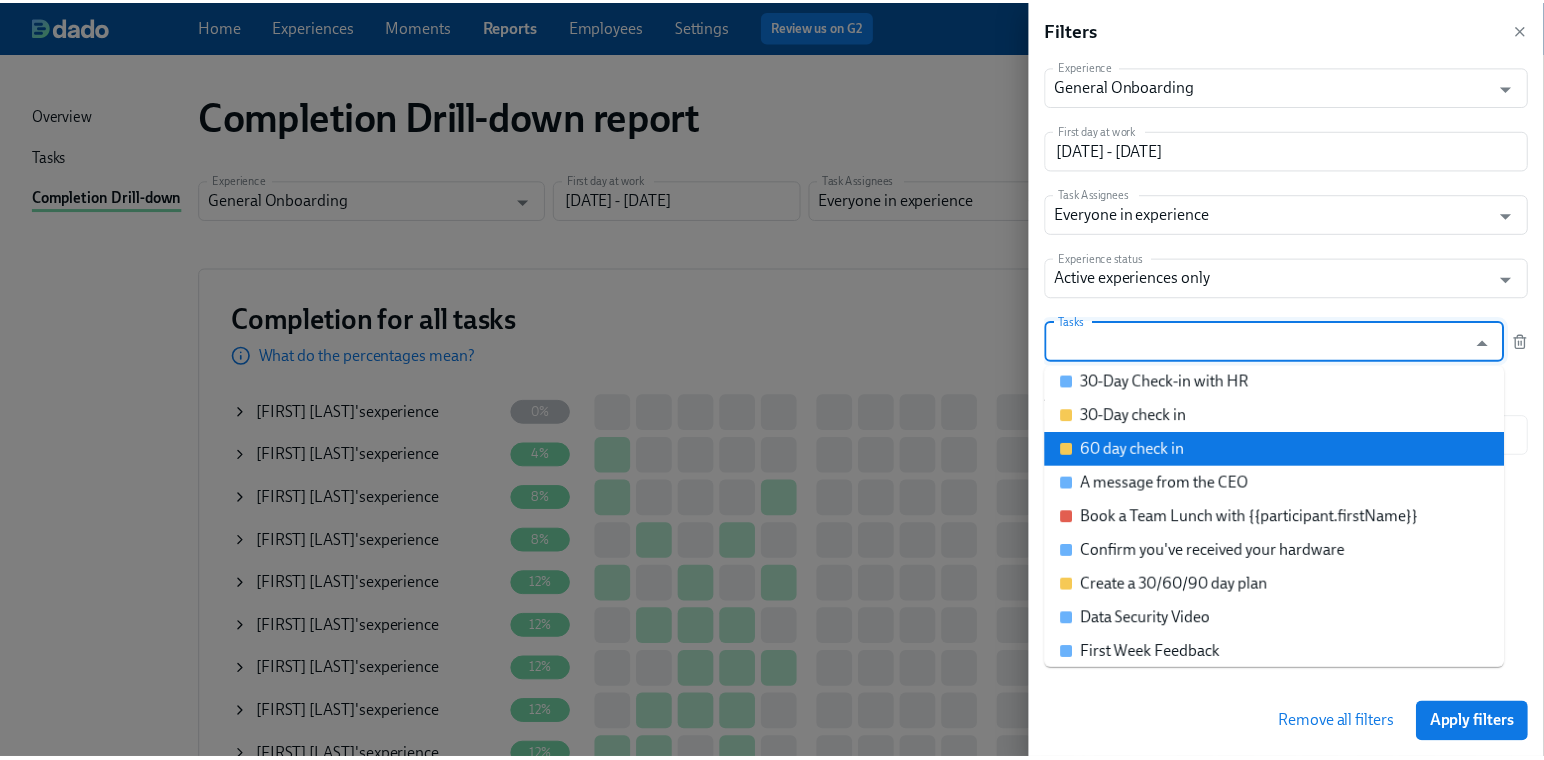 scroll, scrollTop: 149, scrollLeft: 0, axis: vertical 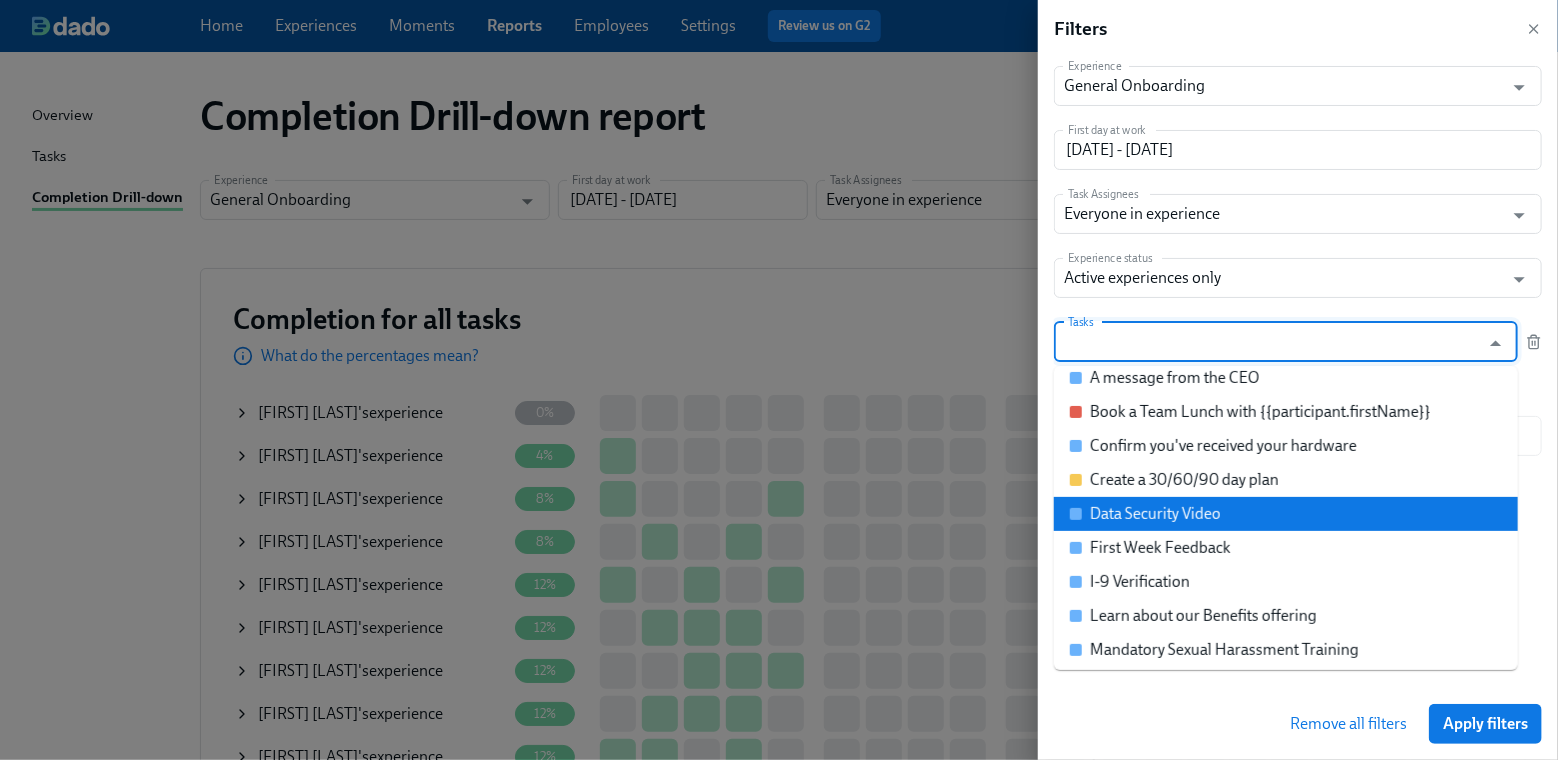 click on "Data Security Video" at bounding box center [1155, 514] 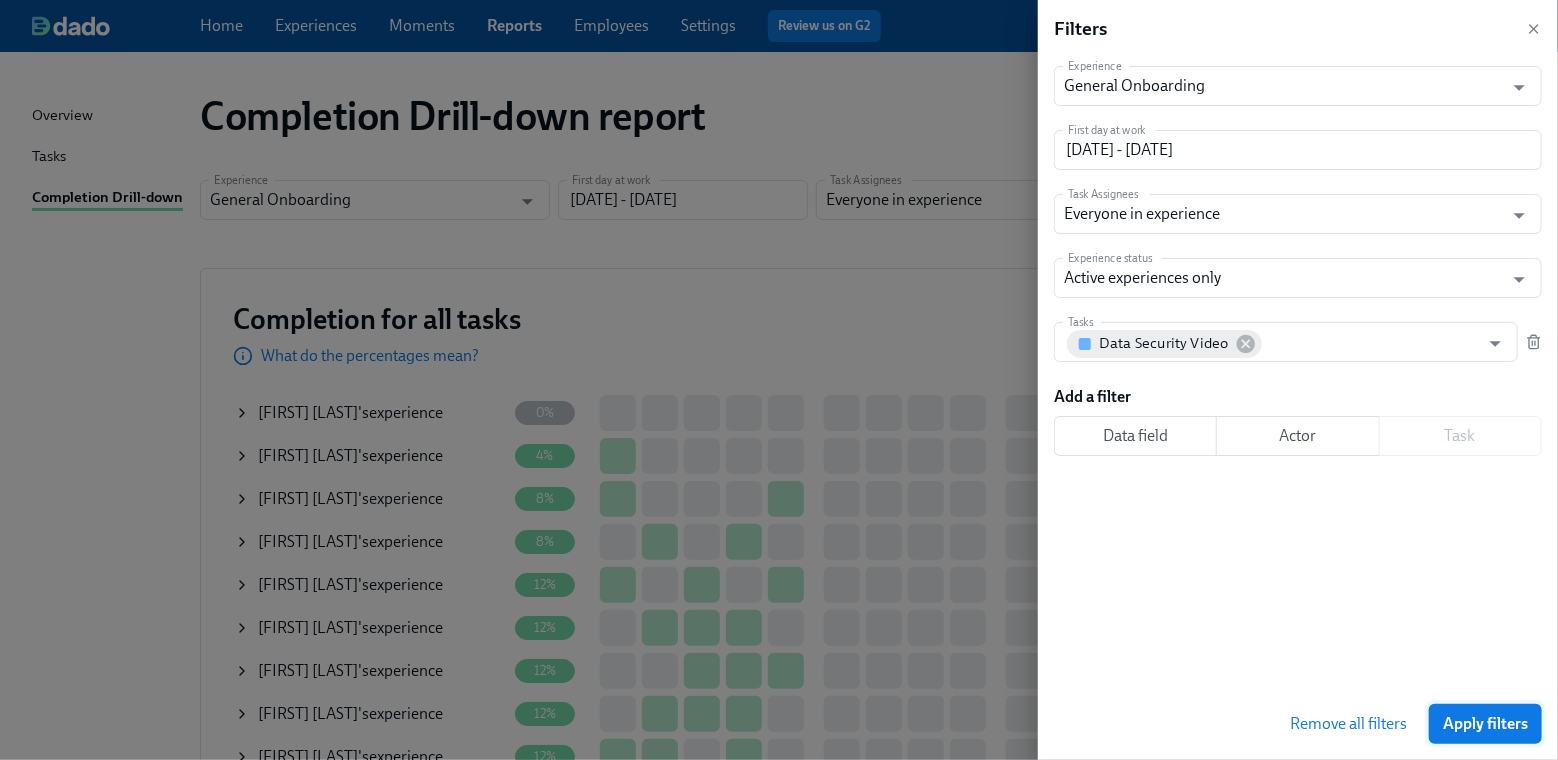 click on "Apply filters" at bounding box center [1485, 724] 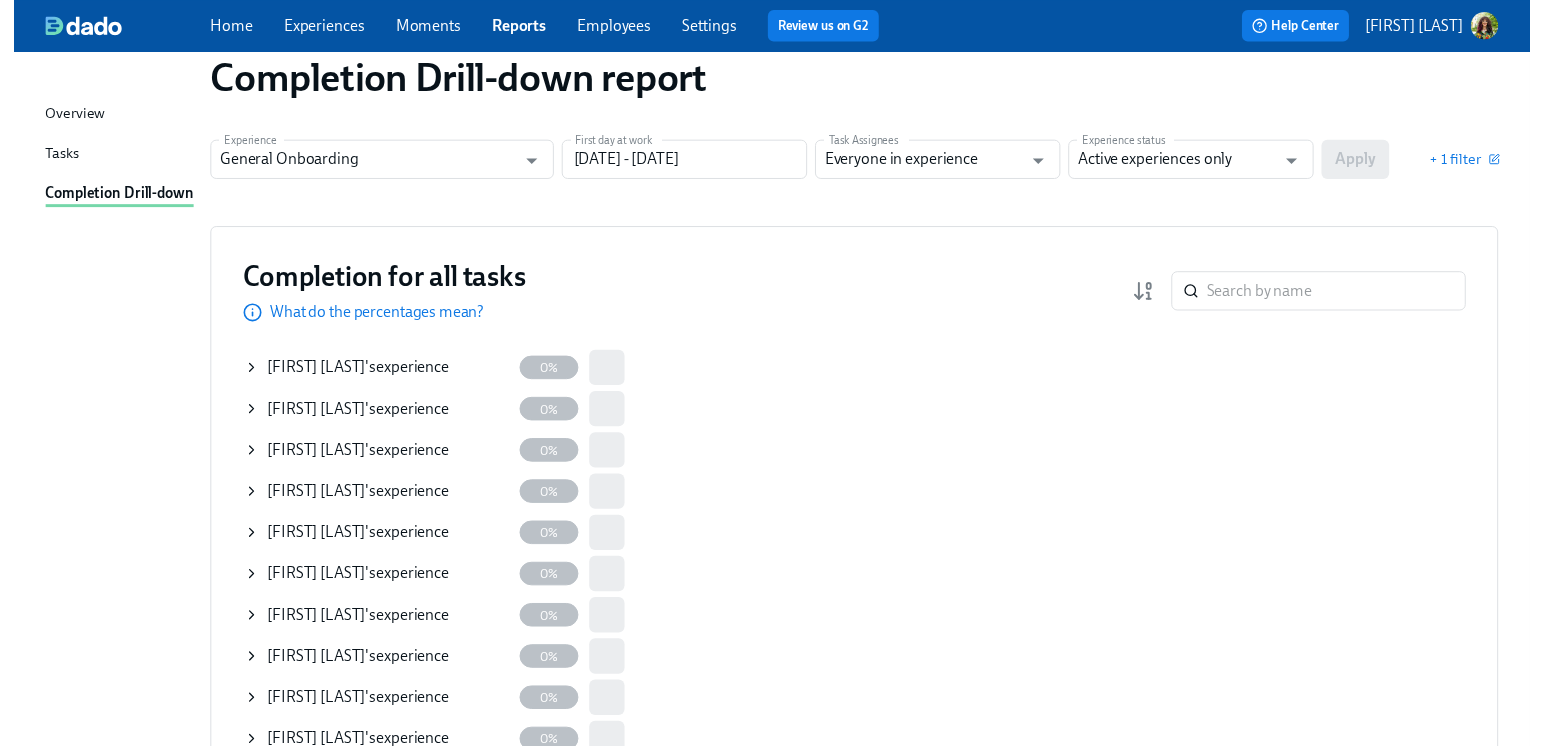 scroll, scrollTop: 0, scrollLeft: 0, axis: both 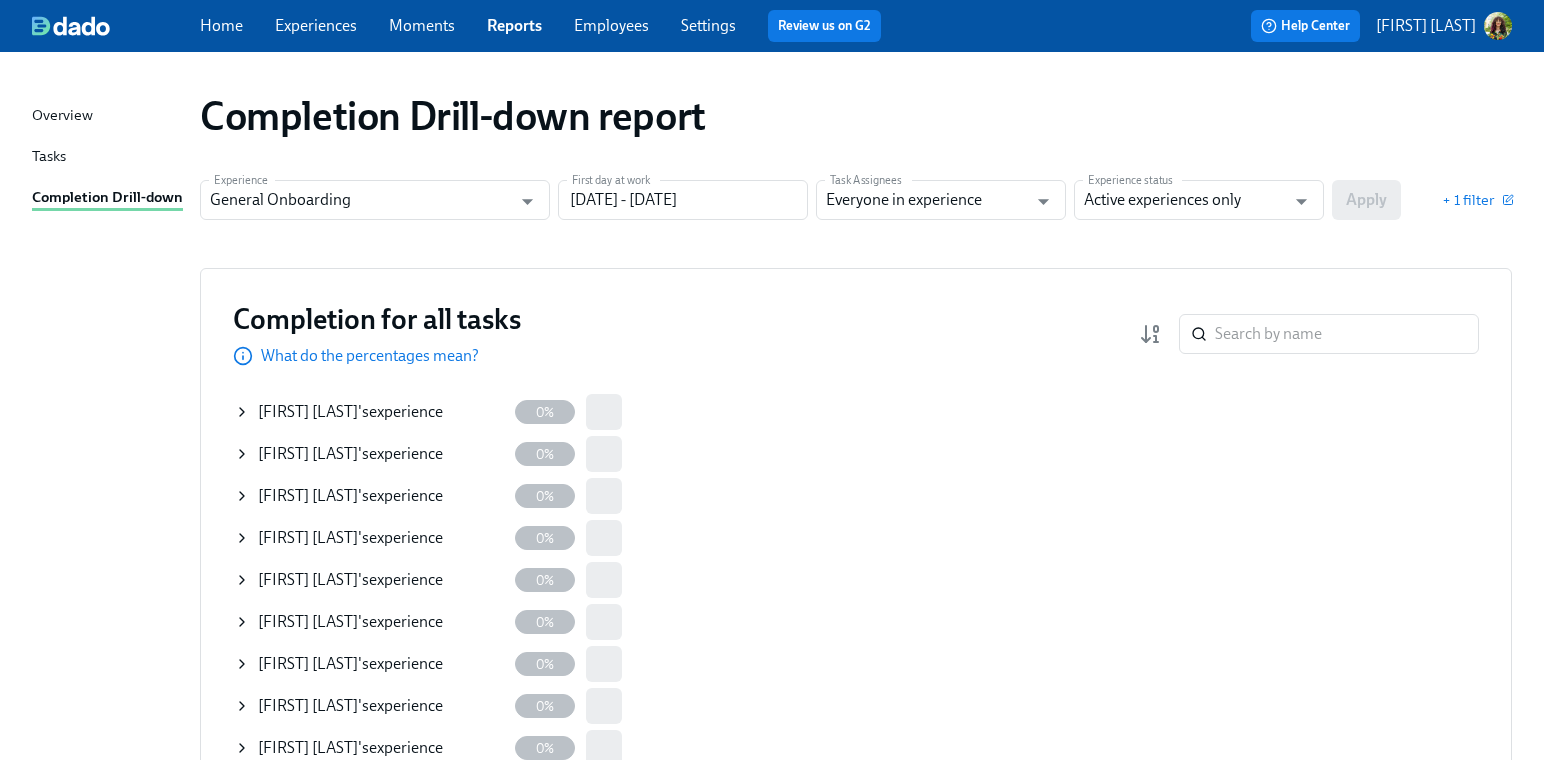 click on "Experiences" at bounding box center [316, 25] 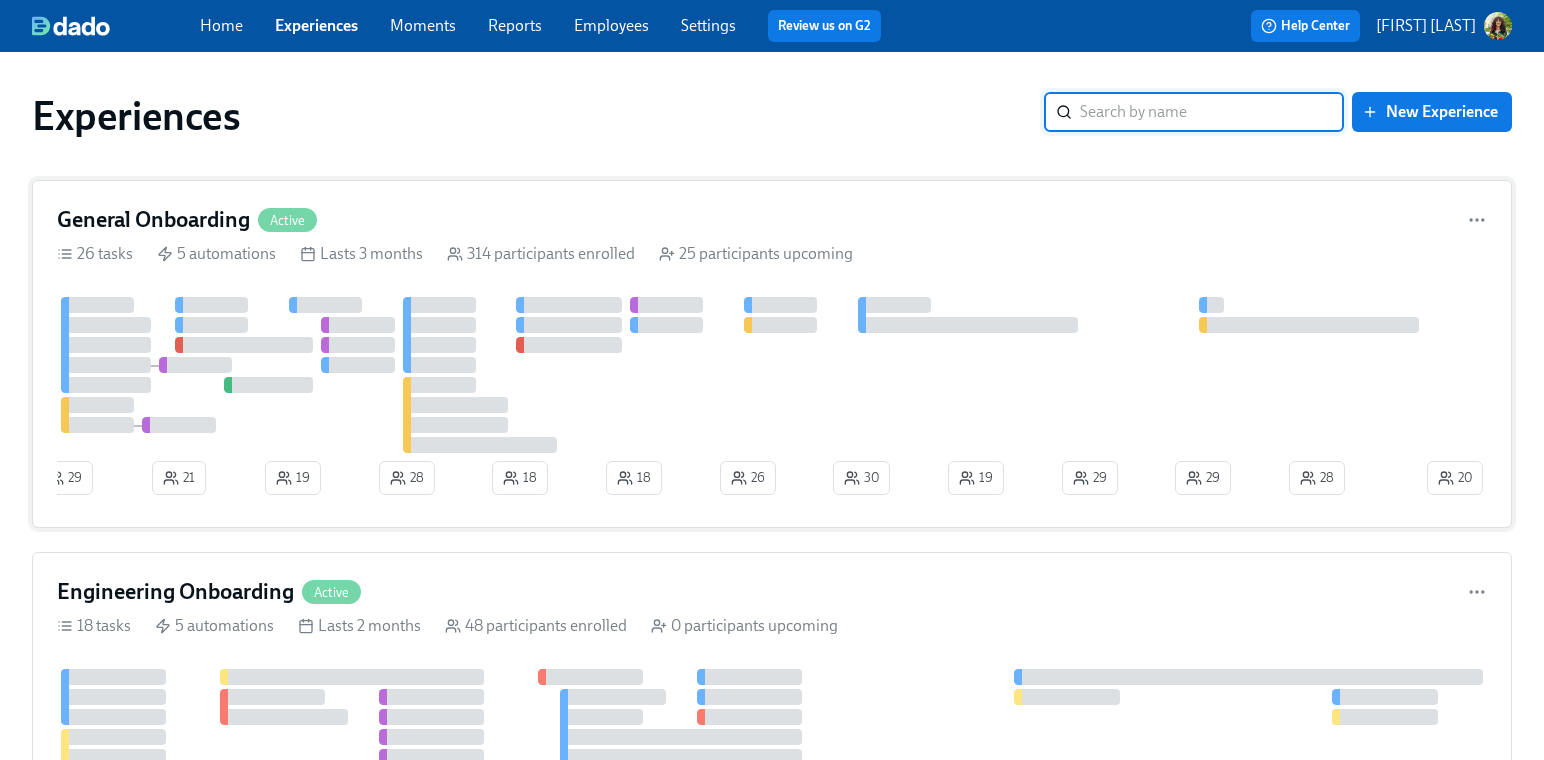 click at bounding box center [740, 375] 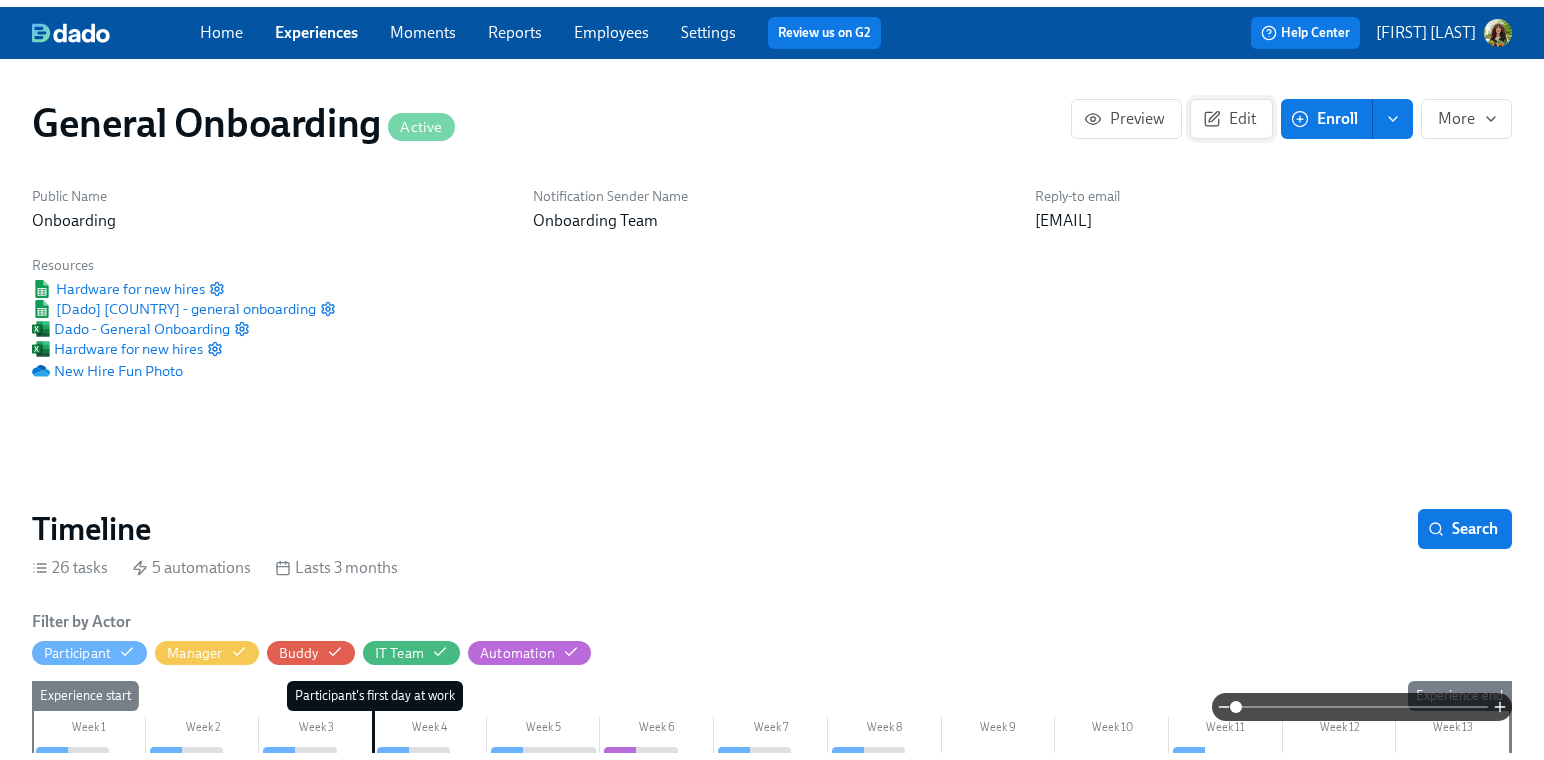 scroll, scrollTop: 0, scrollLeft: 21480, axis: horizontal 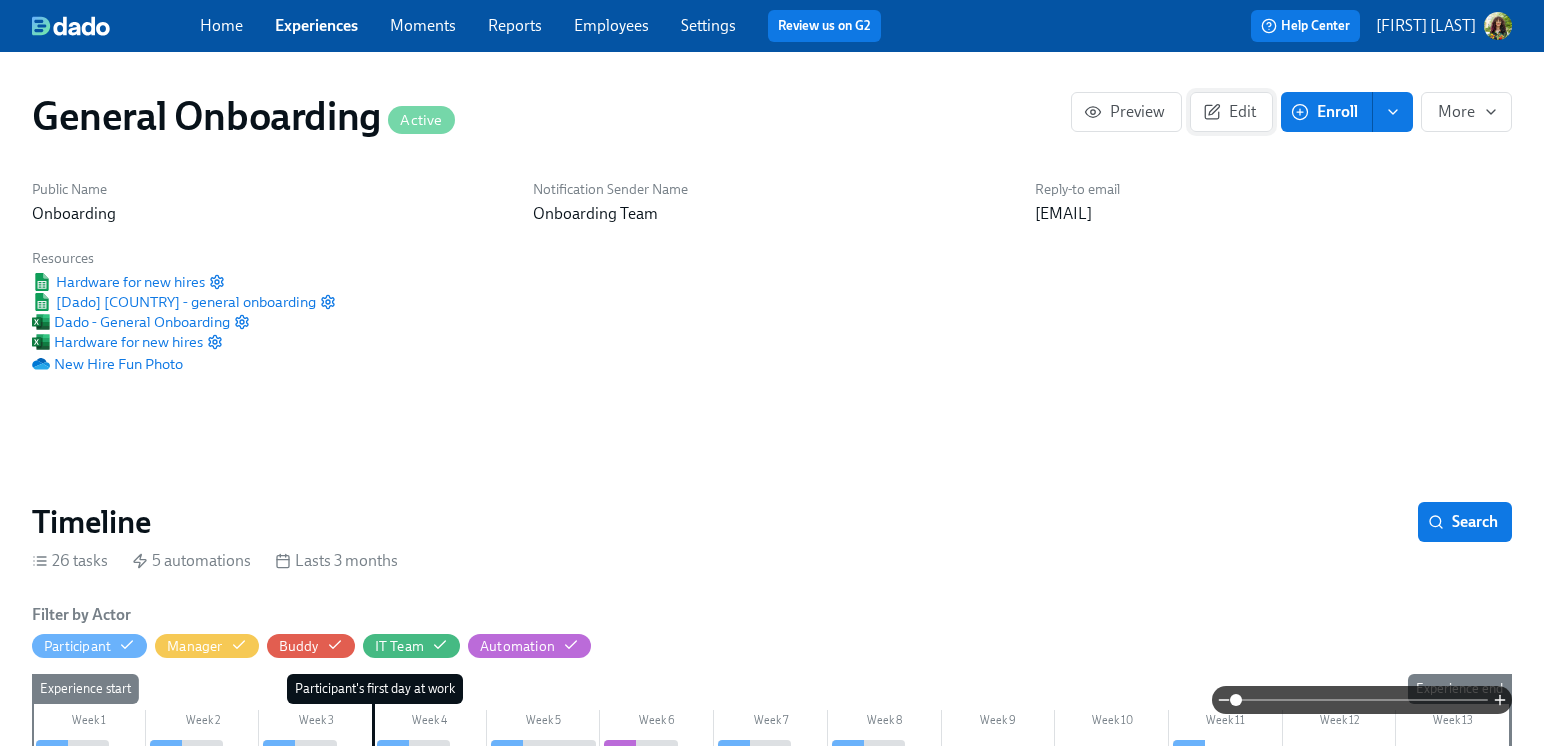 click on "Edit" at bounding box center (1231, 112) 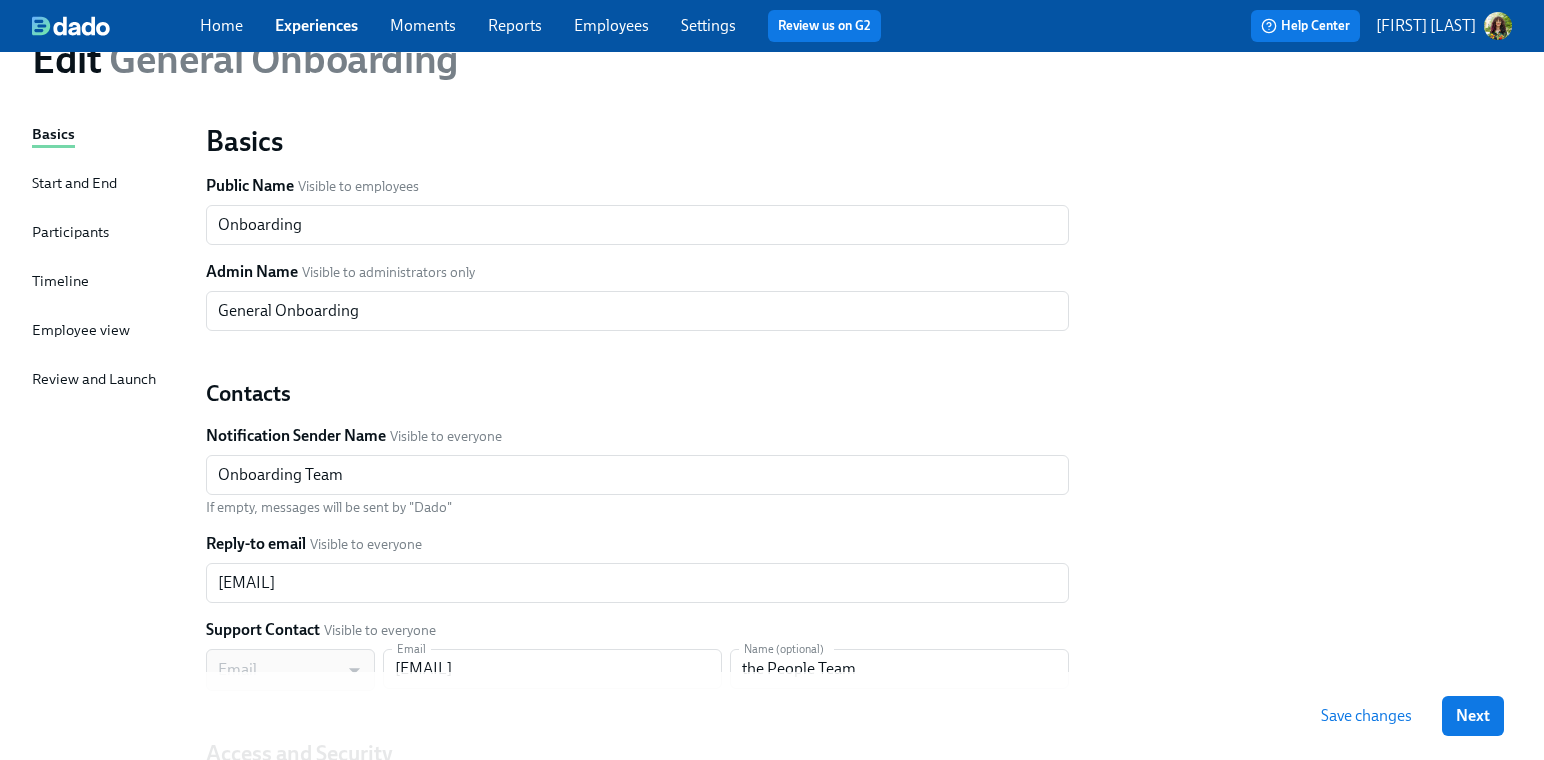scroll, scrollTop: 0, scrollLeft: 0, axis: both 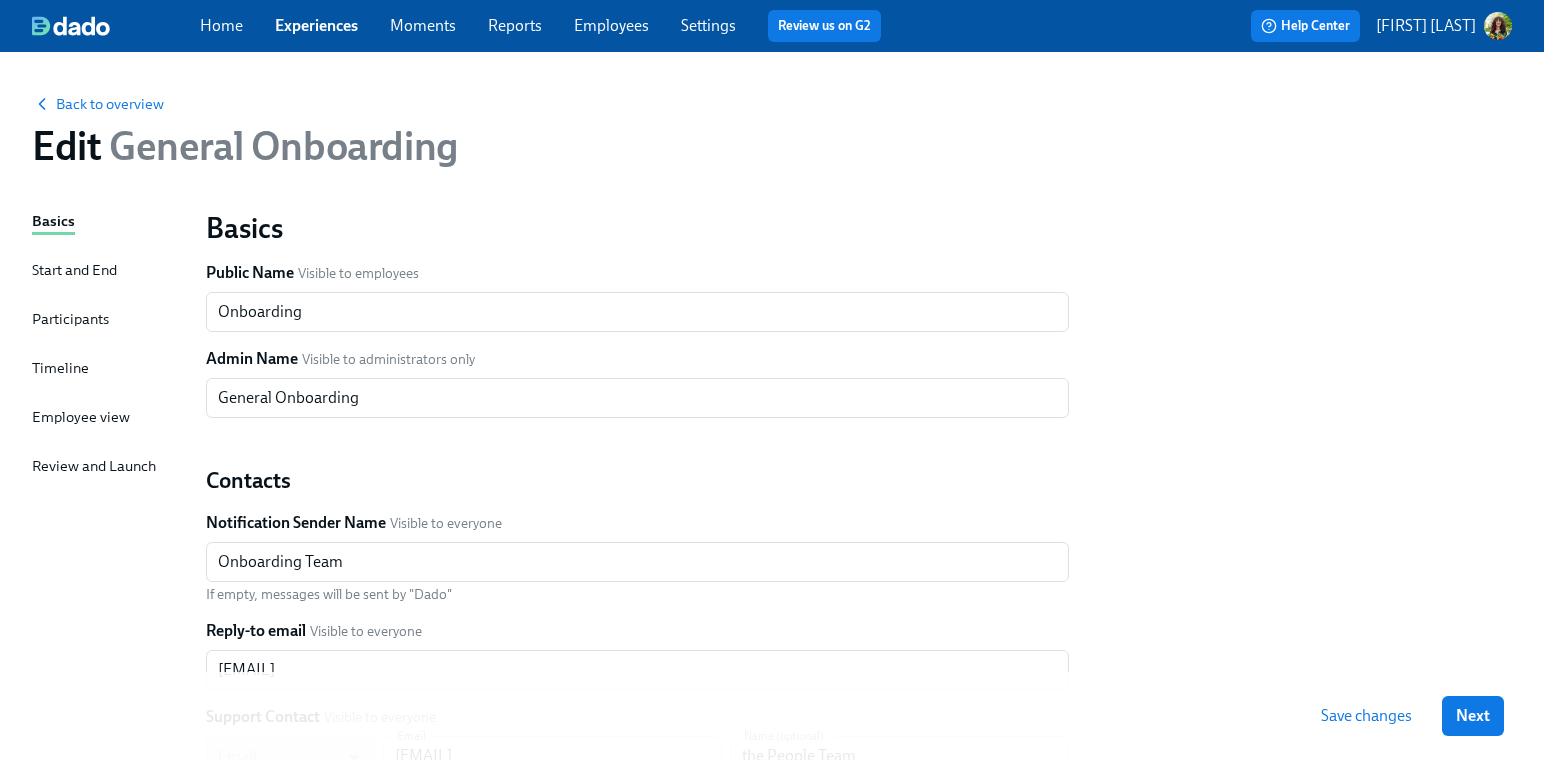 click on "Start and End" at bounding box center [74, 270] 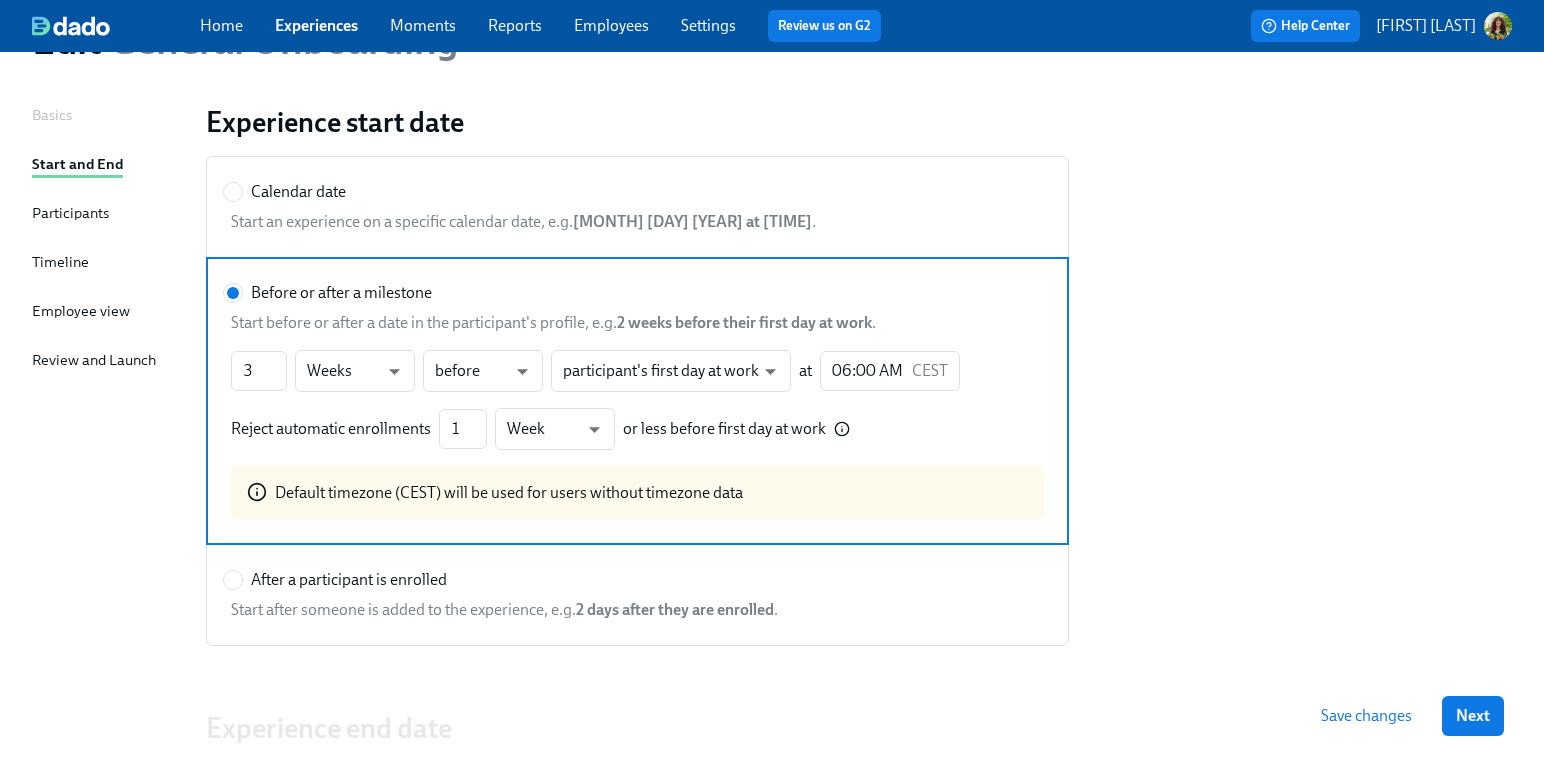 scroll, scrollTop: 125, scrollLeft: 0, axis: vertical 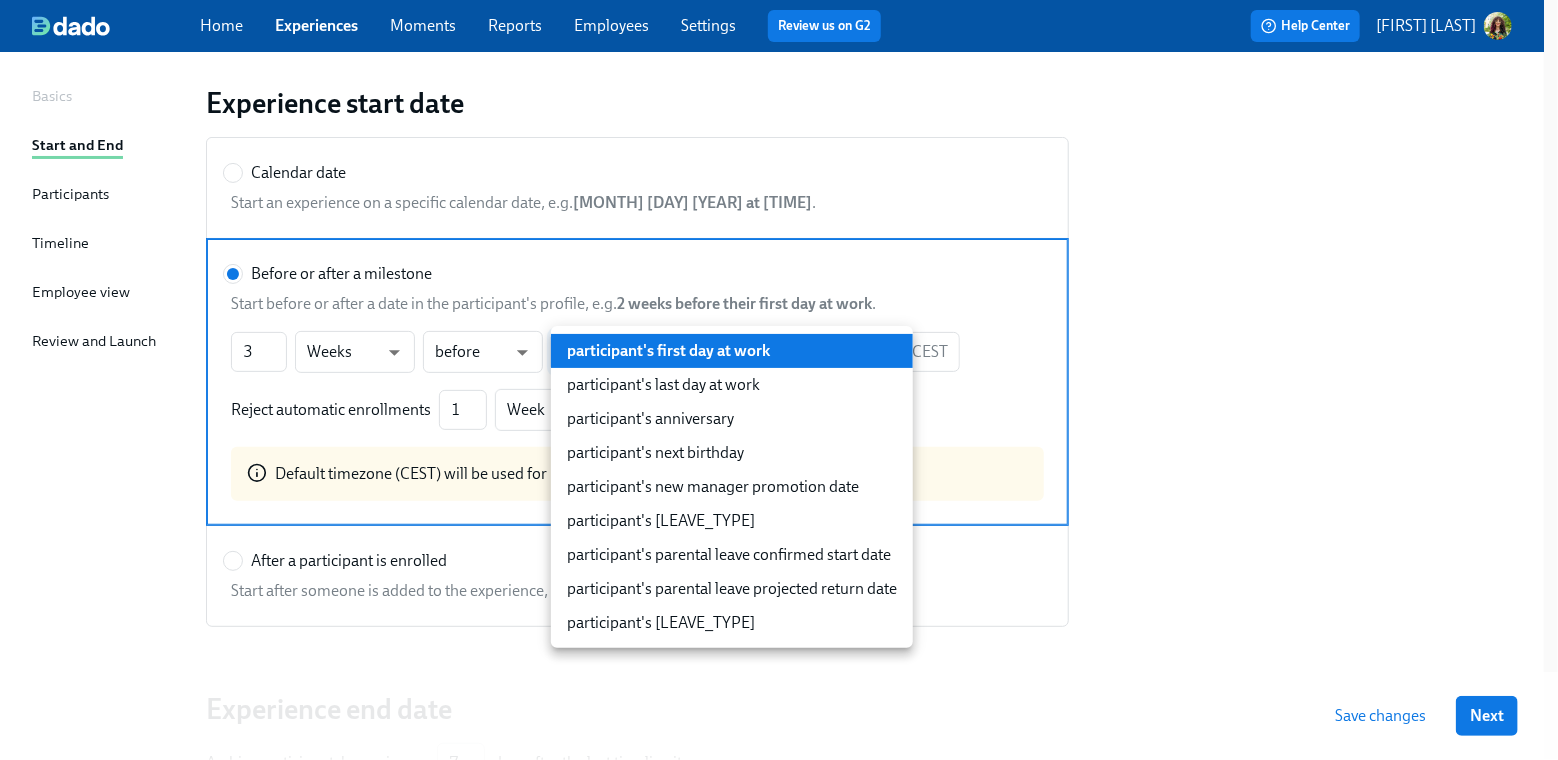 click on "Home Experiences Moments Reports Employees Settings Review us on G2 Help Center [FIRST] [LAST] Back to overview Edit General Onboarding Basics Start and End Participants Timeline Employee view Review and Launch Experience start date Calendar date Start an experience on a specific calendar date, e.g. [DATE] at [TIME] . Before or after a milestone Start before or after a date in the participant's profile, e.g. 2 weeks before their first day at work . 3 Weeks before participant's first day at work hireDate at [TIME] CEST Reject automatic enrollments 1 Week or less before first day at work Default timezone (CEST) will be used for users without timezone data After a participant is enrolled Start after someone is added to the experience, e.g. 2 days after they are enrolled . Experience end date Archive participants' experiences 7 days after the last timeline item Save changes Next Close cross-small 1" at bounding box center [779, 429] 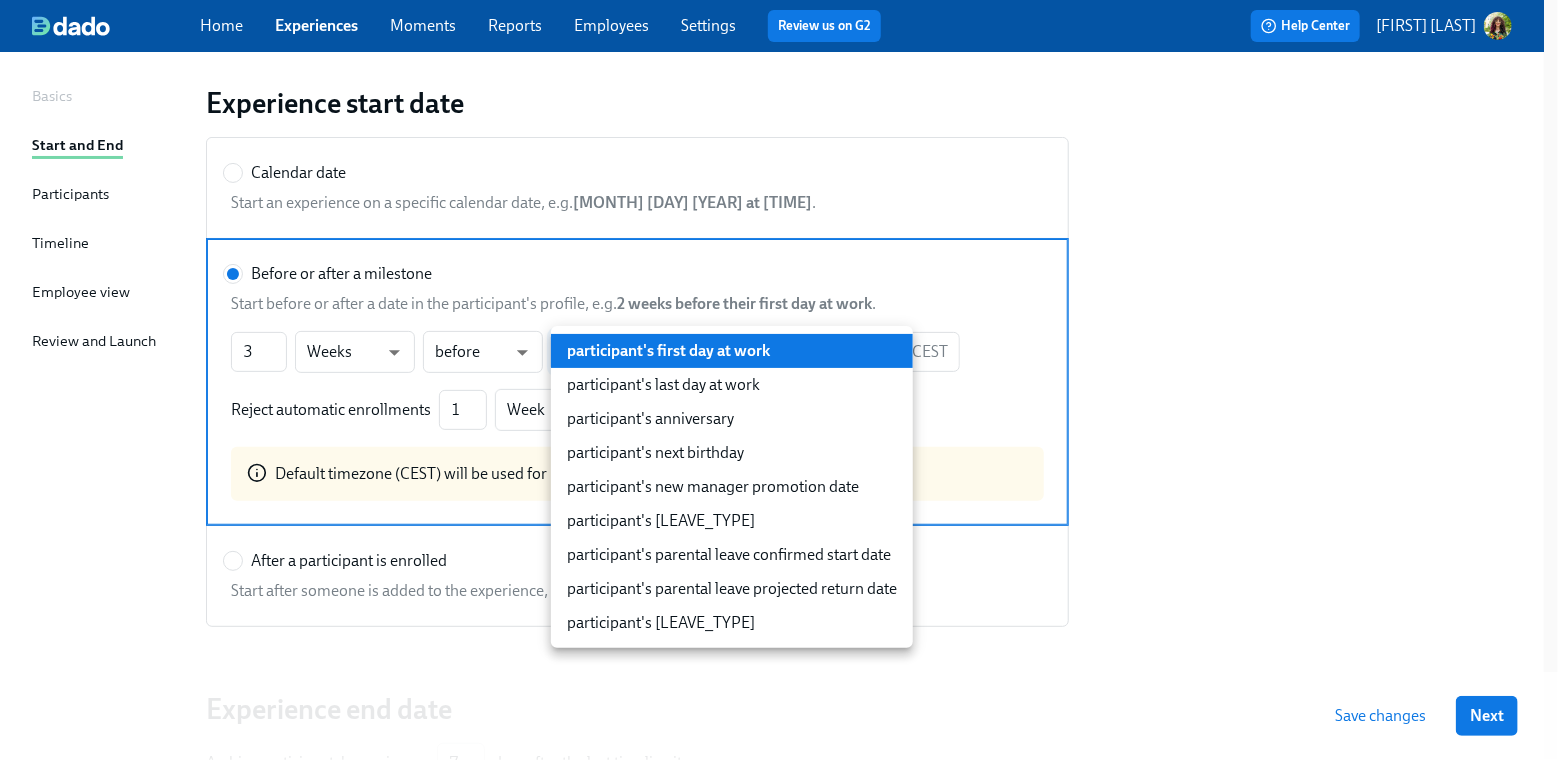 click at bounding box center (779, 380) 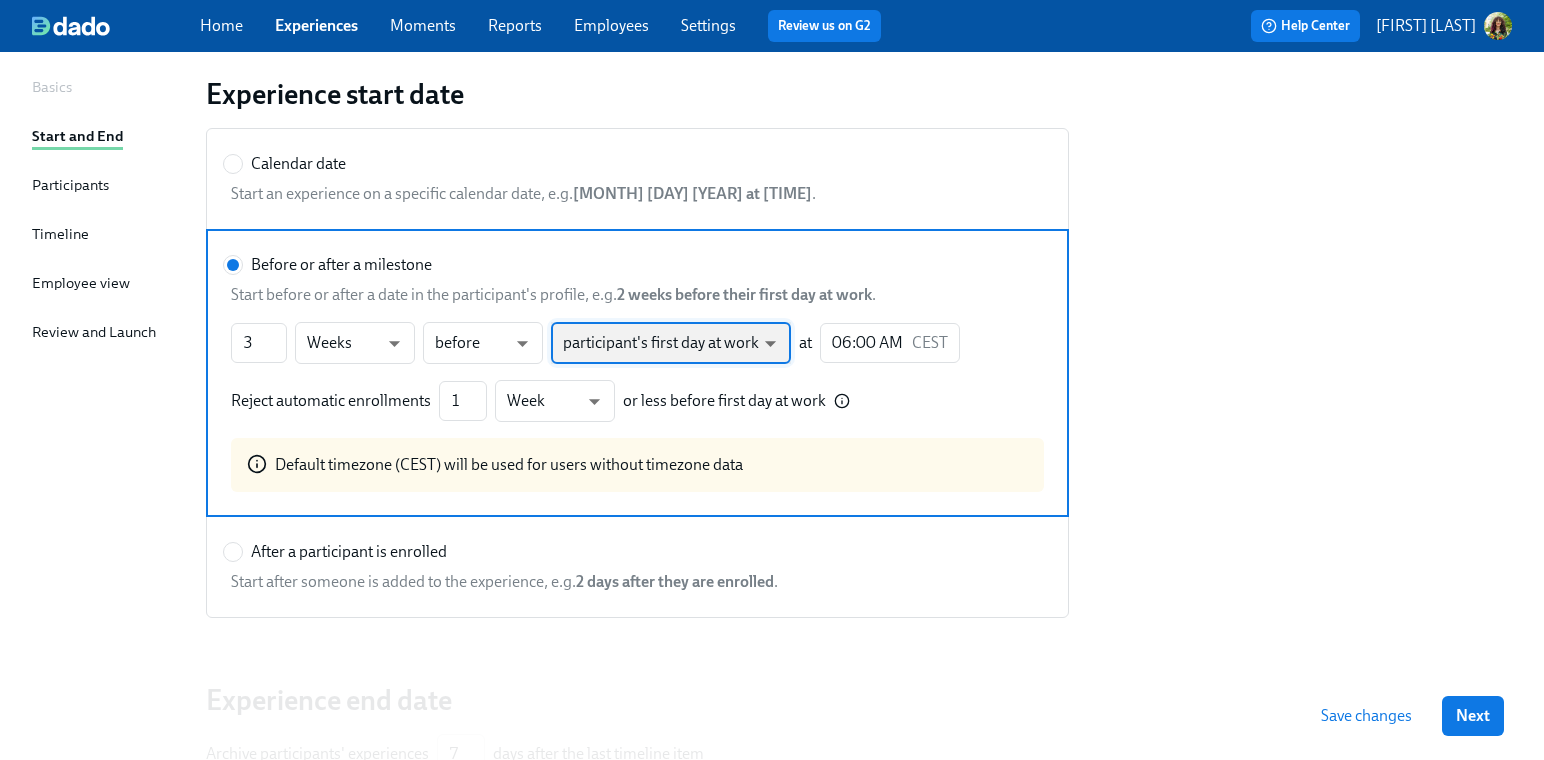 scroll, scrollTop: 123, scrollLeft: 0, axis: vertical 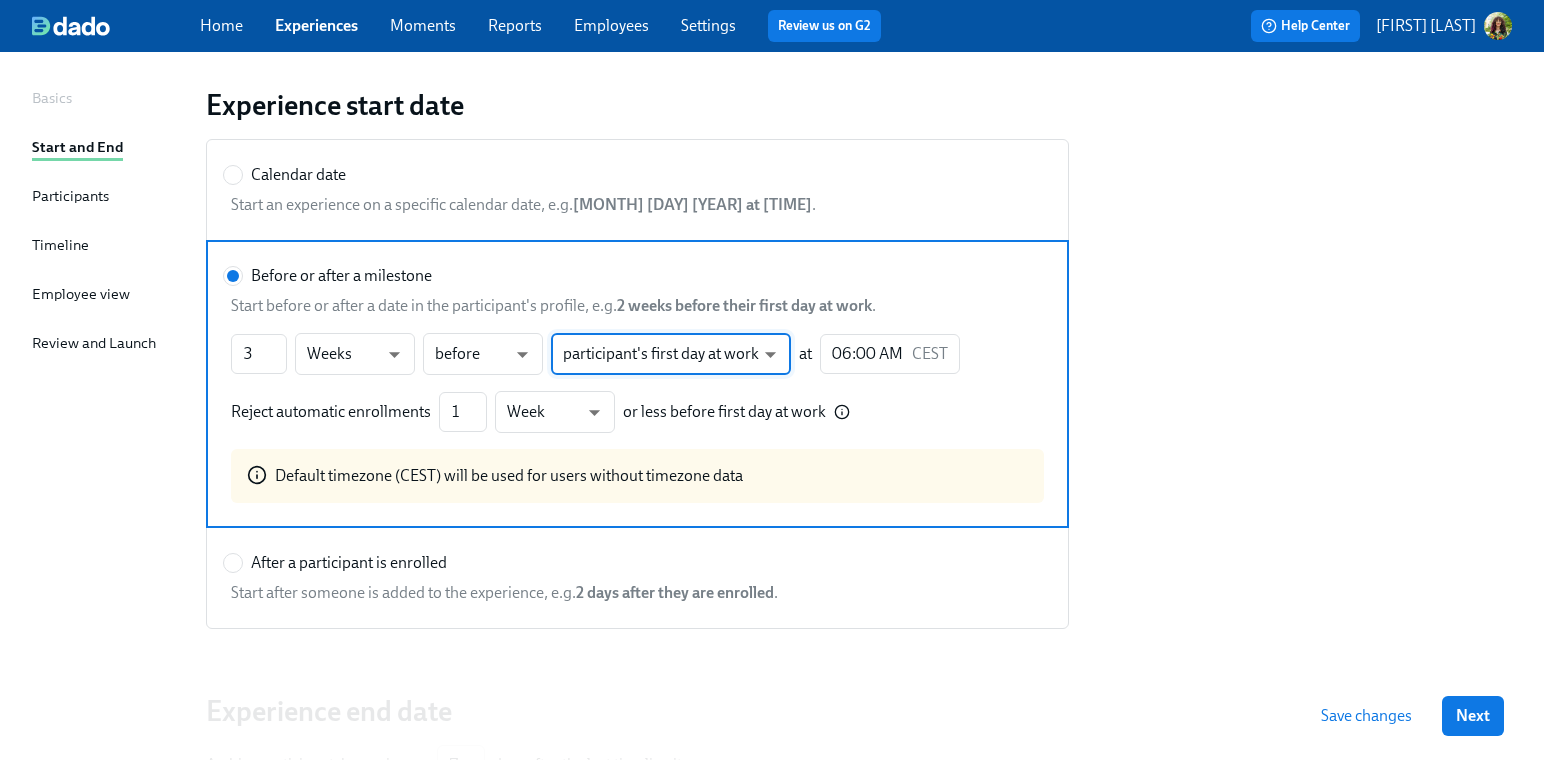 click on "Participants" at bounding box center (70, 196) 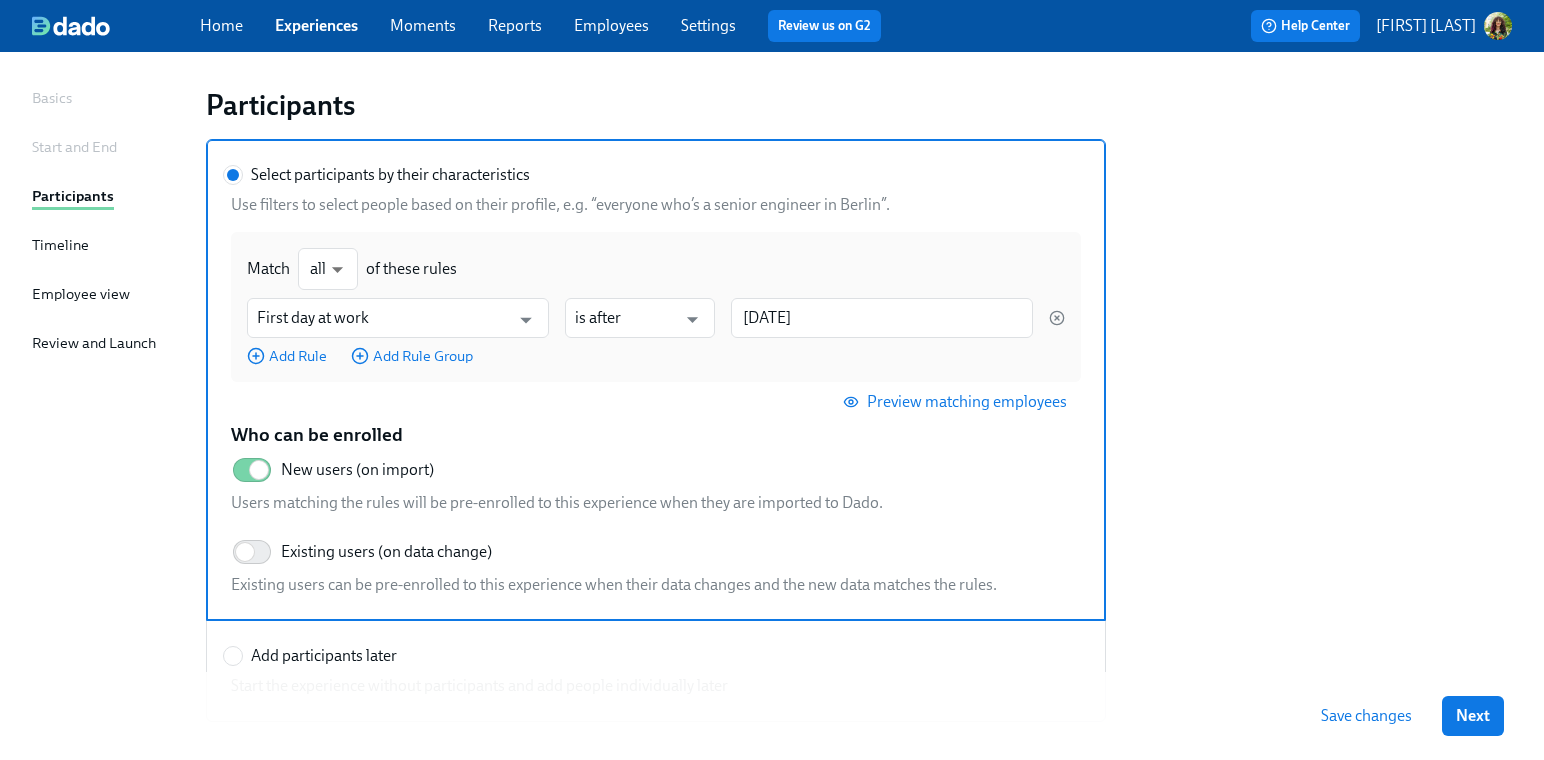 click on "Timeline" at bounding box center (60, 245) 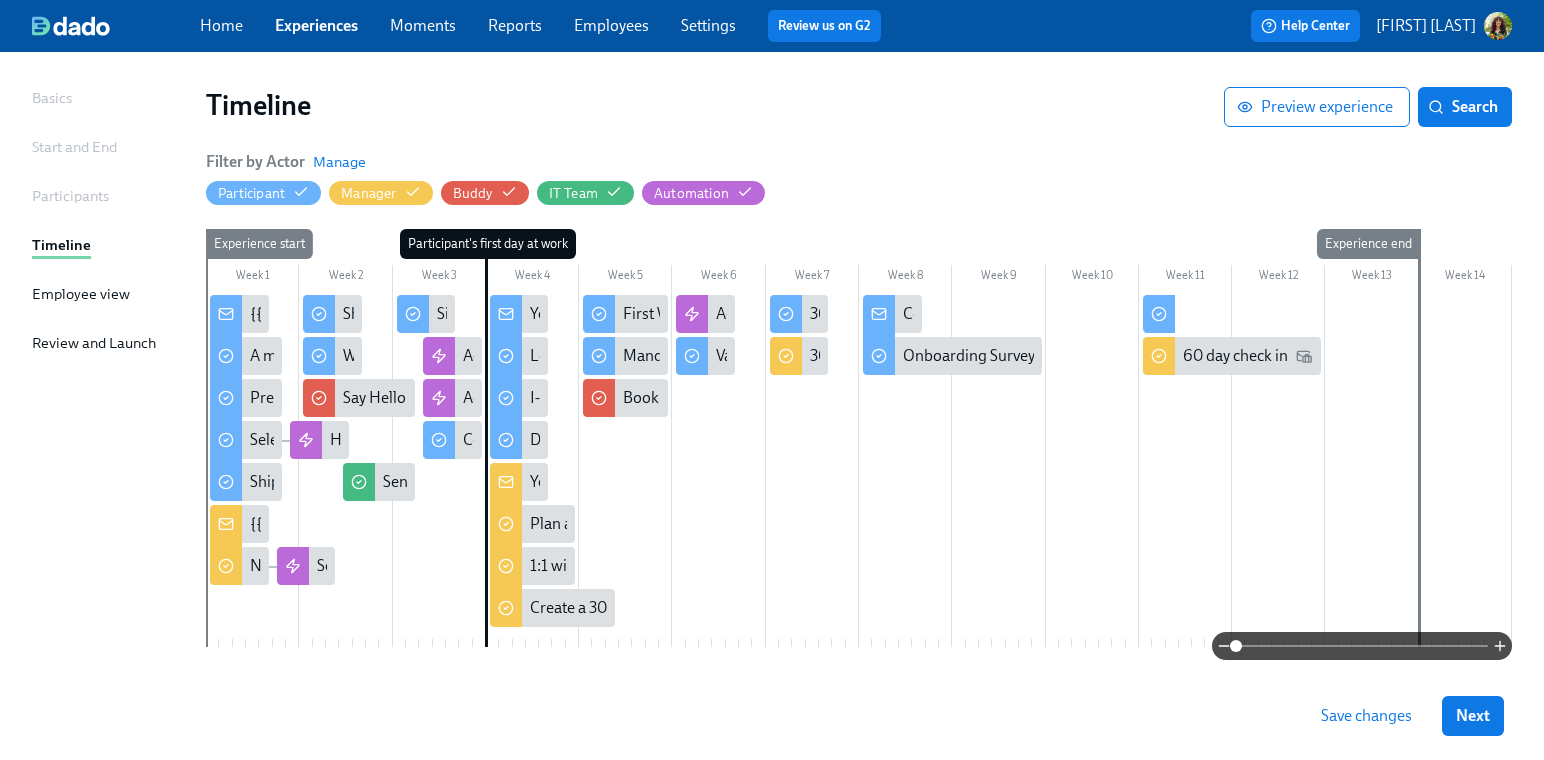 click at bounding box center (1362, 646) 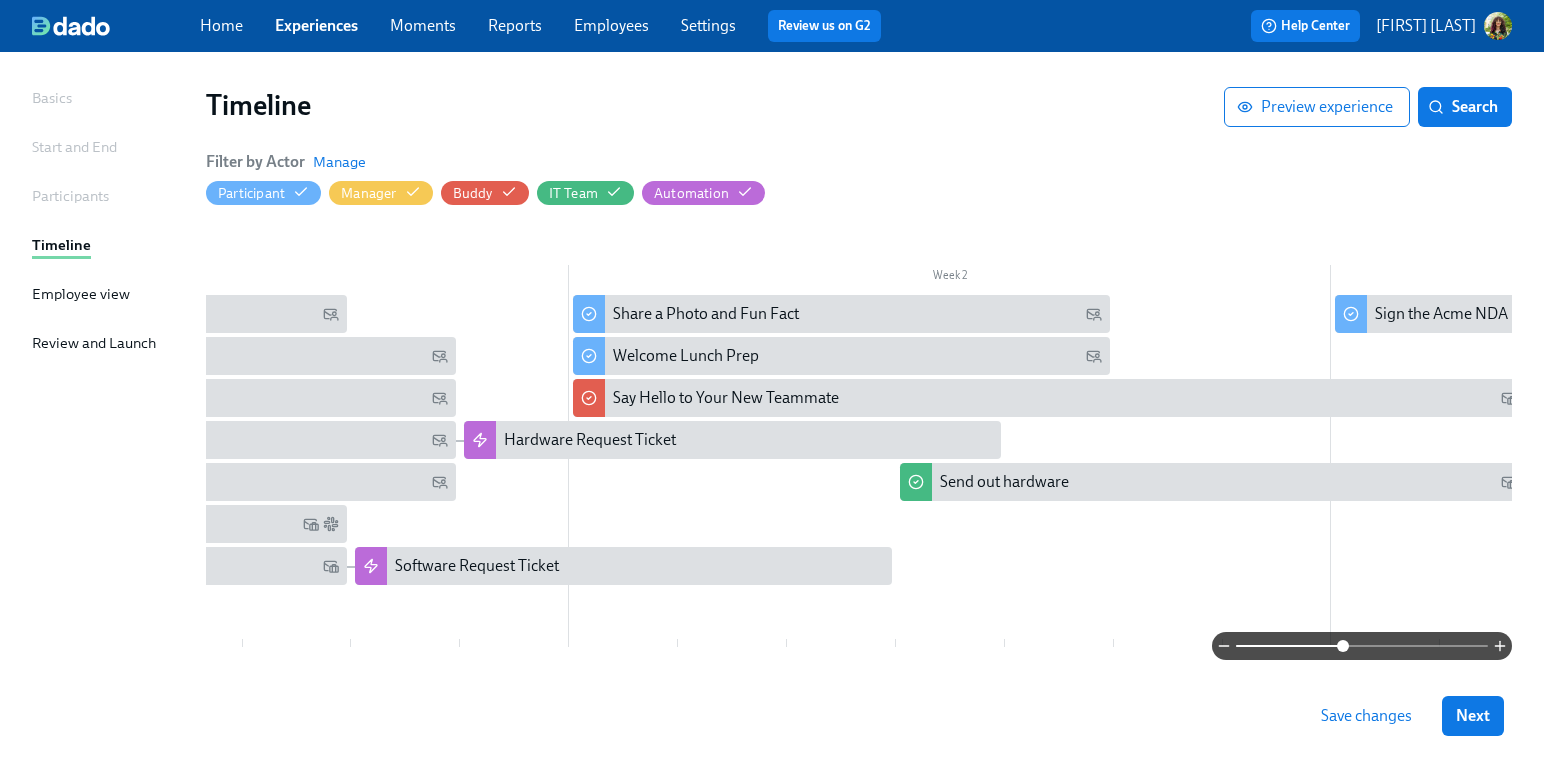 scroll, scrollTop: 0, scrollLeft: 405, axis: horizontal 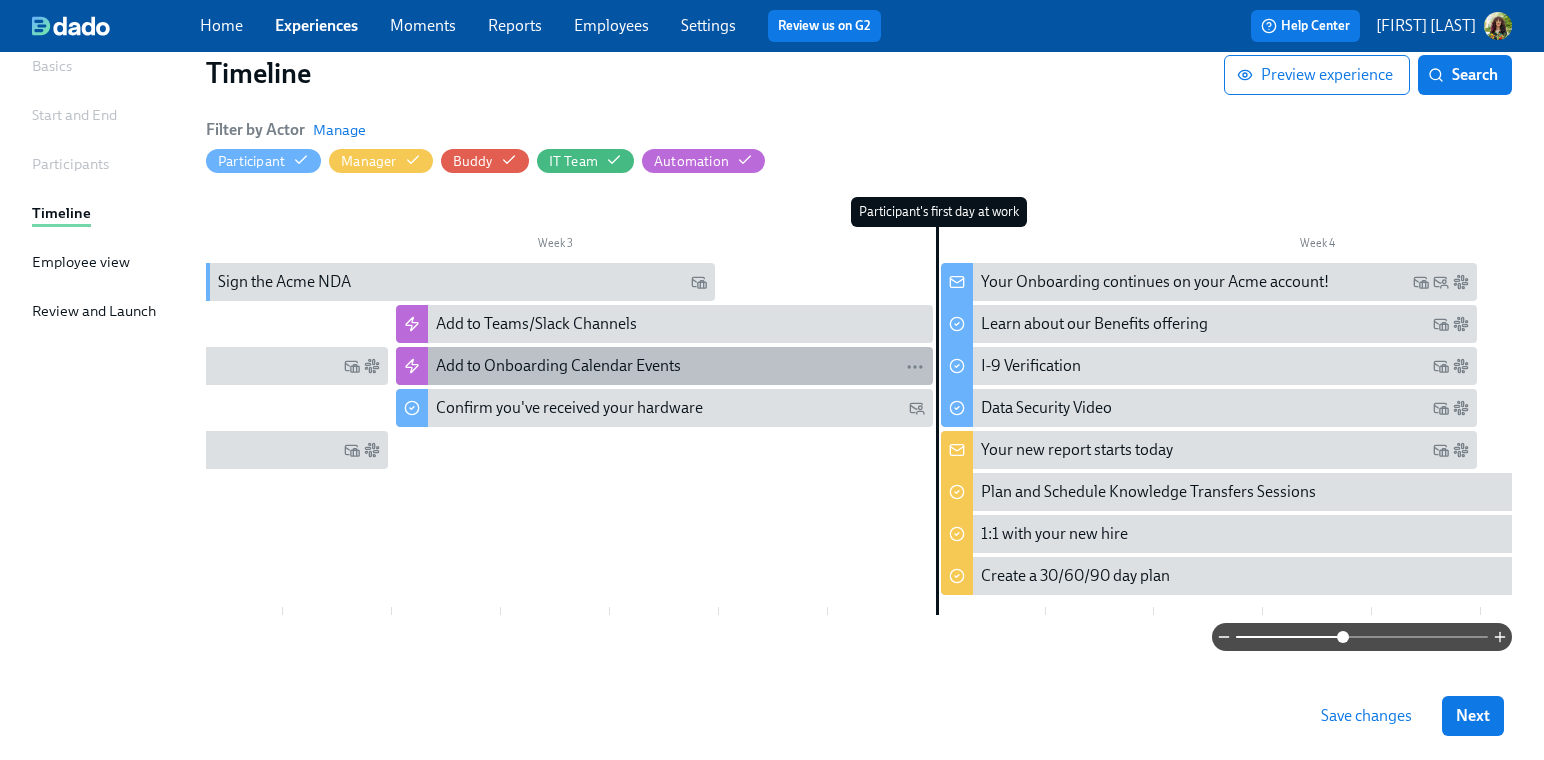 click on "Add to Onboarding Calendar Events" at bounding box center (558, 366) 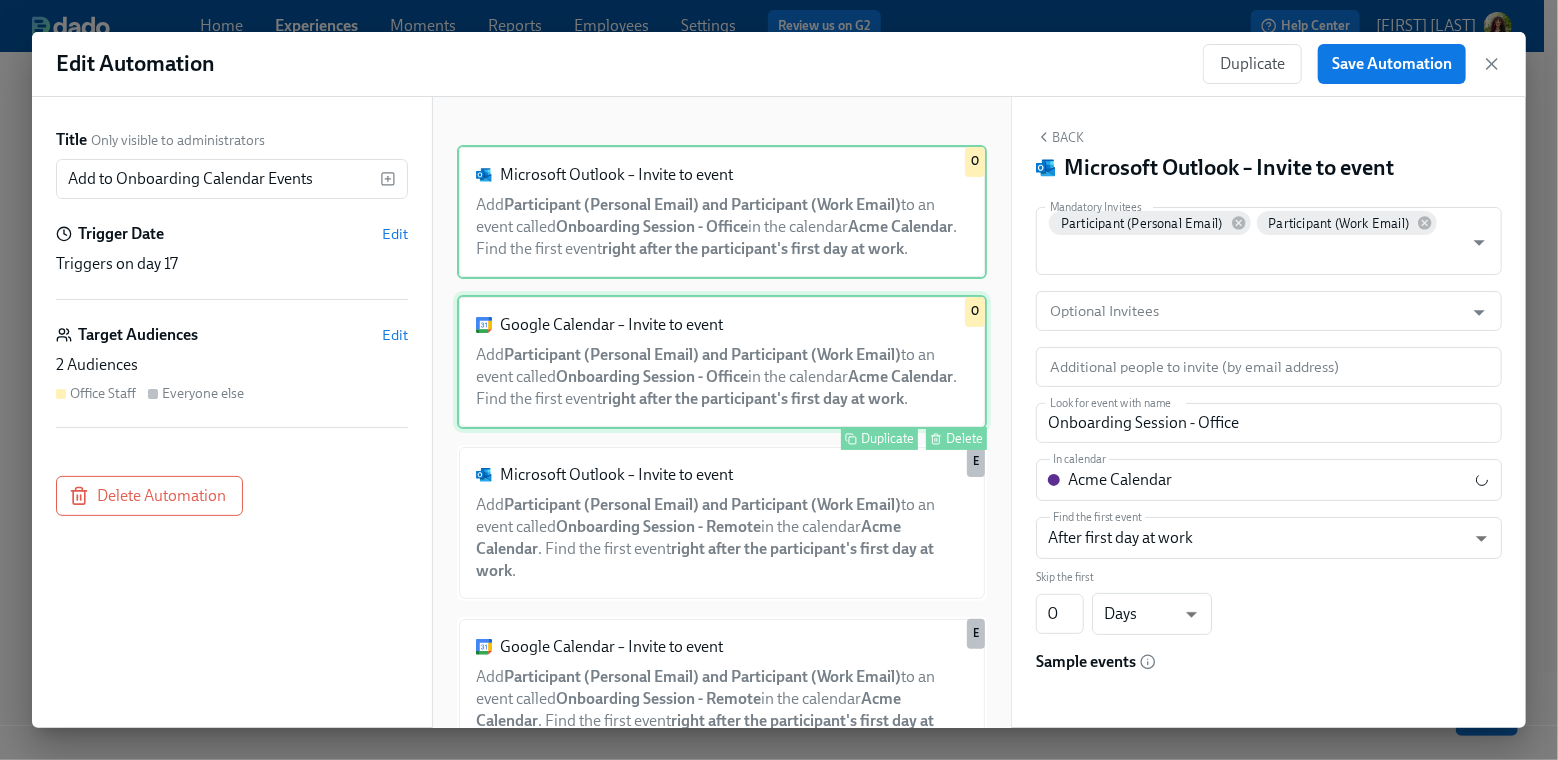 click on "Google Calendar – Invite to event Add Participant (Personal Email) and Participant (Work Email) to an event called Onboarding Session - Office in the calendar Acme Calendar . Find the first event right after the participant's first day at work . Duplicate Delete O" at bounding box center (722, 362) 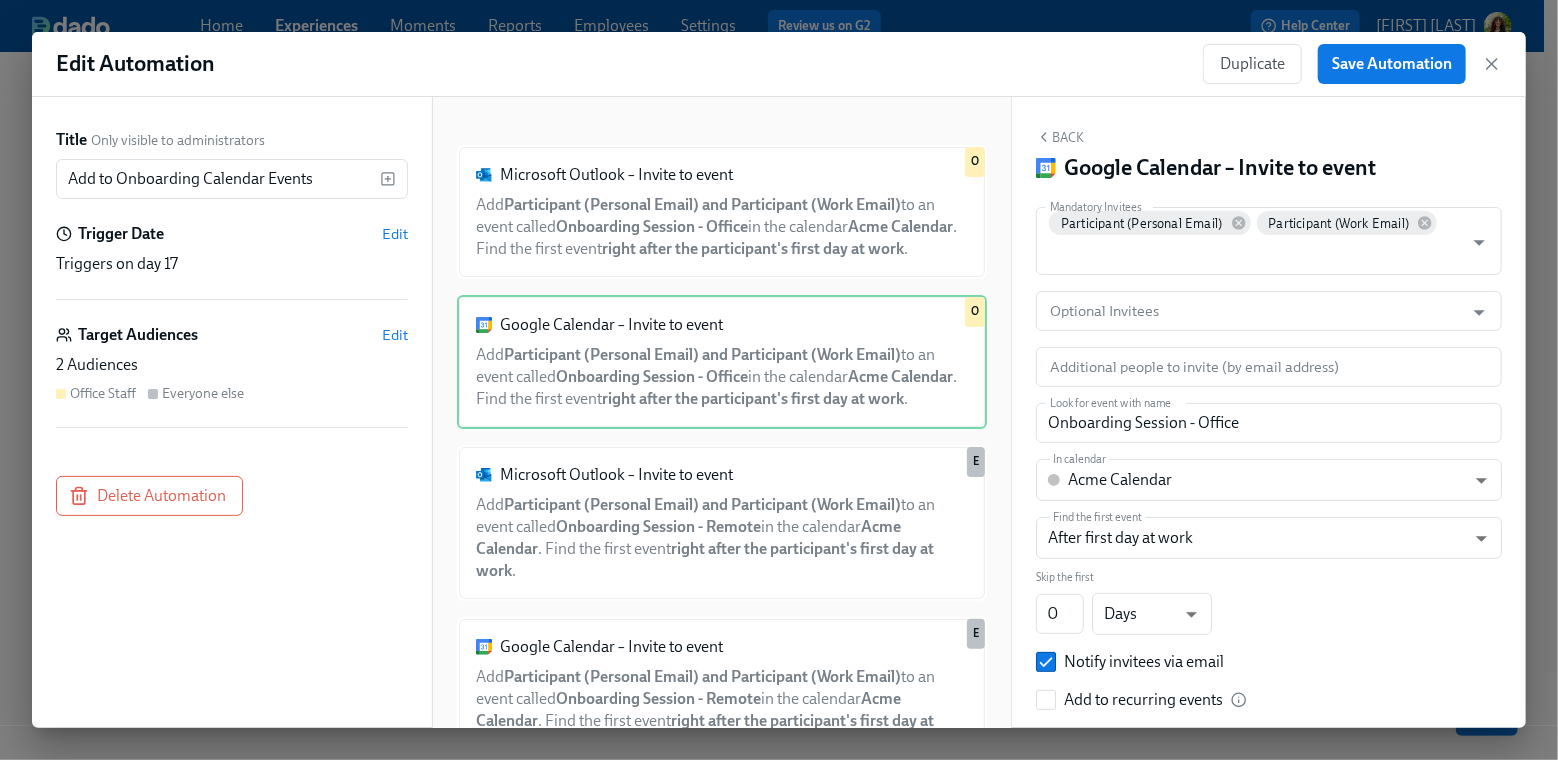 click on "2 Audiences" at bounding box center (232, 365) 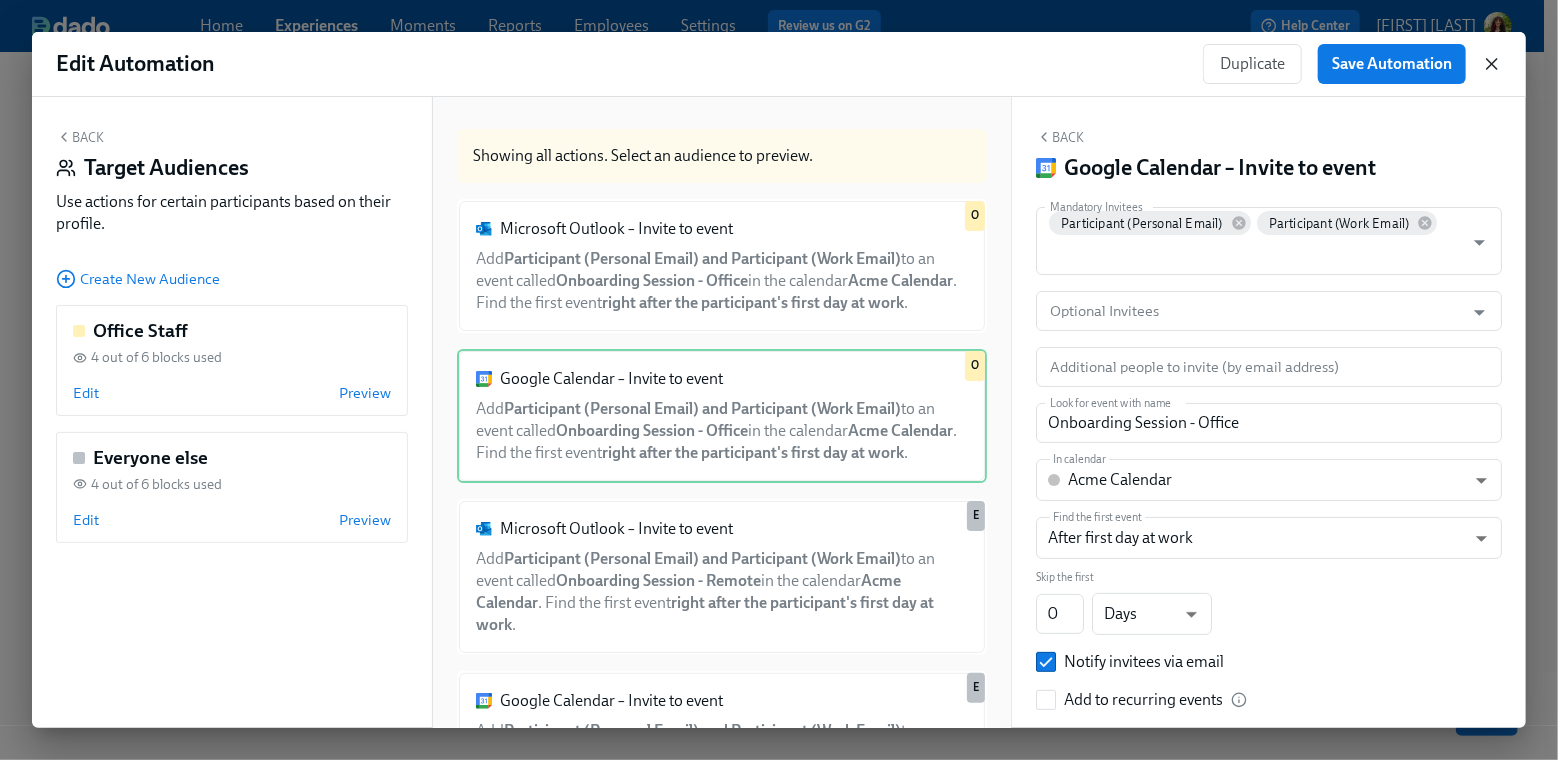 click 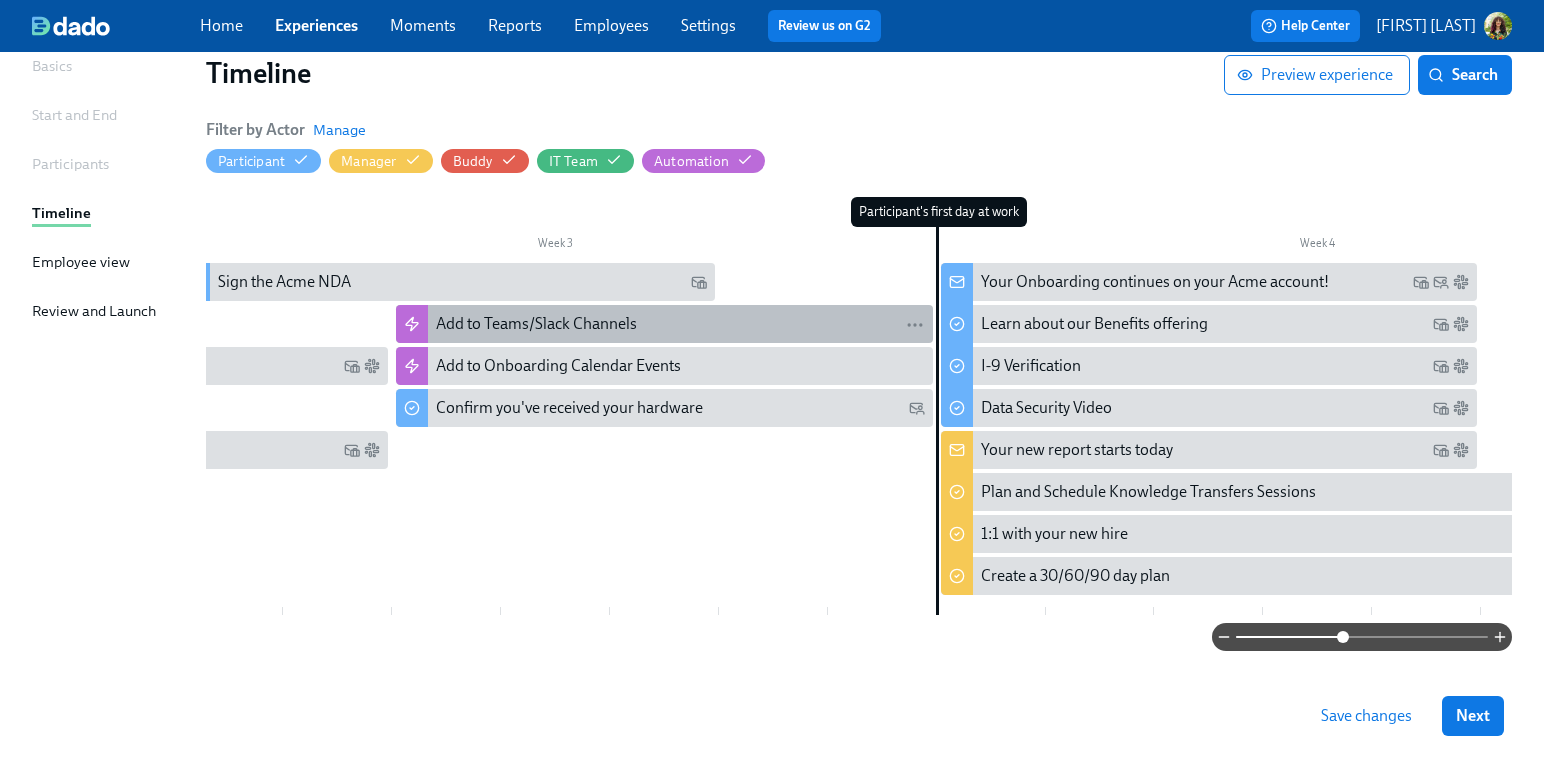 click on "Add to Teams/Slack Channels" at bounding box center (680, 324) 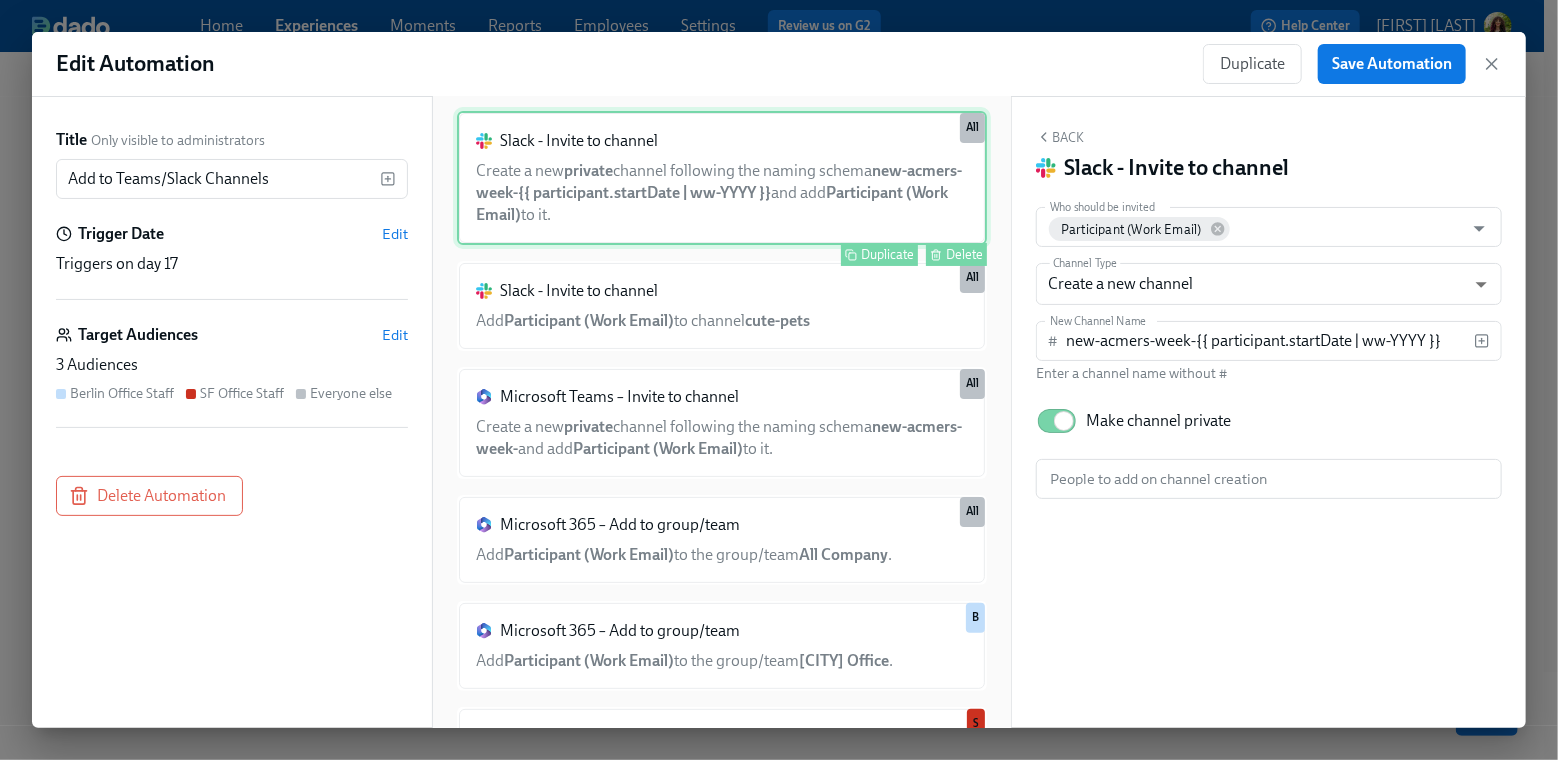 scroll, scrollTop: 11, scrollLeft: 0, axis: vertical 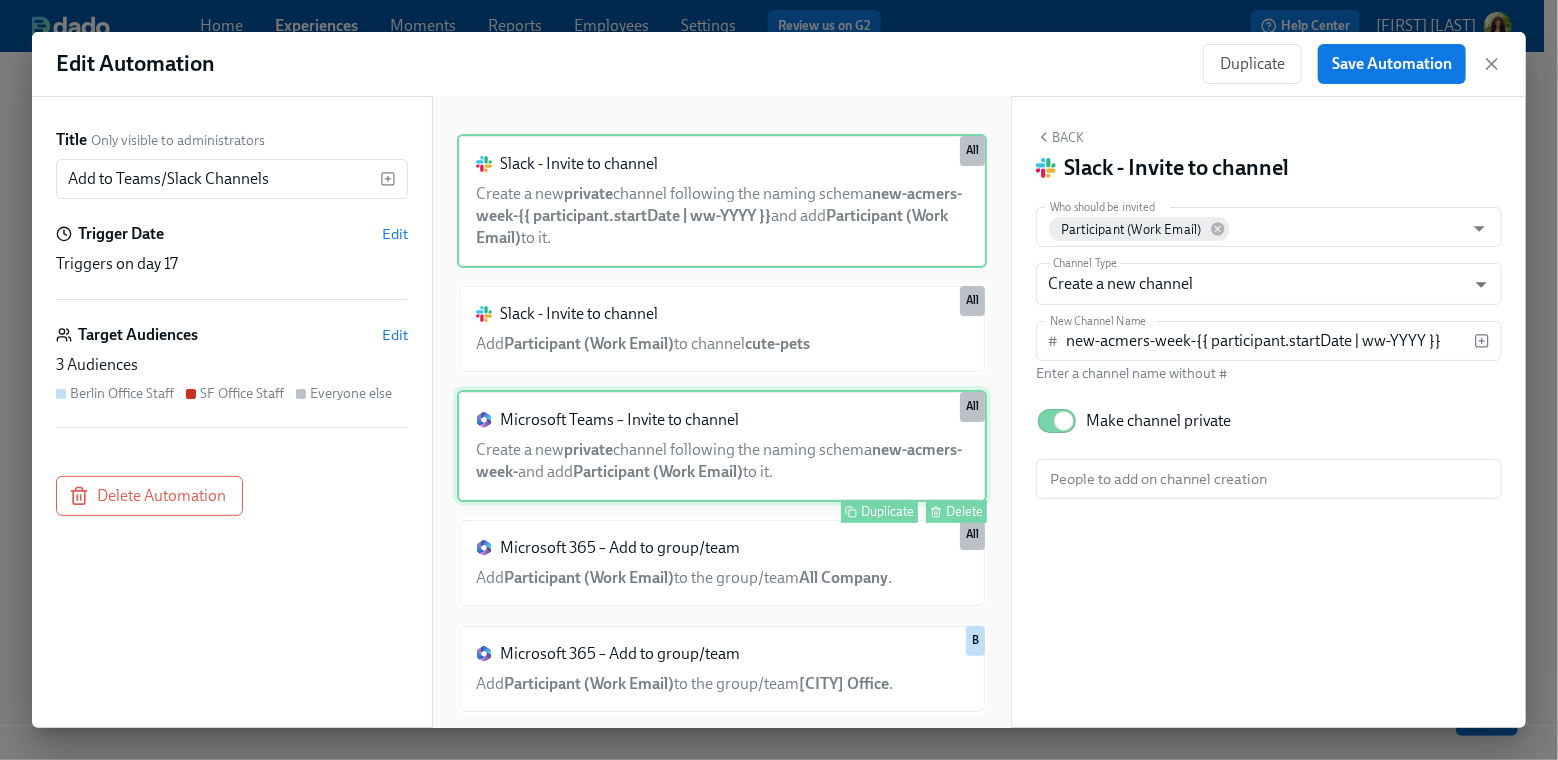 click on "Microsoft Teams – Invite to channel Create a new private channel following the naming schema new-acmers-week- and add Participant (Work Email) to it. Duplicate Delete All" at bounding box center (722, 446) 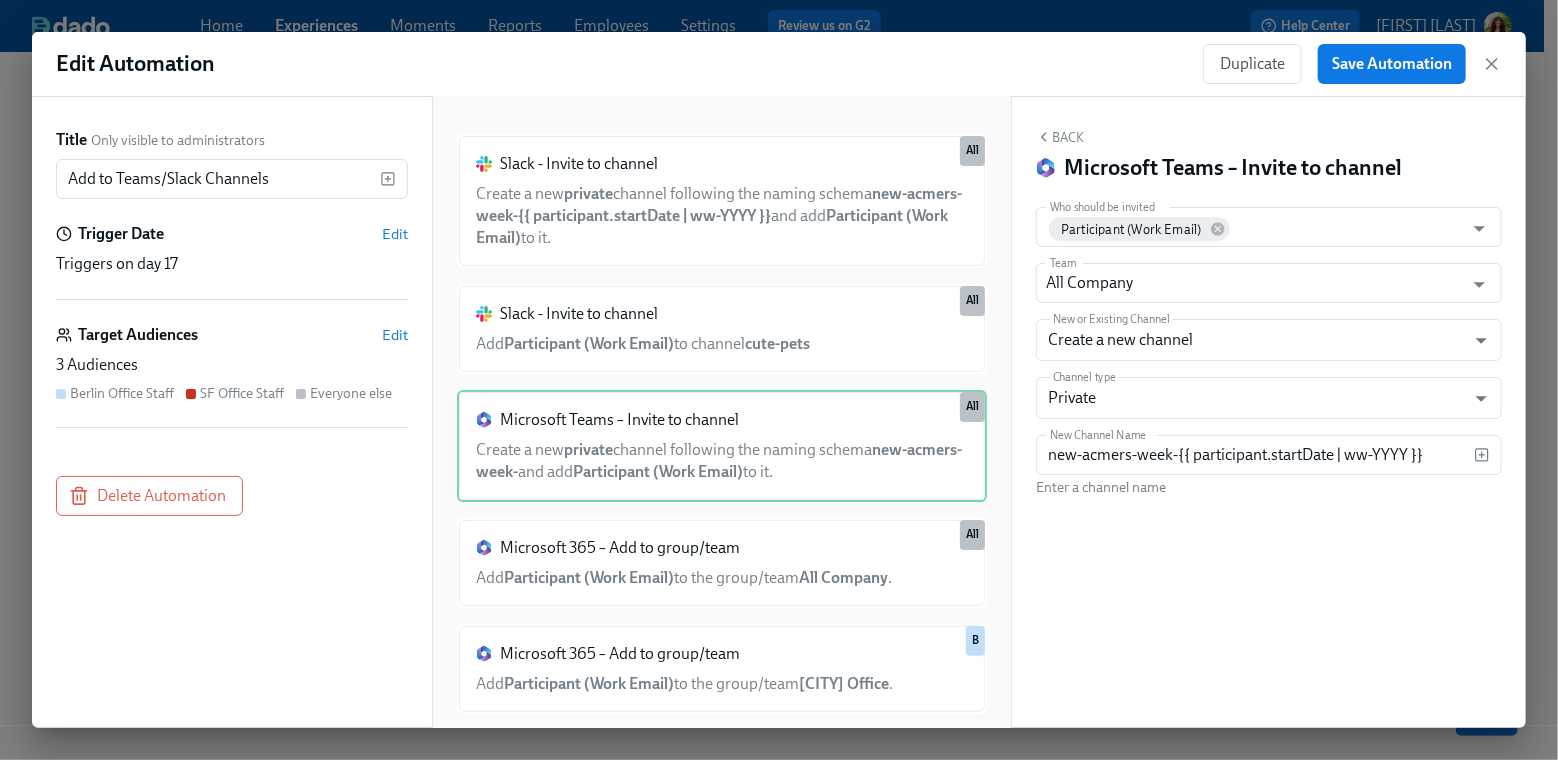 click on "Target Audiences Edit" at bounding box center [232, 335] 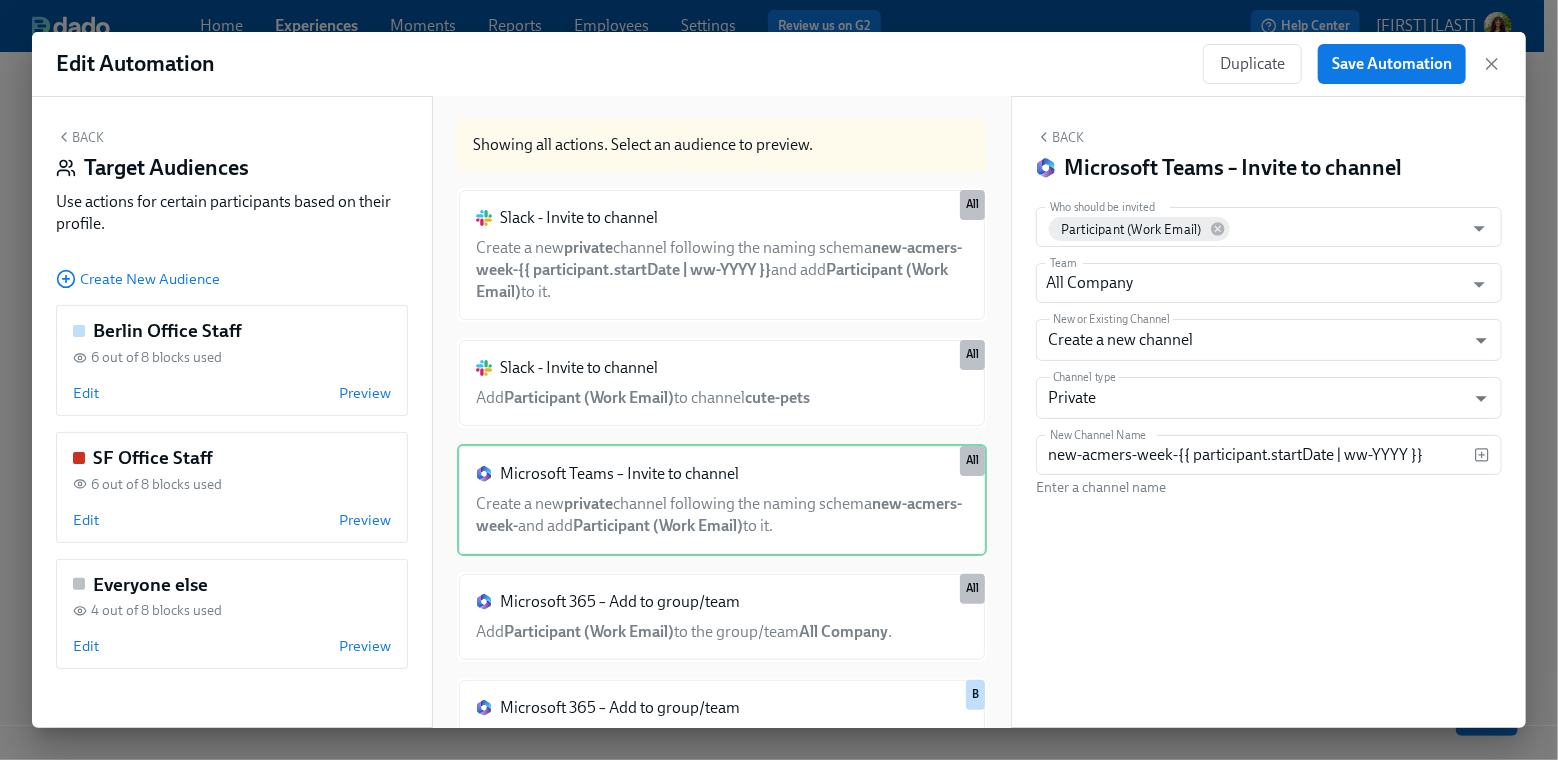 scroll, scrollTop: 65, scrollLeft: 0, axis: vertical 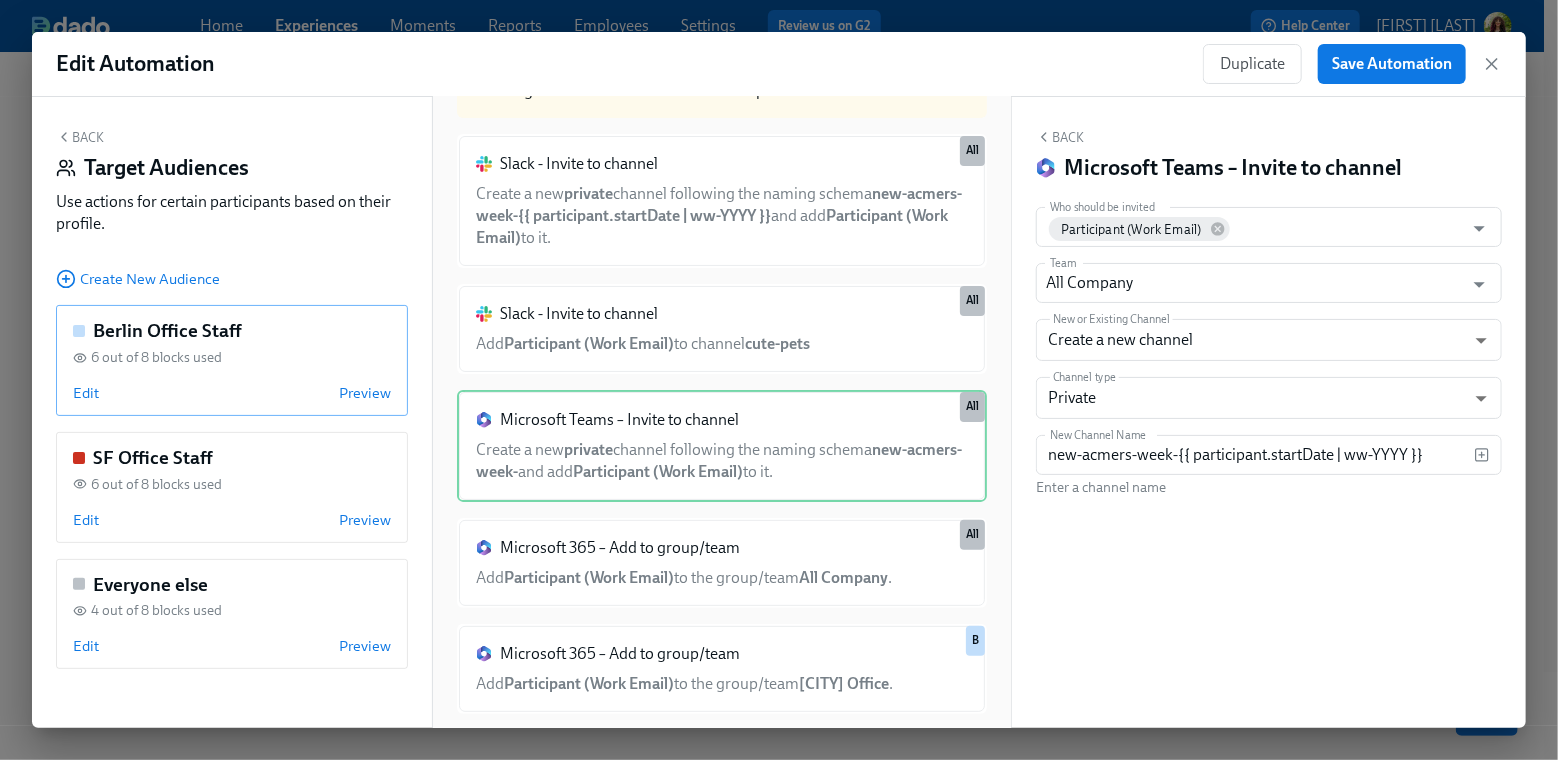click on "Edit Preview" at bounding box center (232, 393) 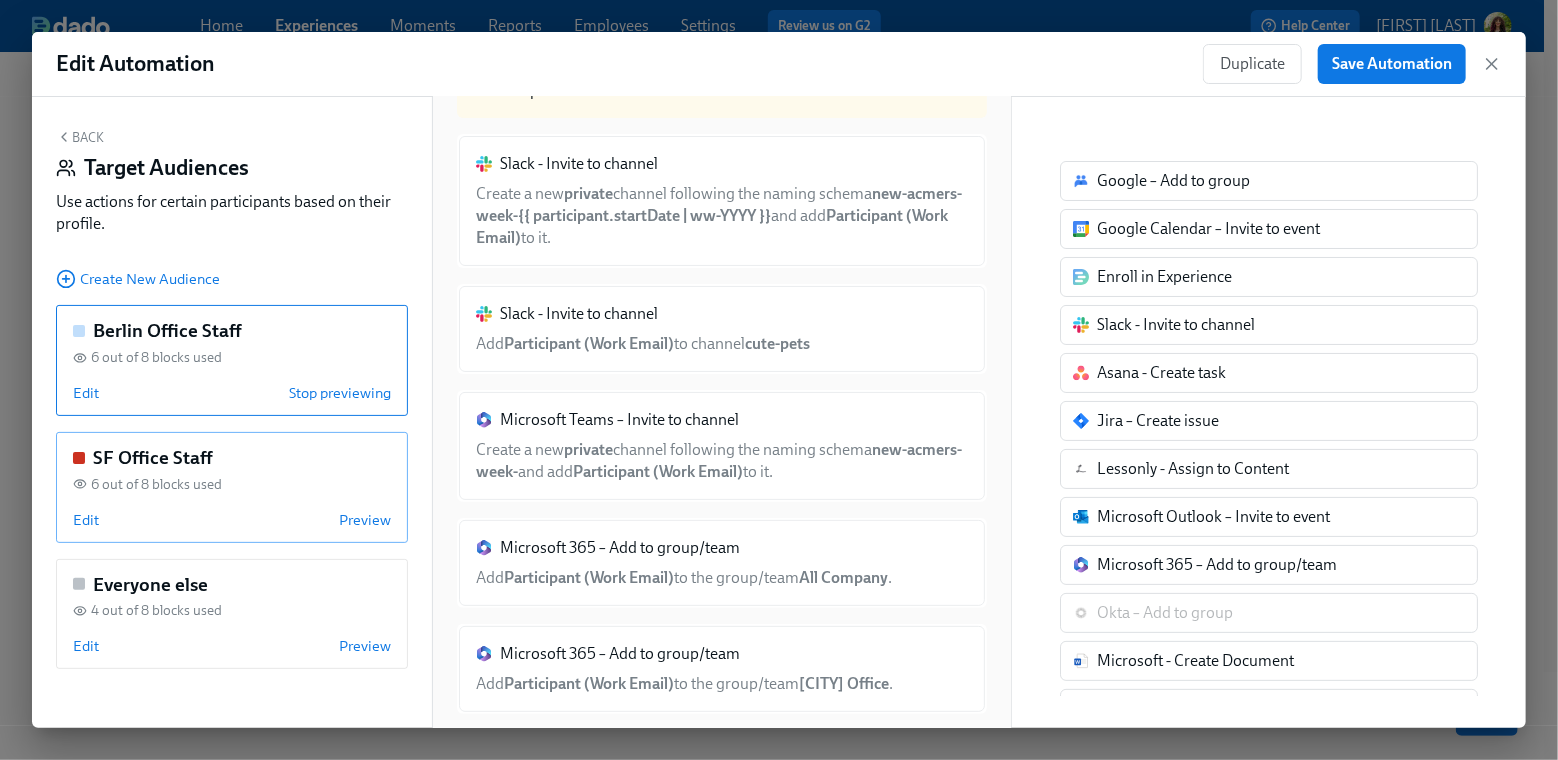 click on "[CITY] Office Staff 6 out of 8 blocks used Edit Preview" at bounding box center [232, 487] 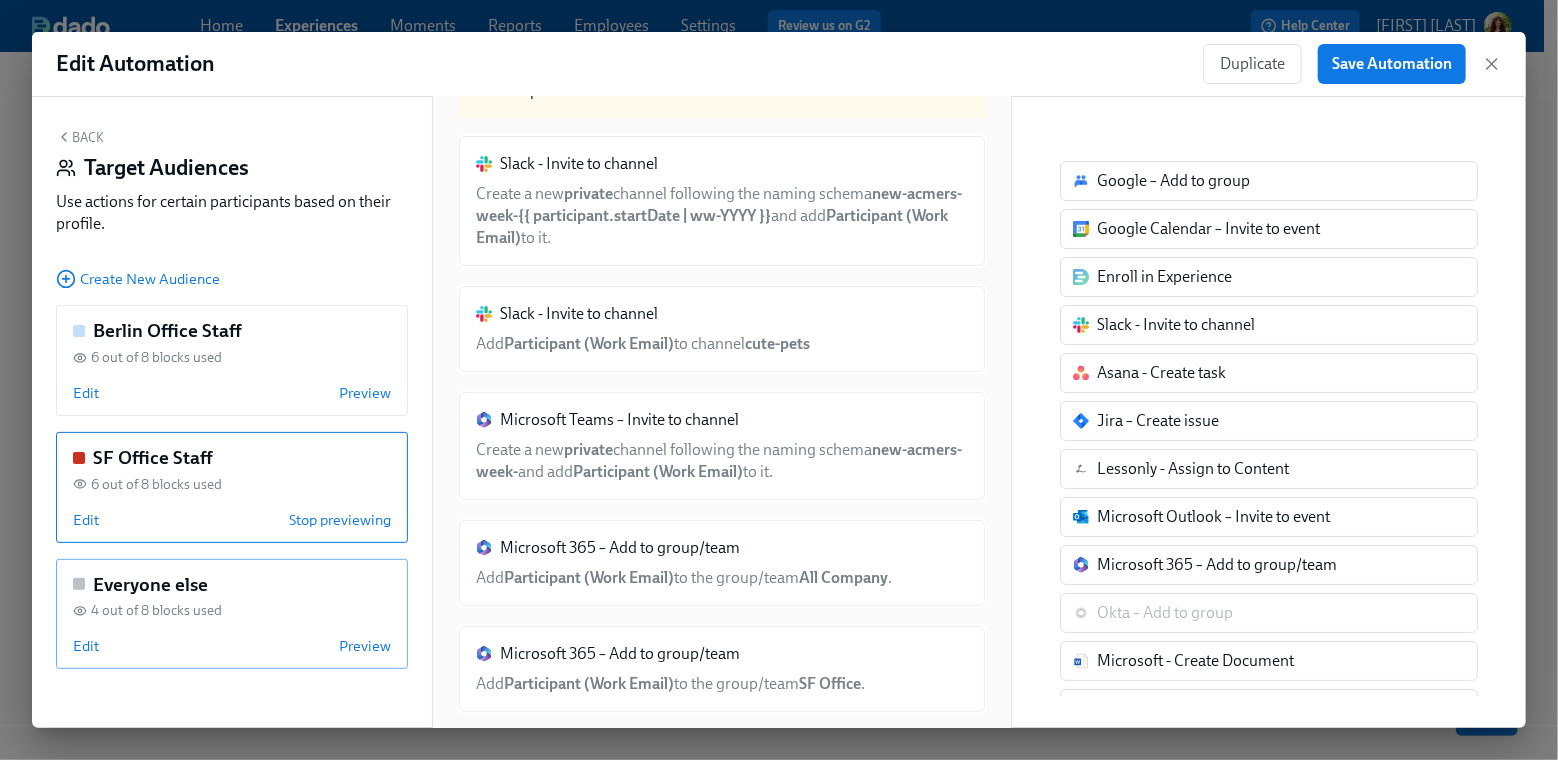 click on "Edit Preview" at bounding box center (232, 646) 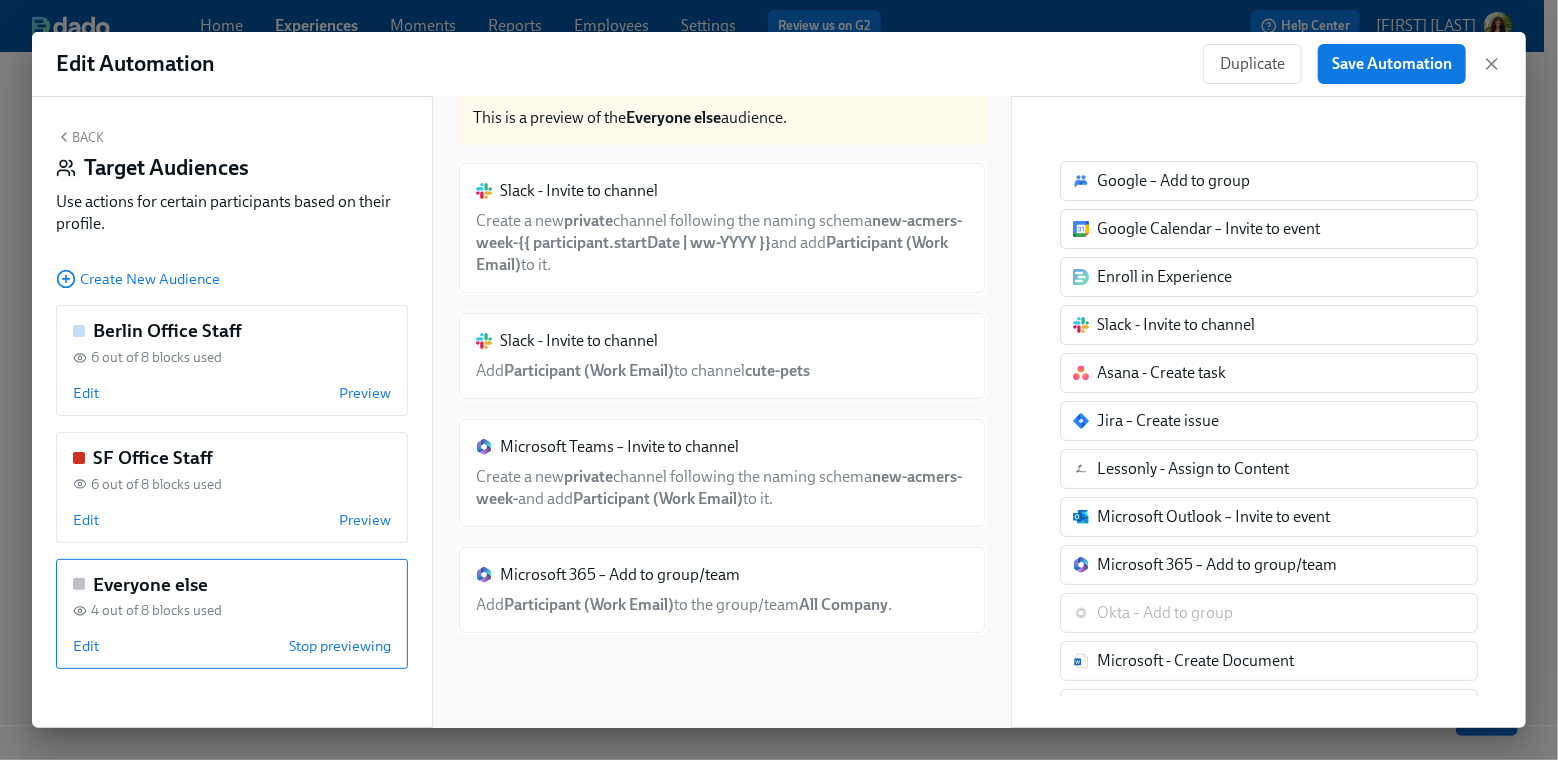 scroll, scrollTop: 38, scrollLeft: 0, axis: vertical 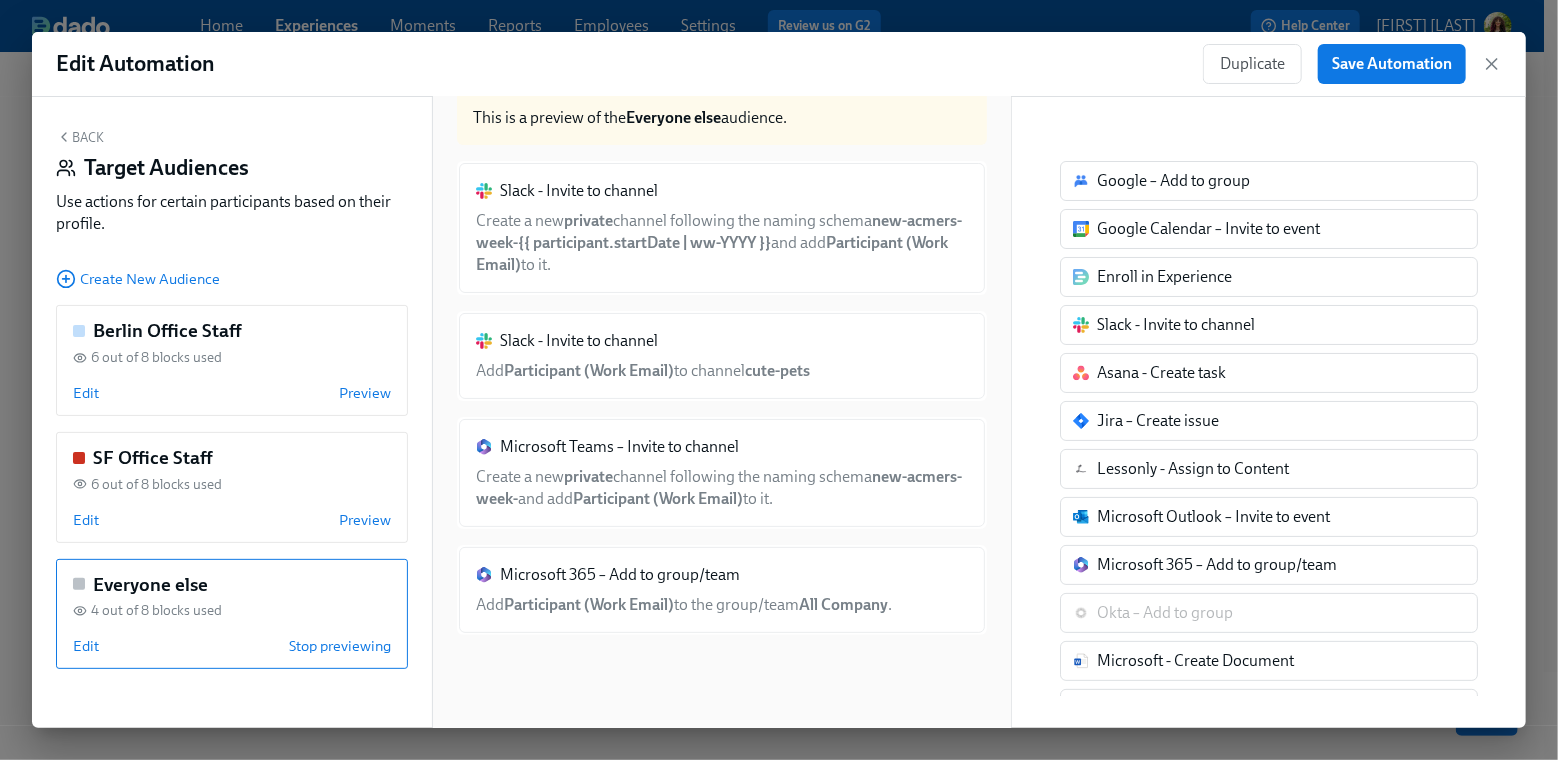 click 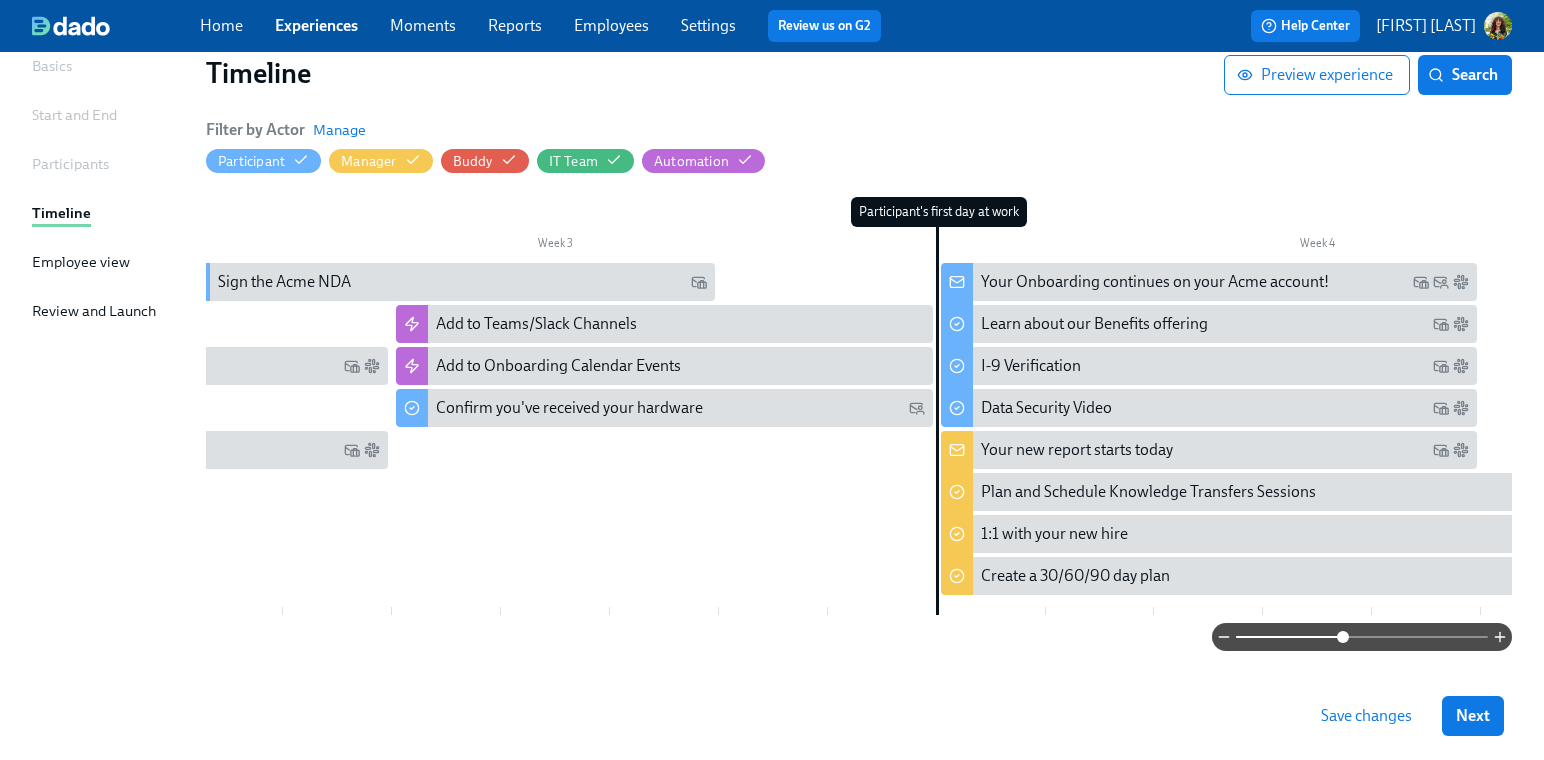 scroll, scrollTop: 0, scrollLeft: 1511, axis: horizontal 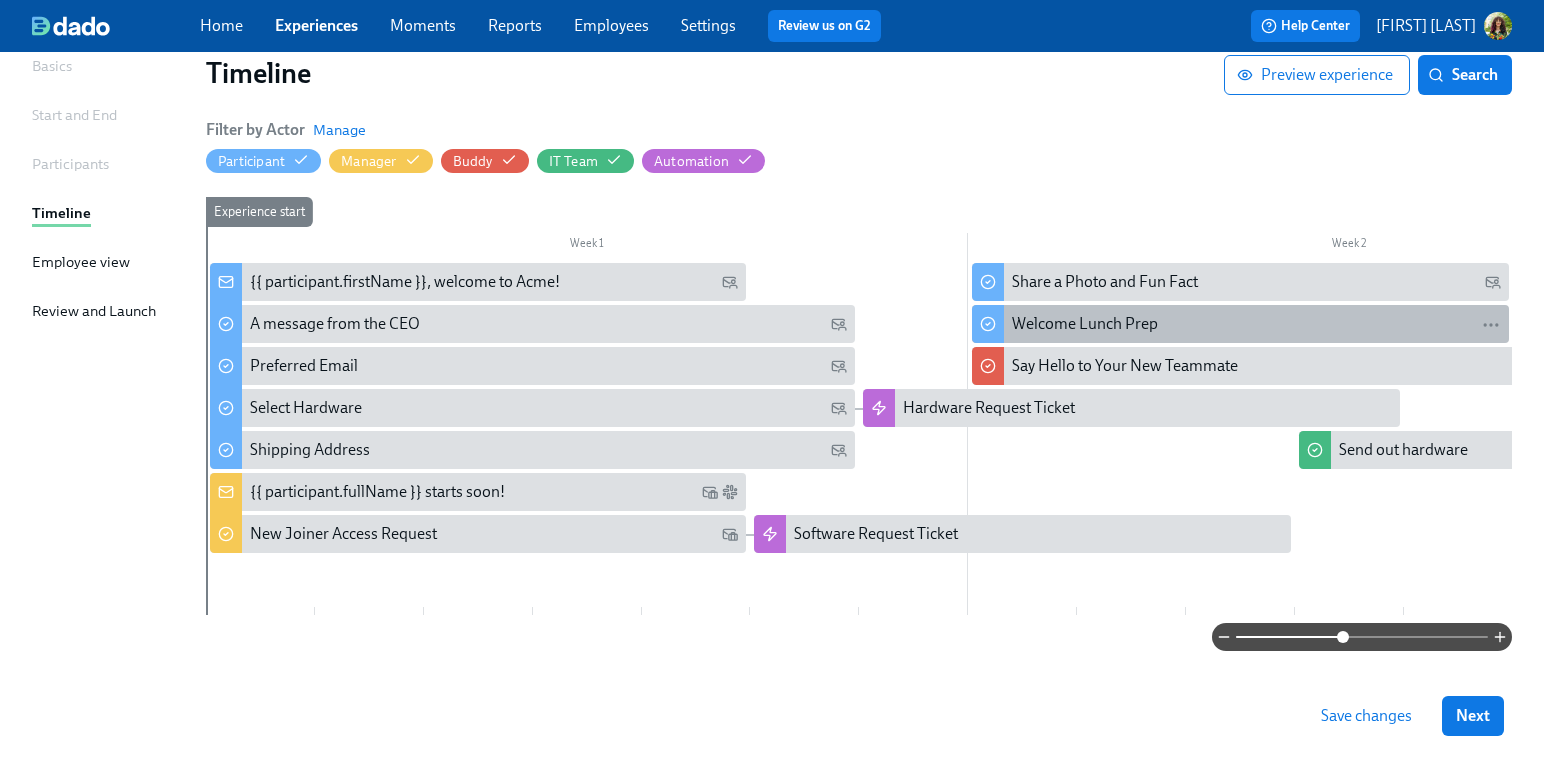 click on "Welcome Lunch Prep" at bounding box center (1085, 324) 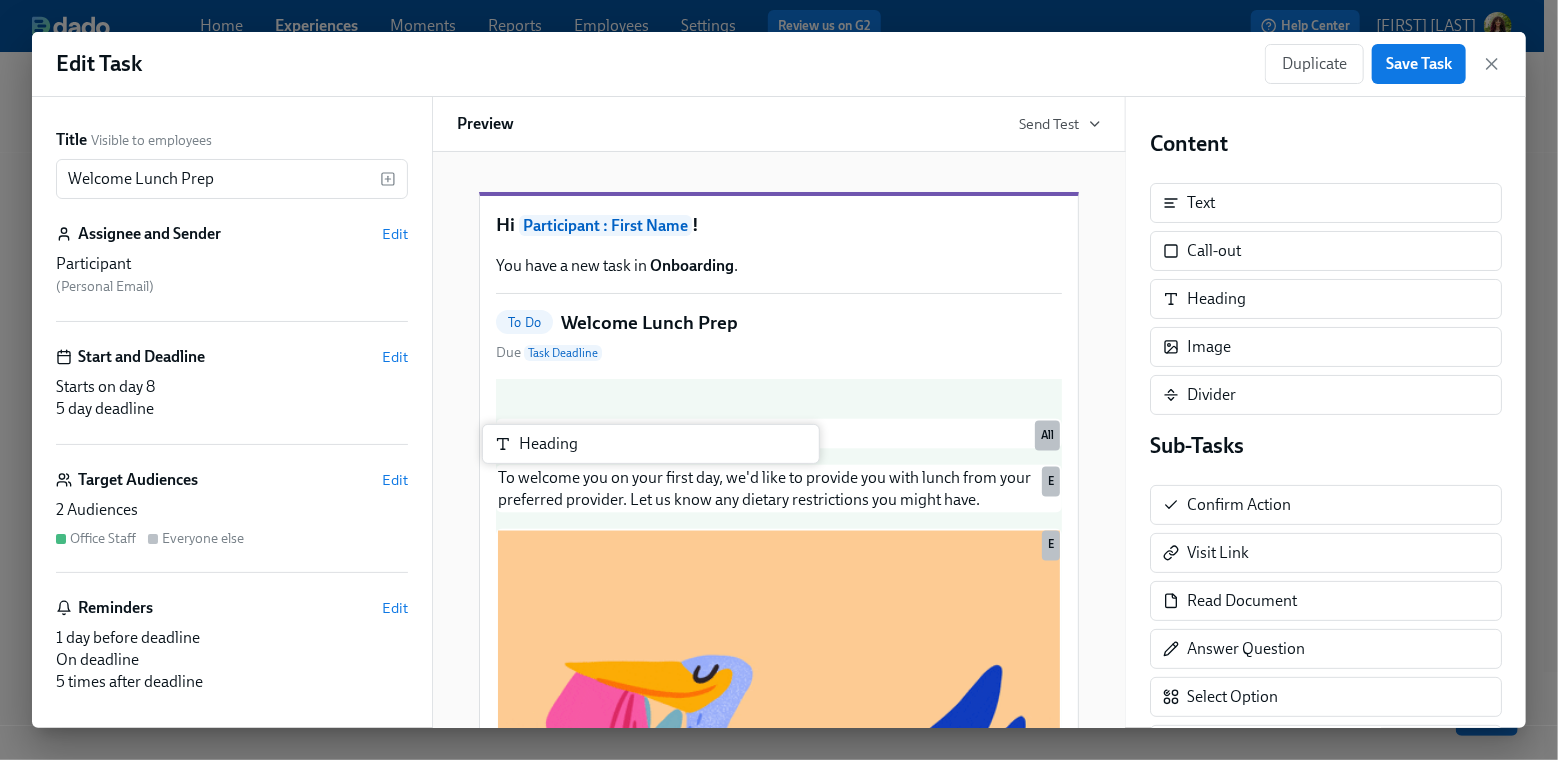 drag, startPoint x: 1243, startPoint y: 298, endPoint x: 576, endPoint y: 442, distance: 682.3672 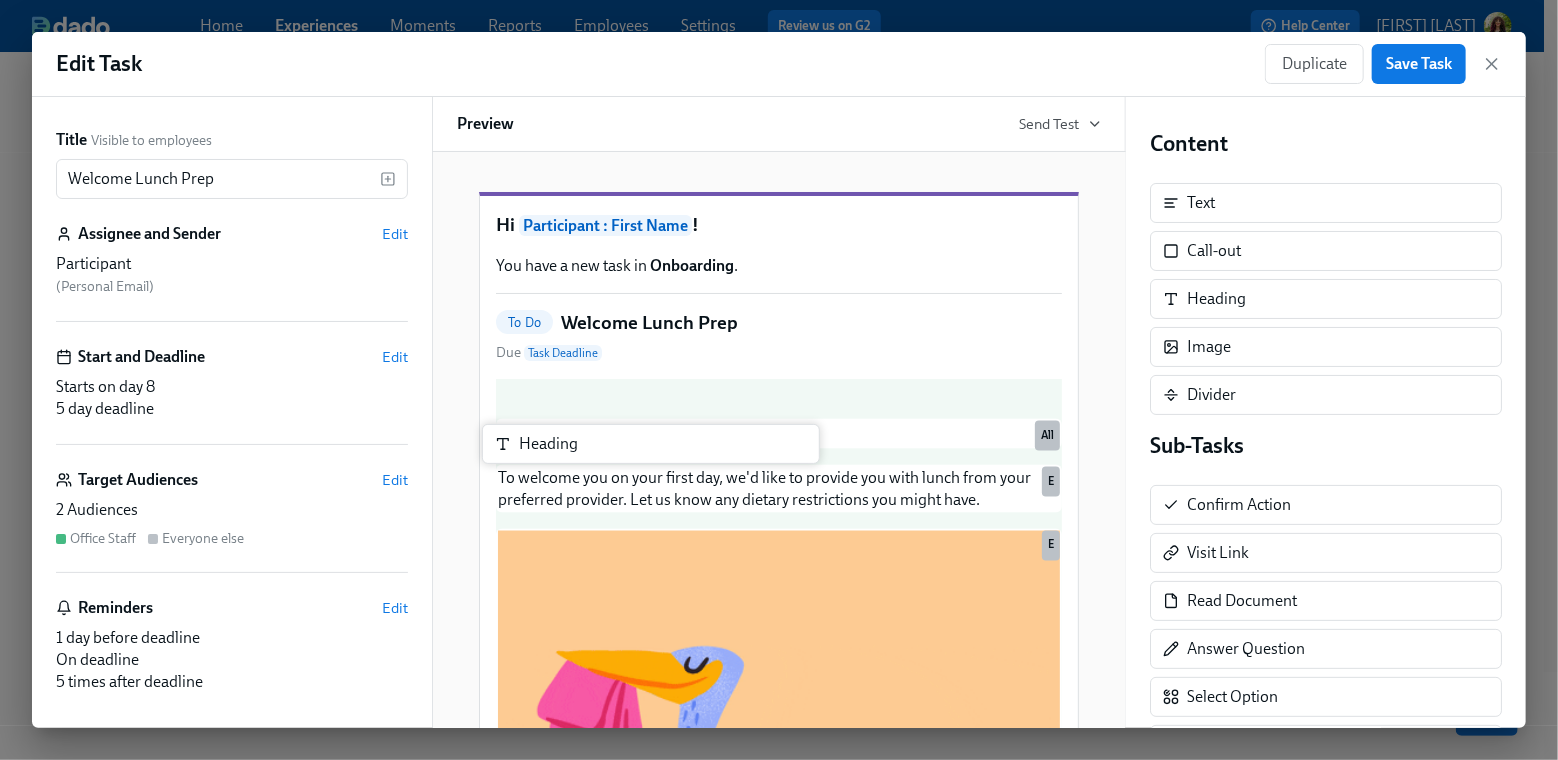 click on "Title Visible to employees Welcome Lunch Prep Assignee and Sender Edit Participant ( Personal Email ) Start and Deadline Edit Starts on day 8 5 day deadline Target Audiences Edit 2 Audiences Office Staff Everyone else Reminders Edit 1 day before deadline On deadline 5 times after deadline Delete Task Preview Send Test Hi Participant : First Name ! You have a new task in Onboarding . To Do Welcome Lunch Prep Due Task Deadline Get ready for lunch! Duplicate Delete All To welcome you on your first day, we'd like to provide you with lunch from your preferred provider. Duplicate Delete E Duplicate Delete E What is your preferred food delivery? UberEats Doordash Wolt FoodPanda Submit Duplicate Delete E Lunch will be provided on your first day and we want to make sure we have your needs covered. Let us know any dietary restrictions you might have. Duplicate Delete O Duplicate Delete O What are your dietary restrictions? Submit Duplicate Delete O Content Text Image" at bounding box center (779, 412) 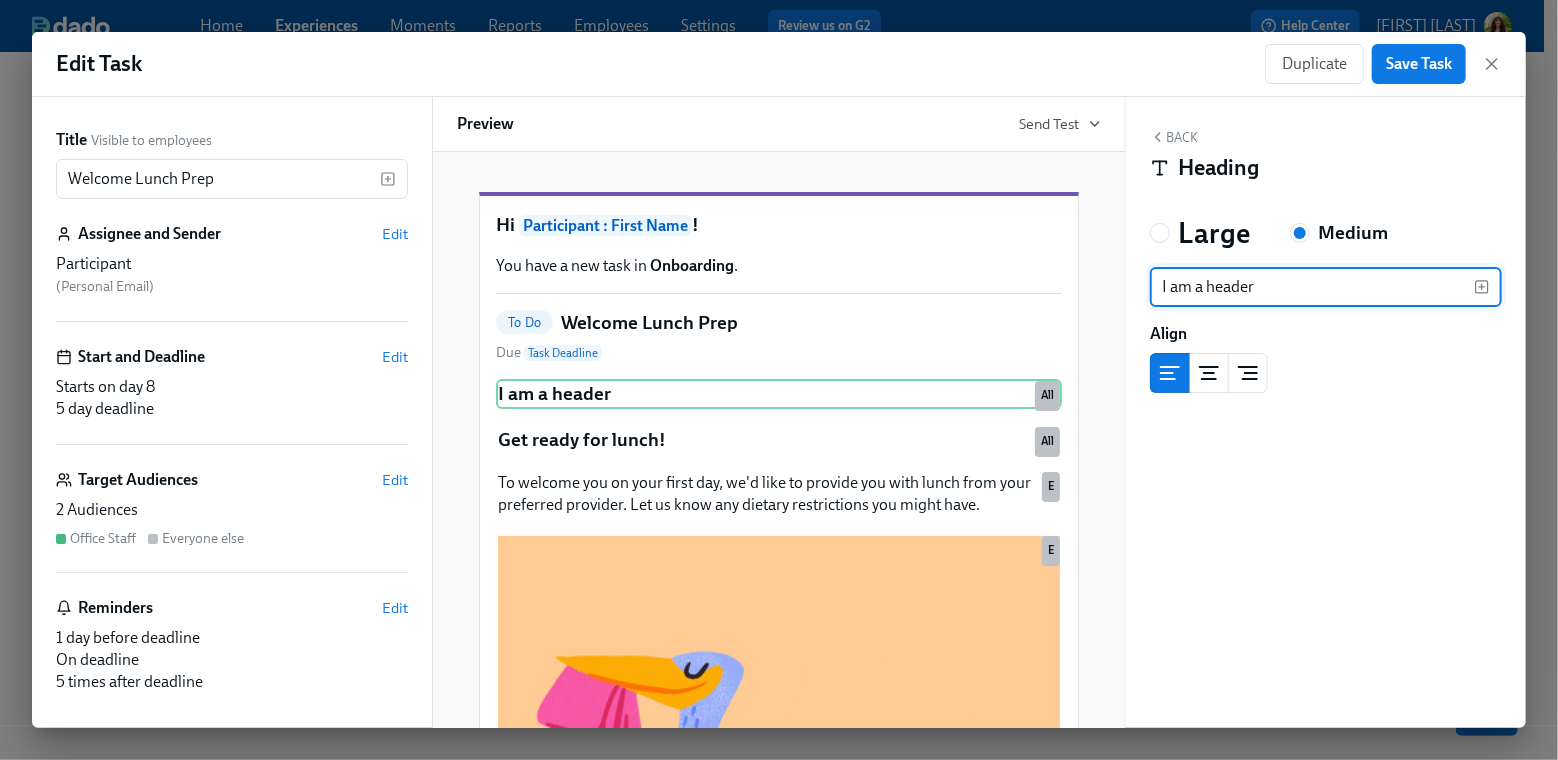type on "I am a header" 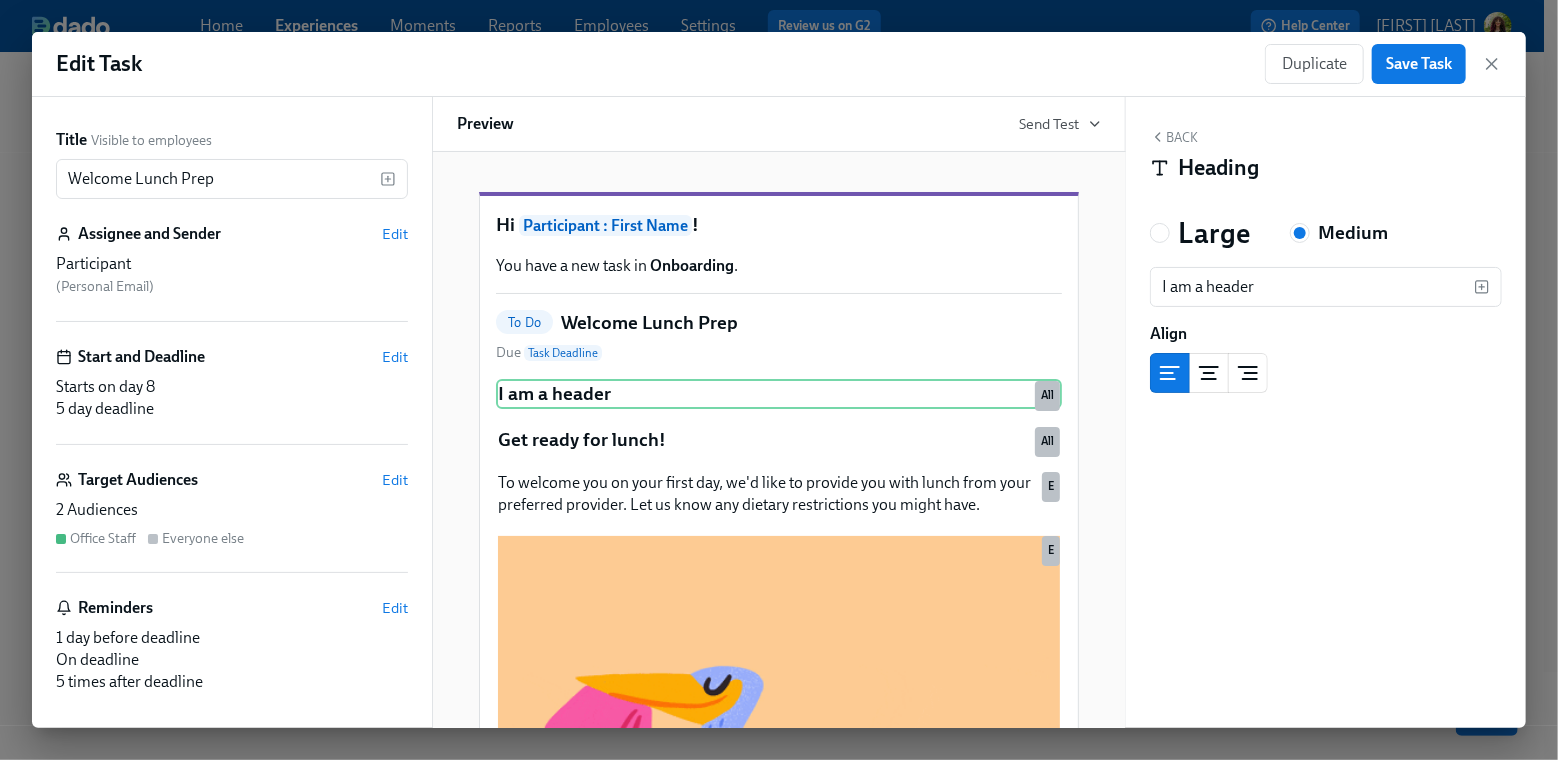 click on "Back" at bounding box center (1174, 137) 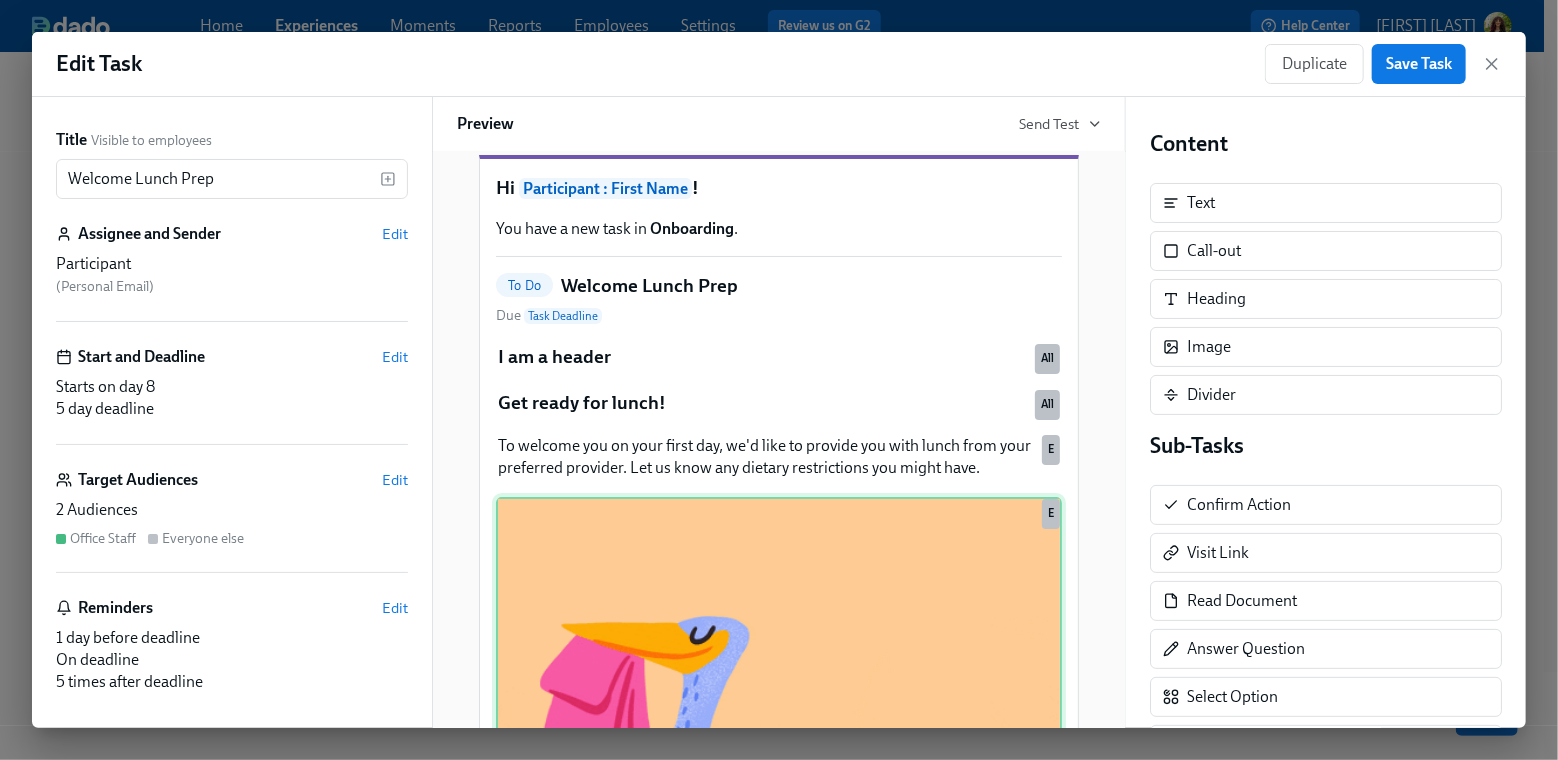 scroll, scrollTop: 221, scrollLeft: 0, axis: vertical 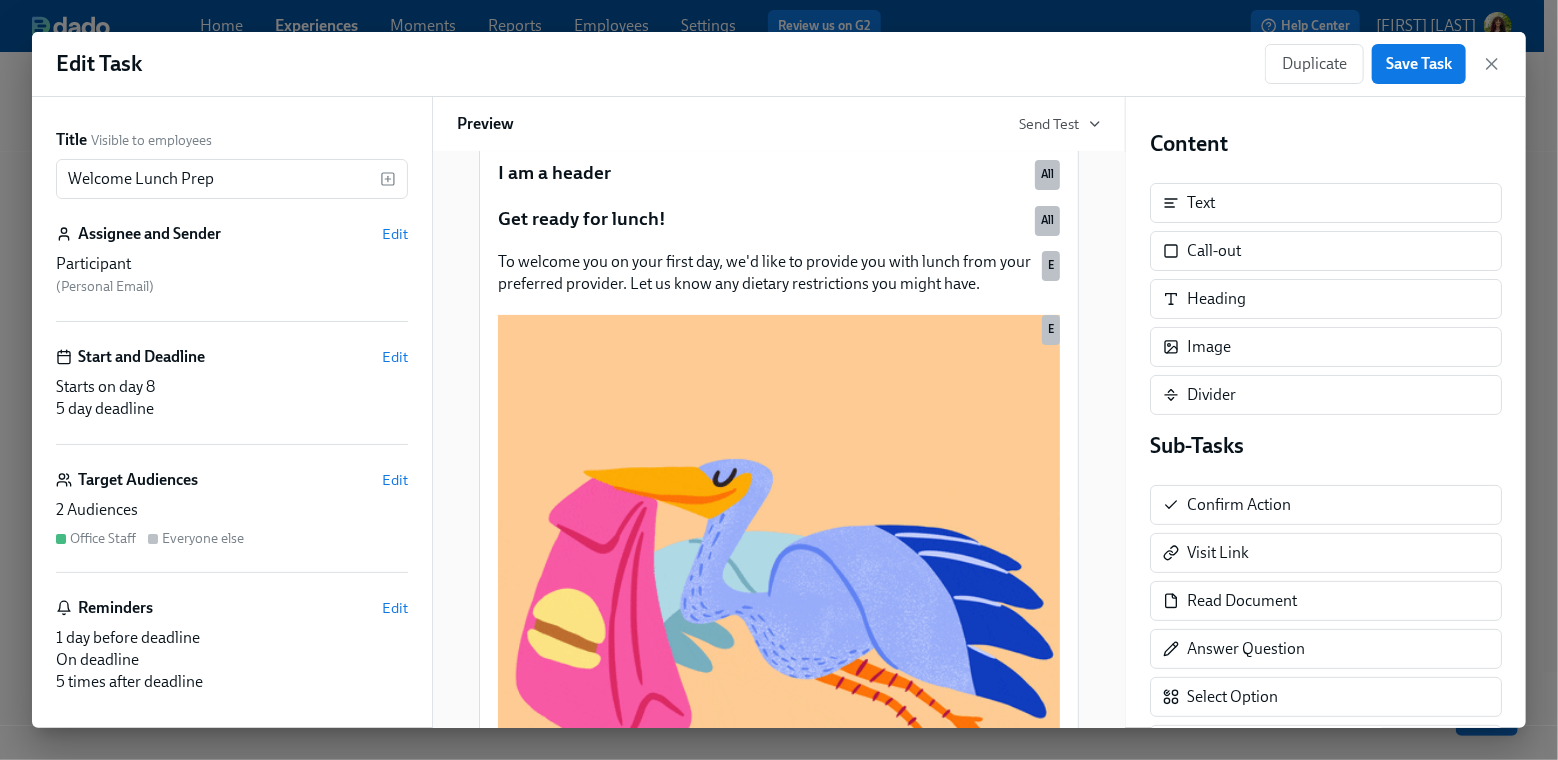 click on "Participant" at bounding box center [232, 264] 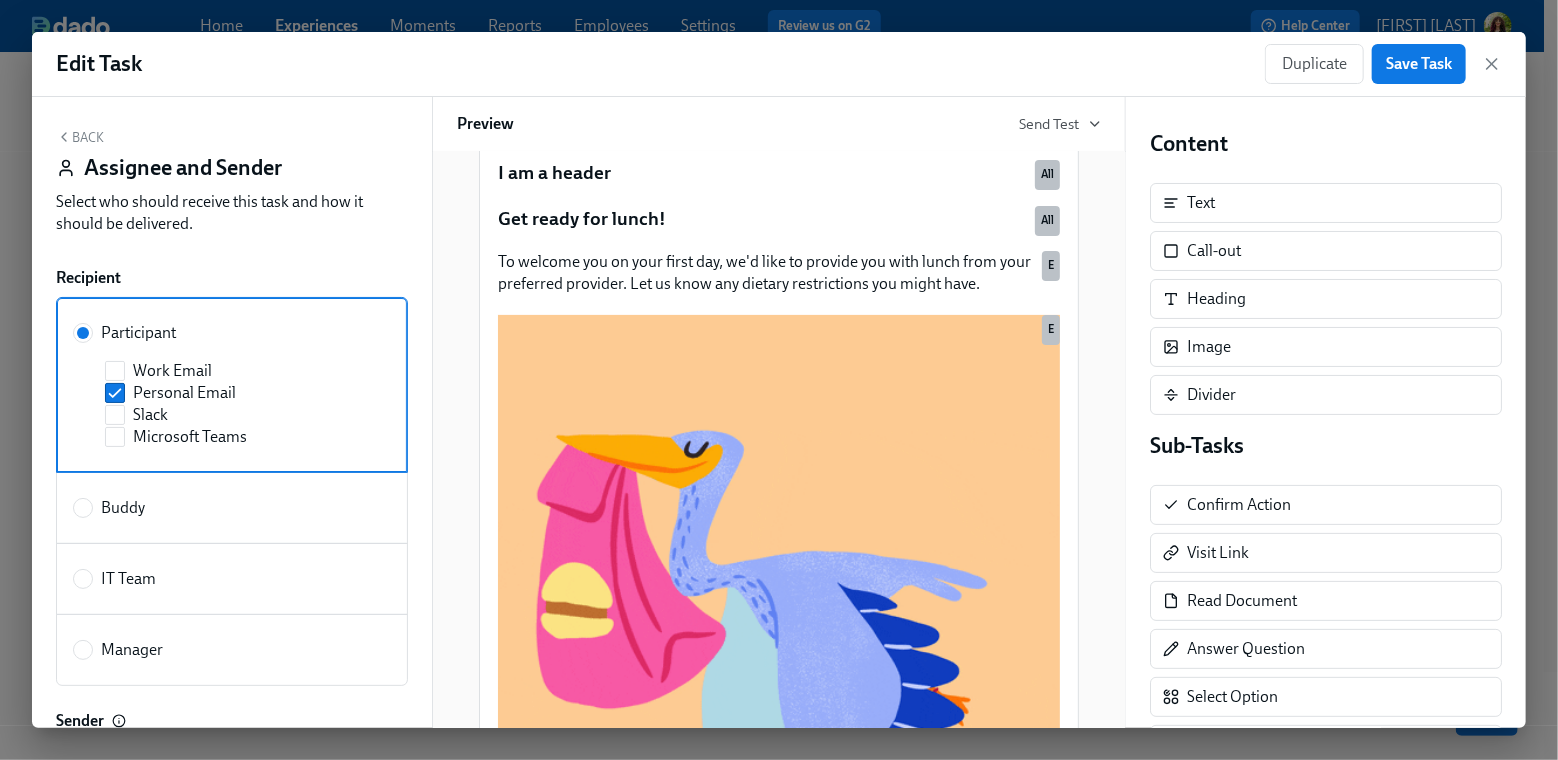 click on "Back" at bounding box center (80, 137) 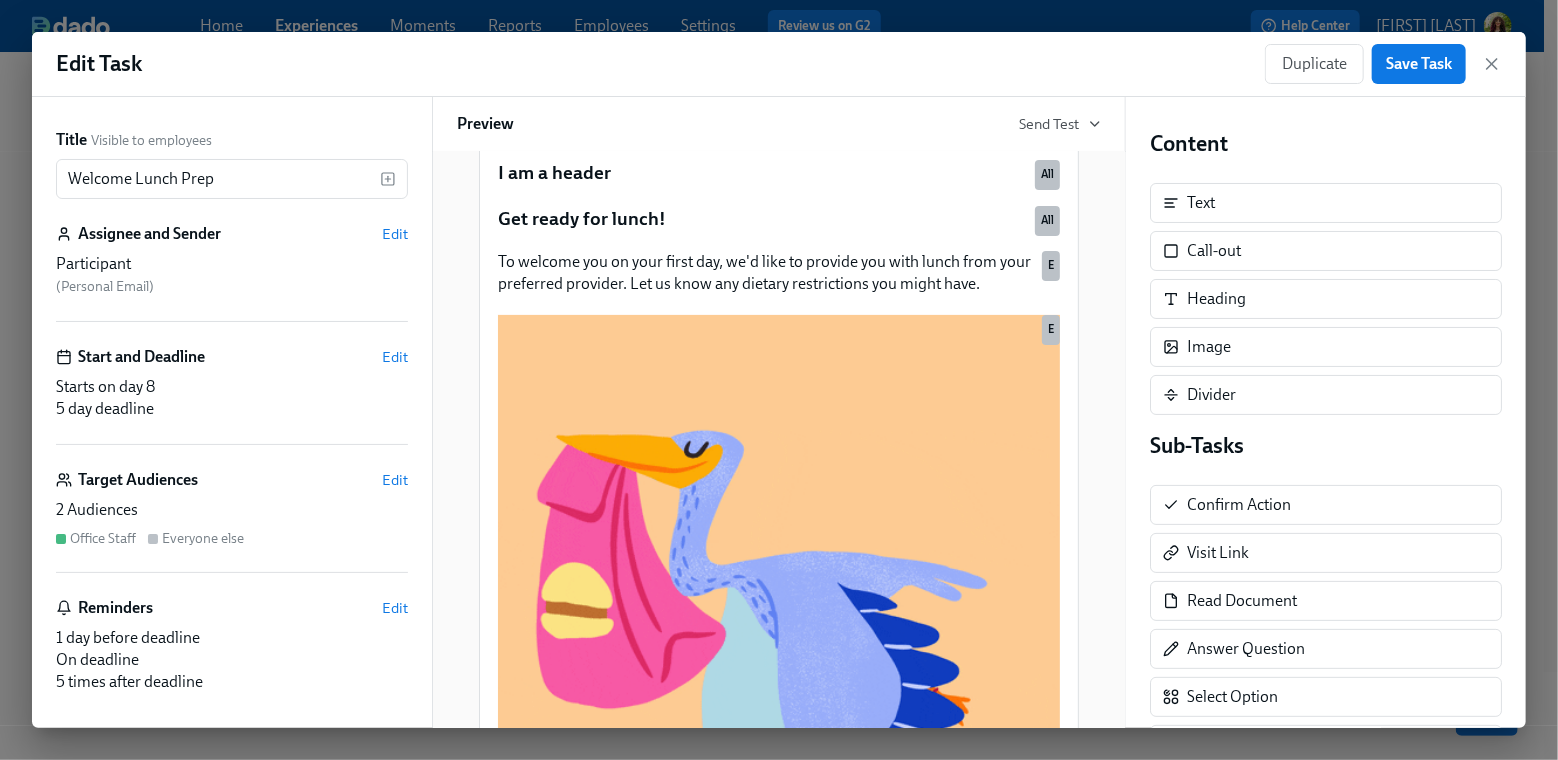 click on "Starts on day 8" at bounding box center (232, 387) 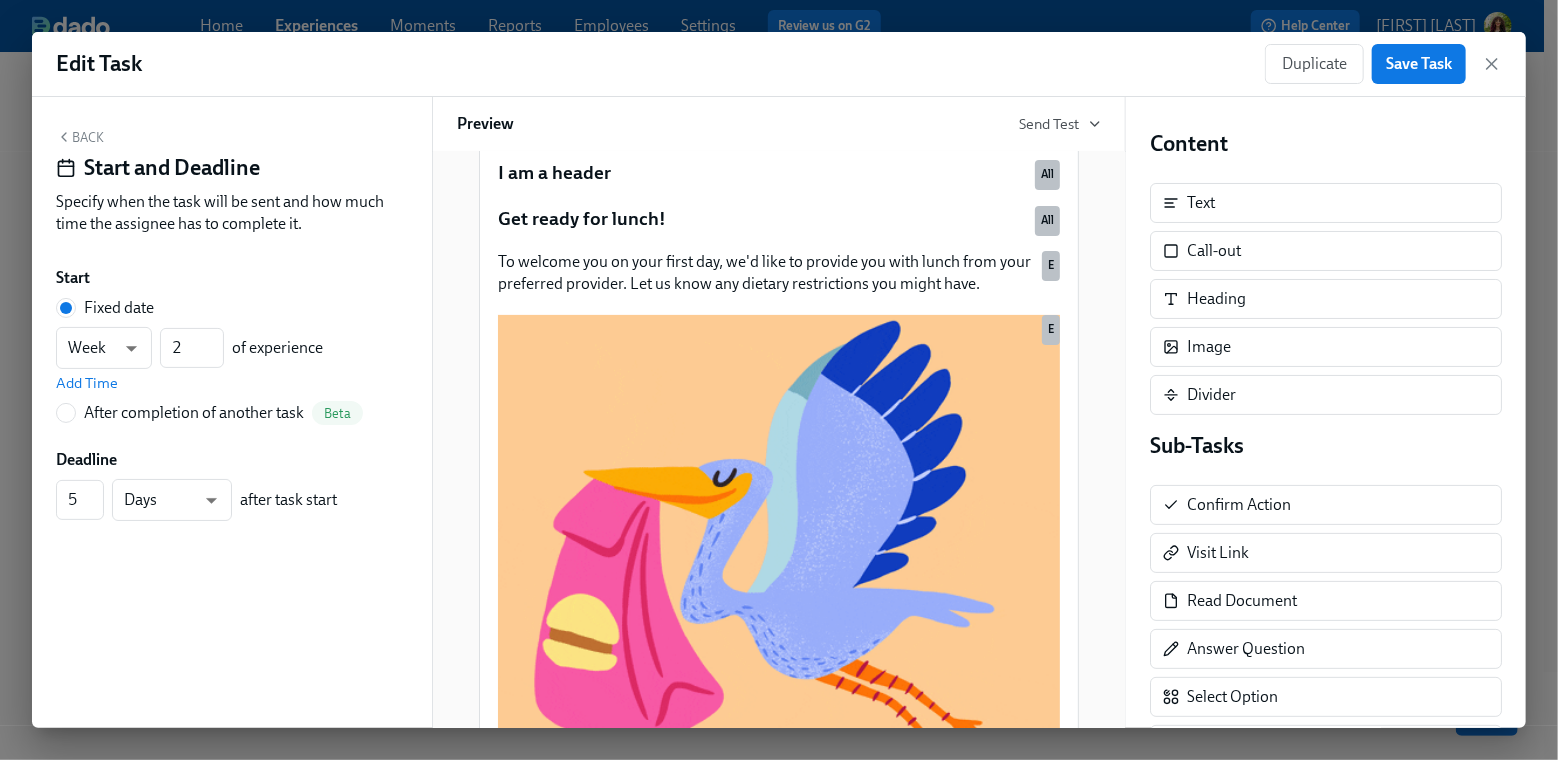click on "Back" at bounding box center [80, 137] 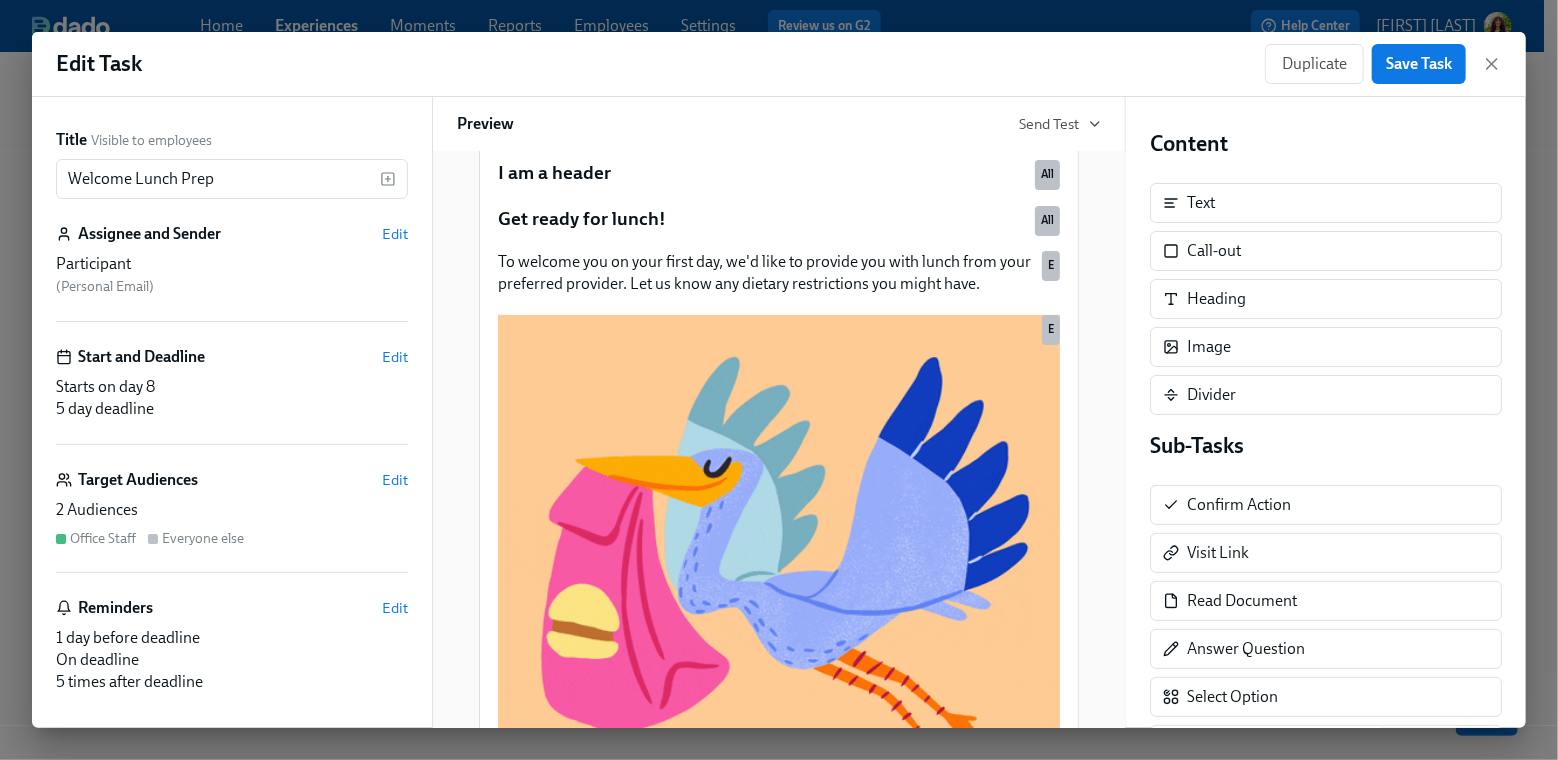click on "Target Audiences Edit 2 Audiences Office Staff Everyone else" at bounding box center (232, 521) 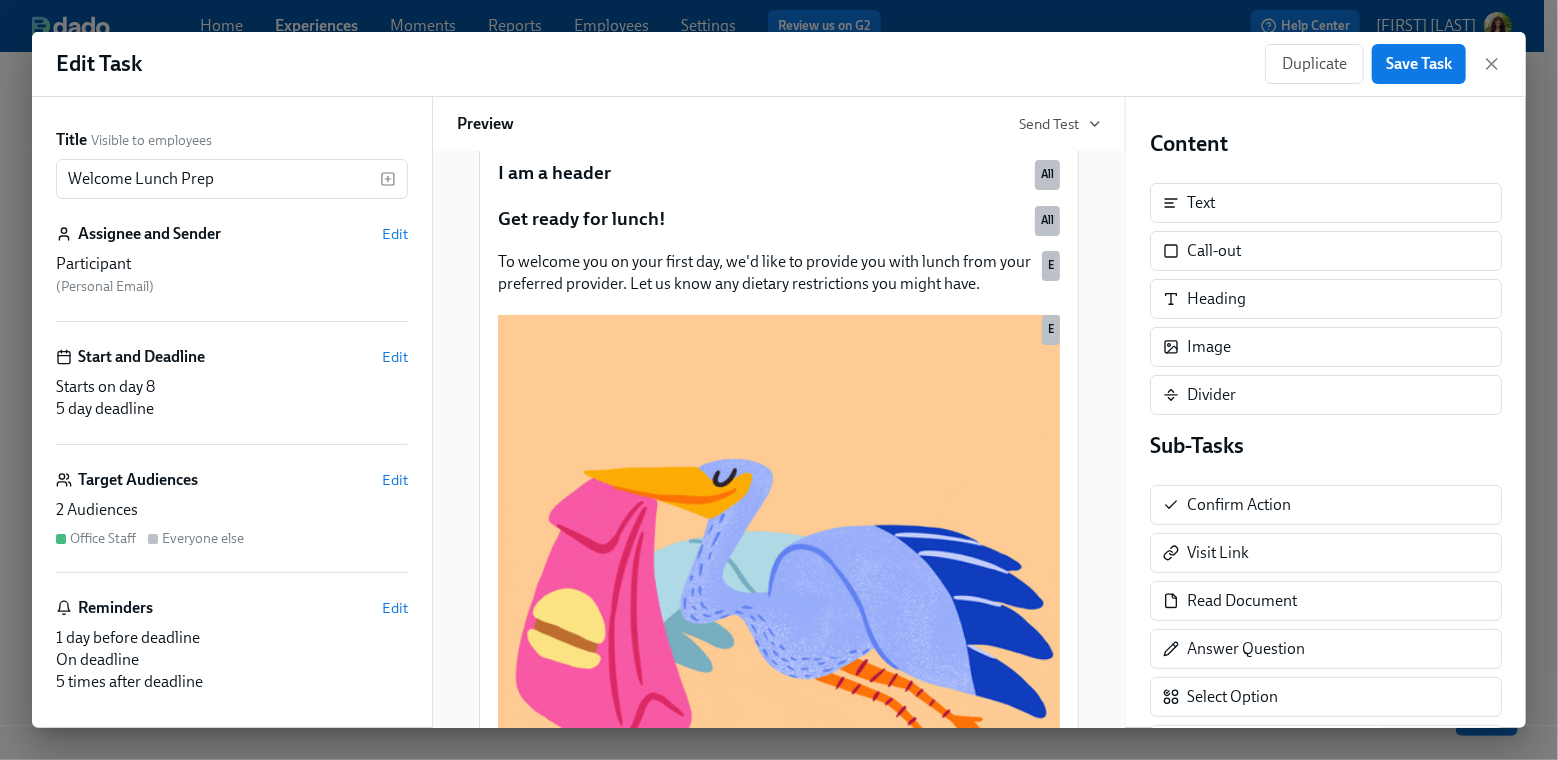 scroll, scrollTop: 292, scrollLeft: 0, axis: vertical 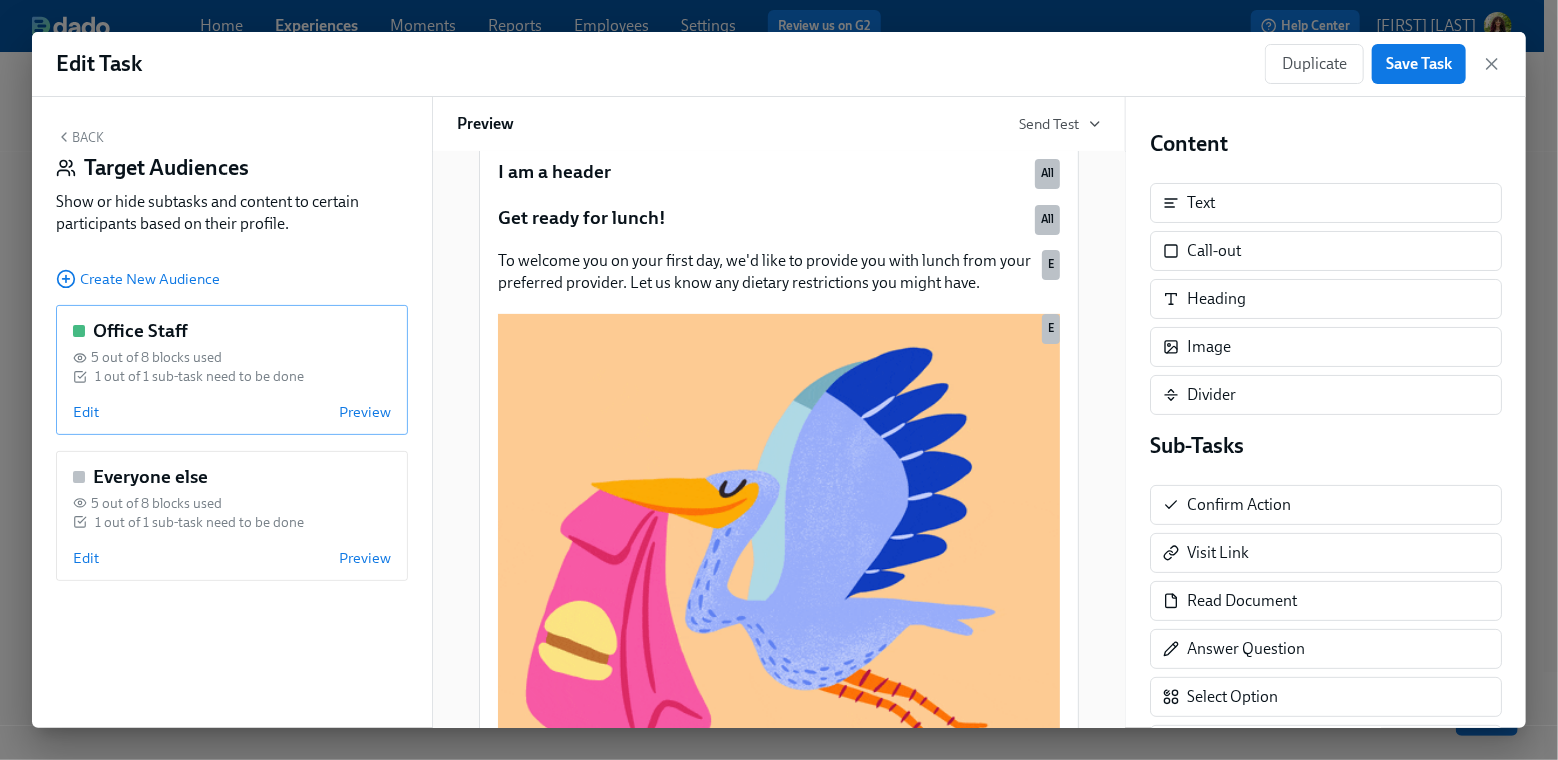 click on "5 out of 8 blocks used" at bounding box center (156, 357) 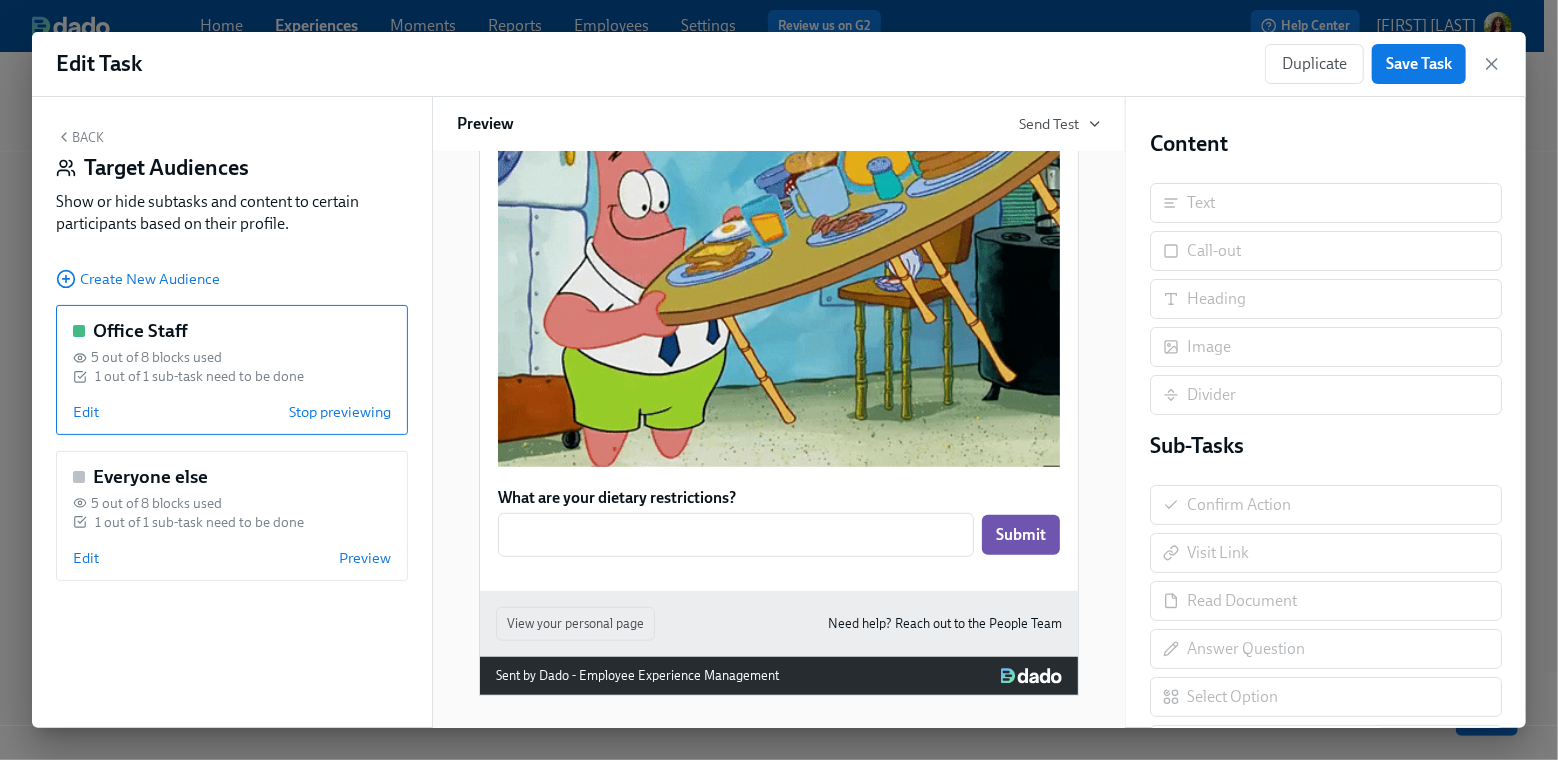 scroll, scrollTop: 568, scrollLeft: 0, axis: vertical 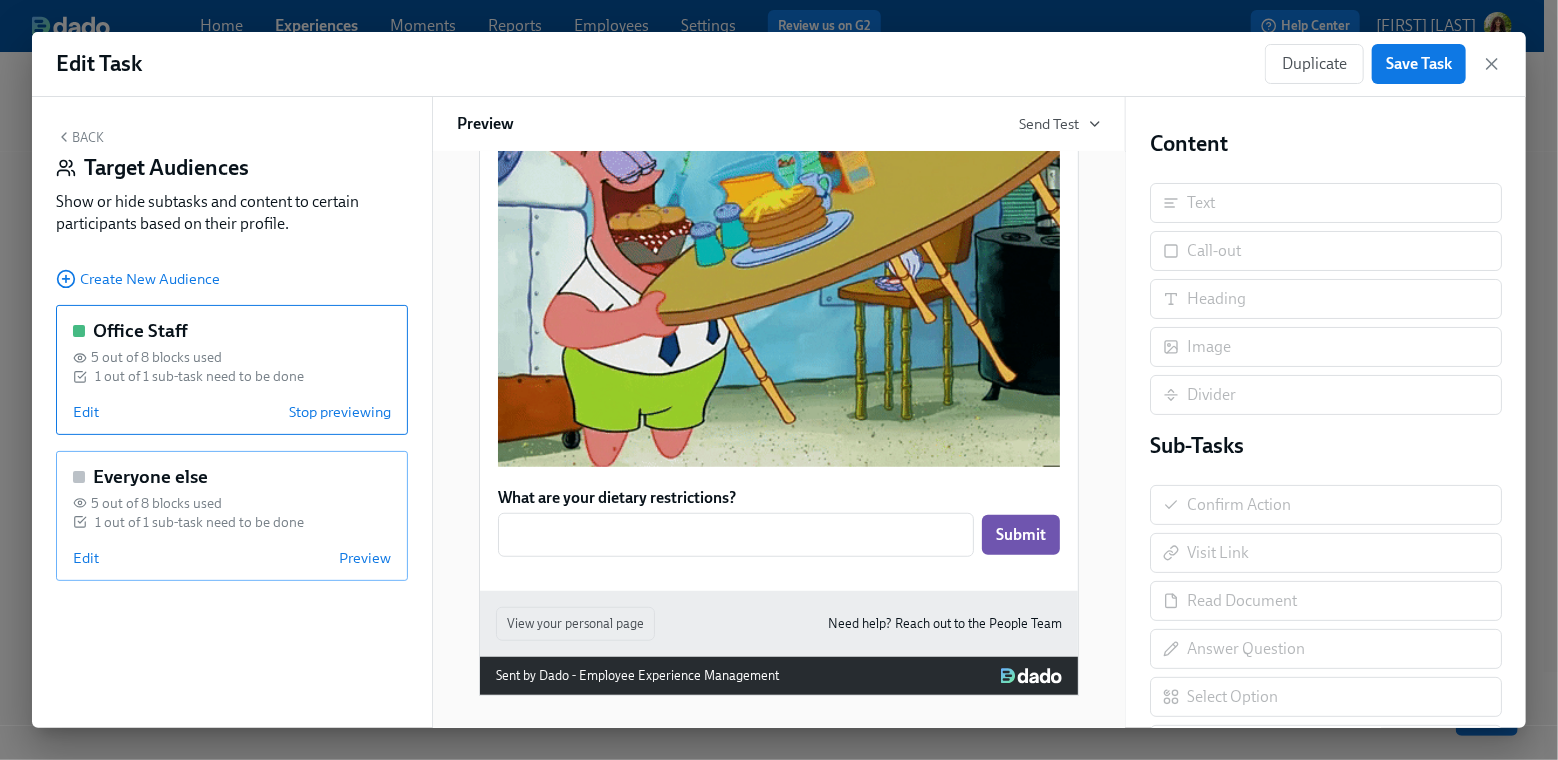 click on "Everyone else 5 out of 8 blocks used 1 out of 1 sub-task need to be done Edit Preview" at bounding box center (232, 516) 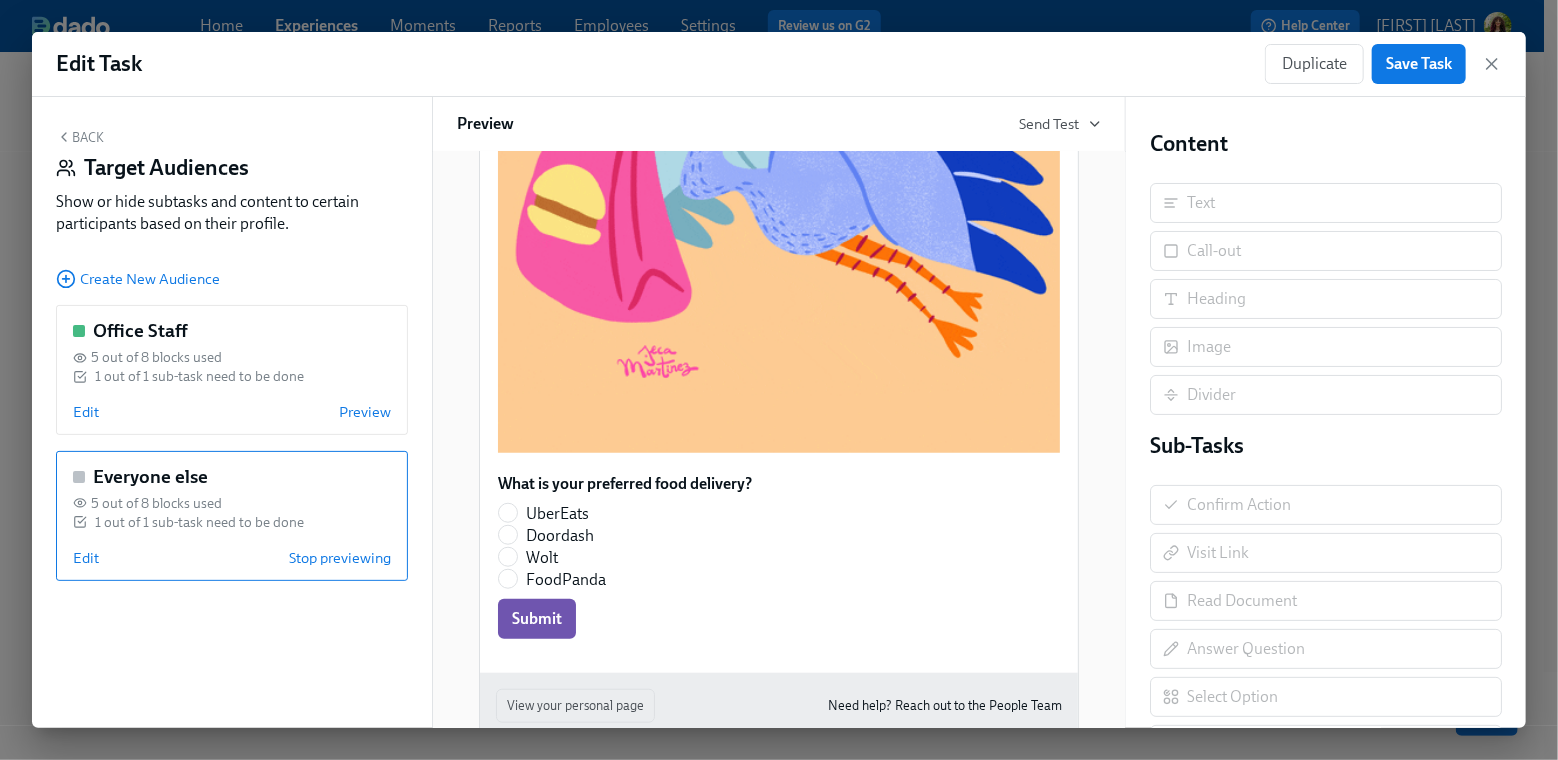 scroll, scrollTop: 827, scrollLeft: 0, axis: vertical 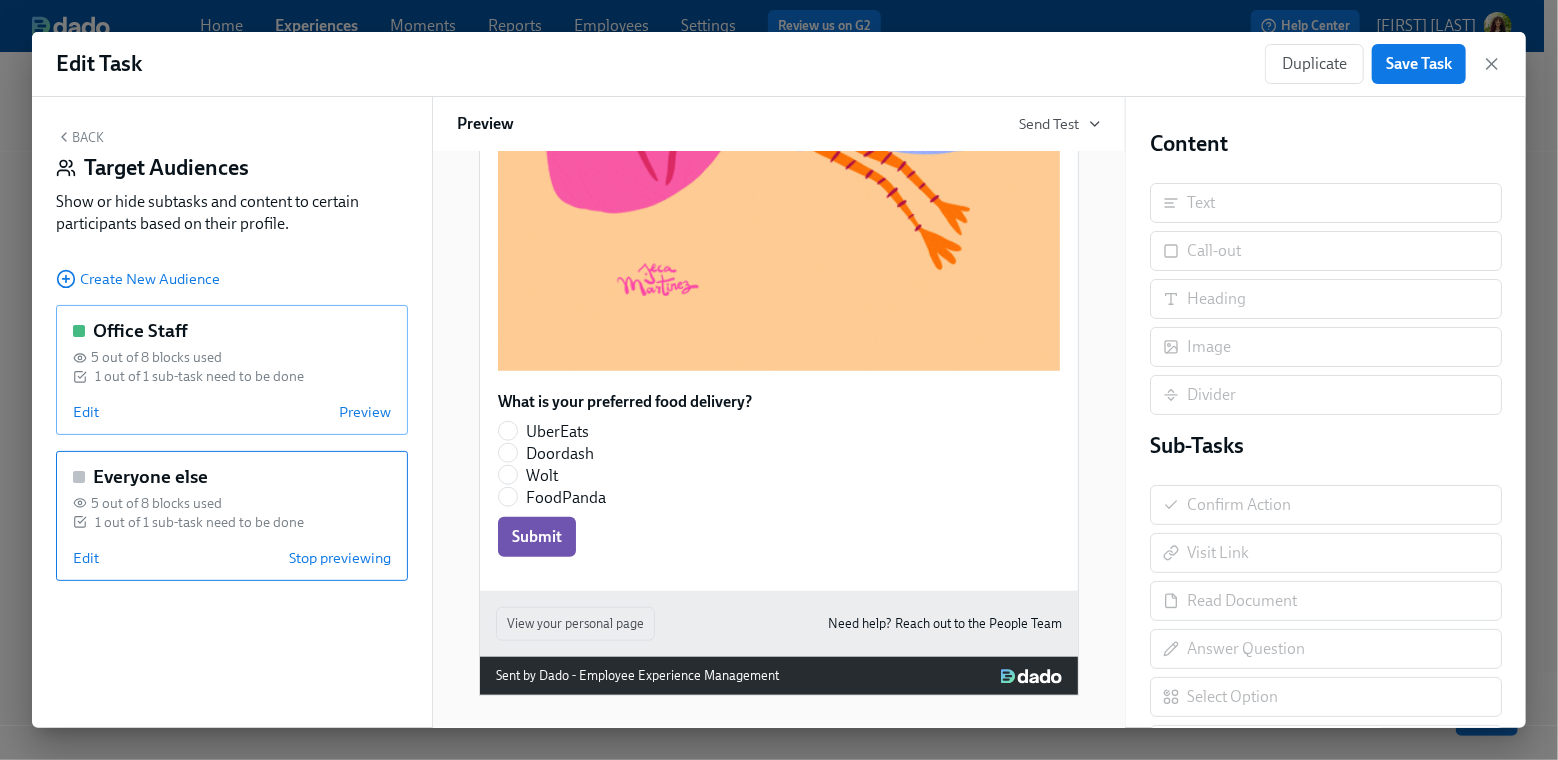 click on "Office Staff 5 out of 8 blocks used 1 out of 1 sub-task need to be done Edit Preview" at bounding box center (232, 370) 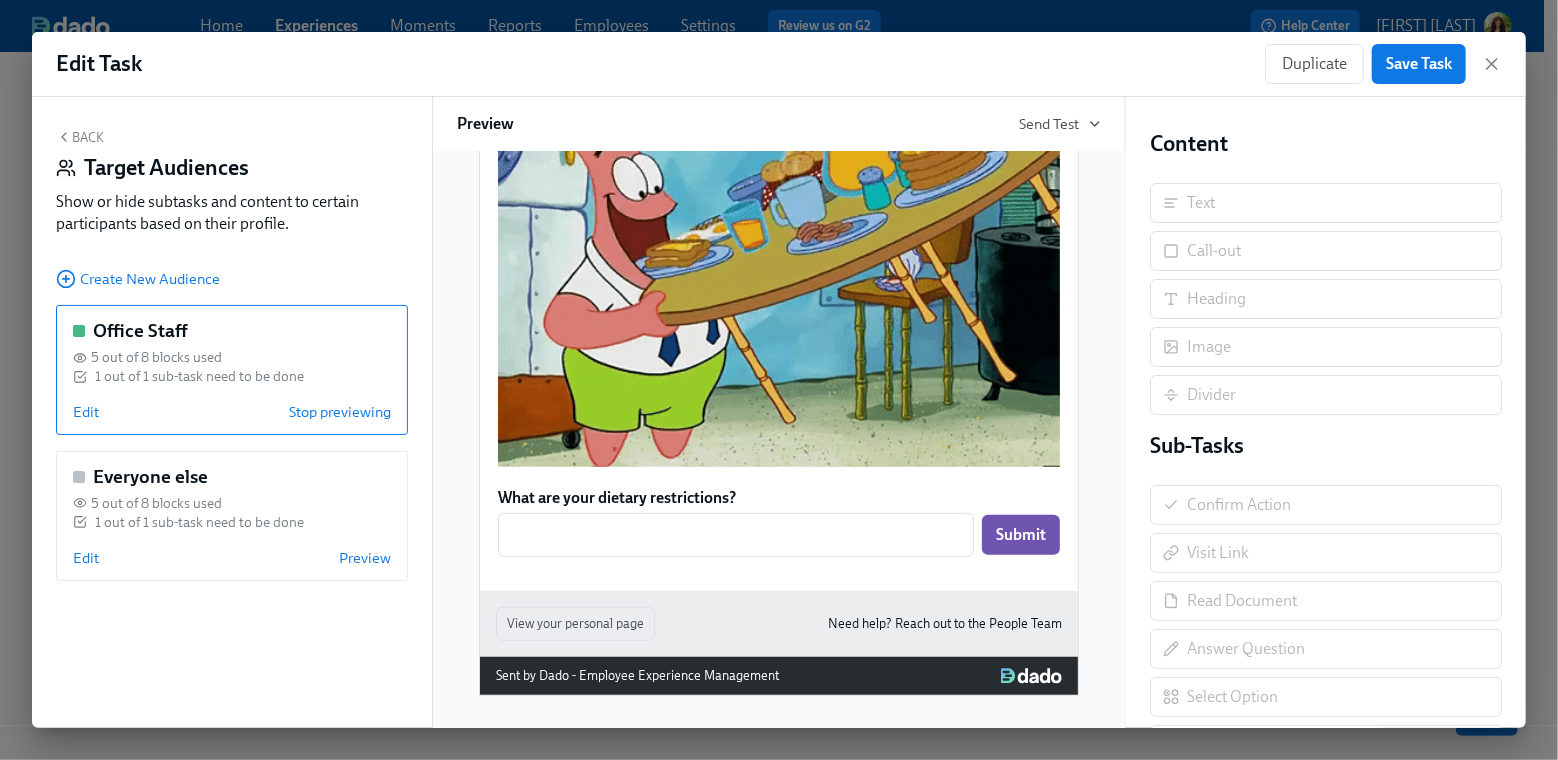 scroll, scrollTop: 590, scrollLeft: 0, axis: vertical 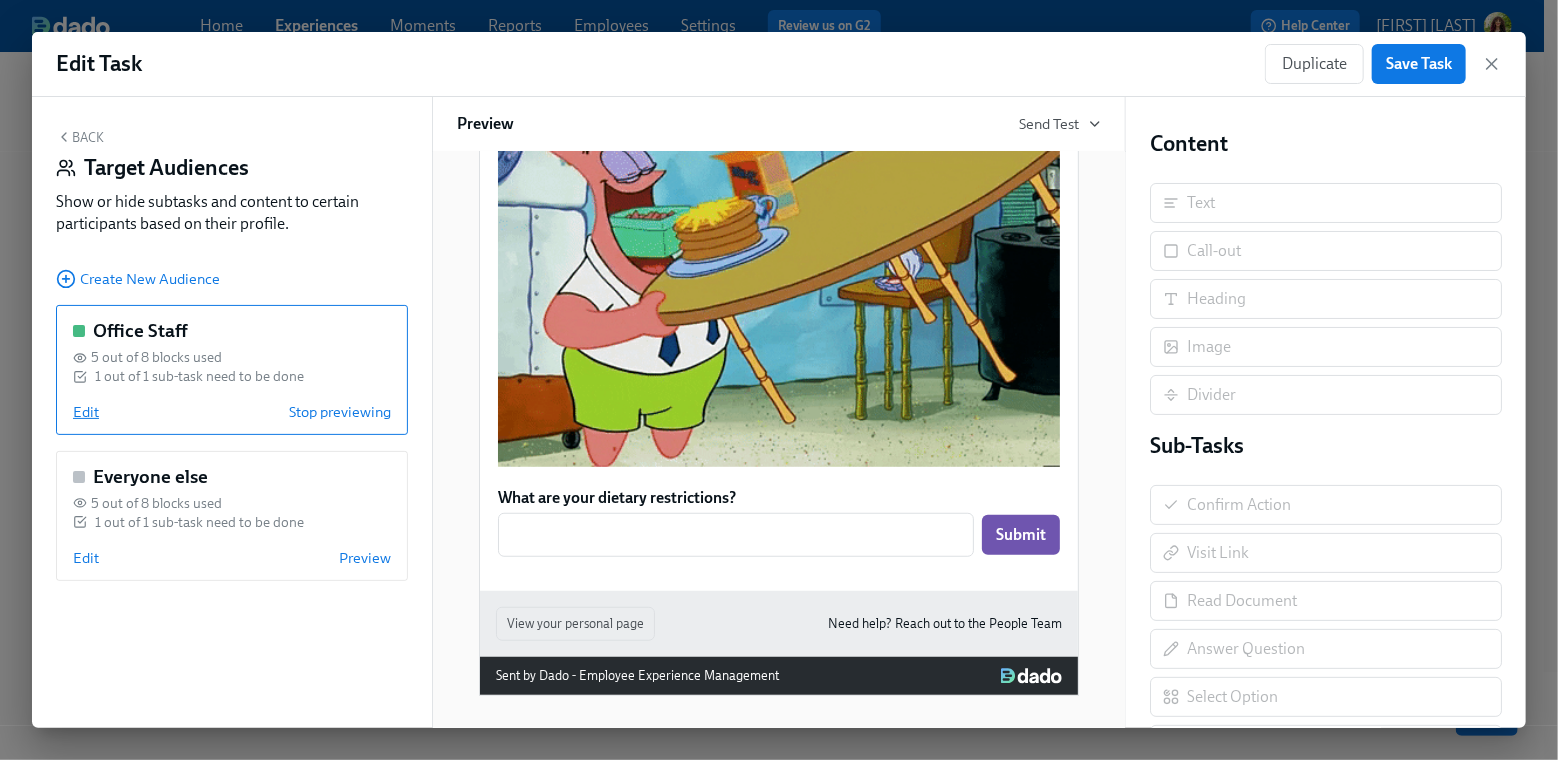 click on "Edit" at bounding box center [86, 412] 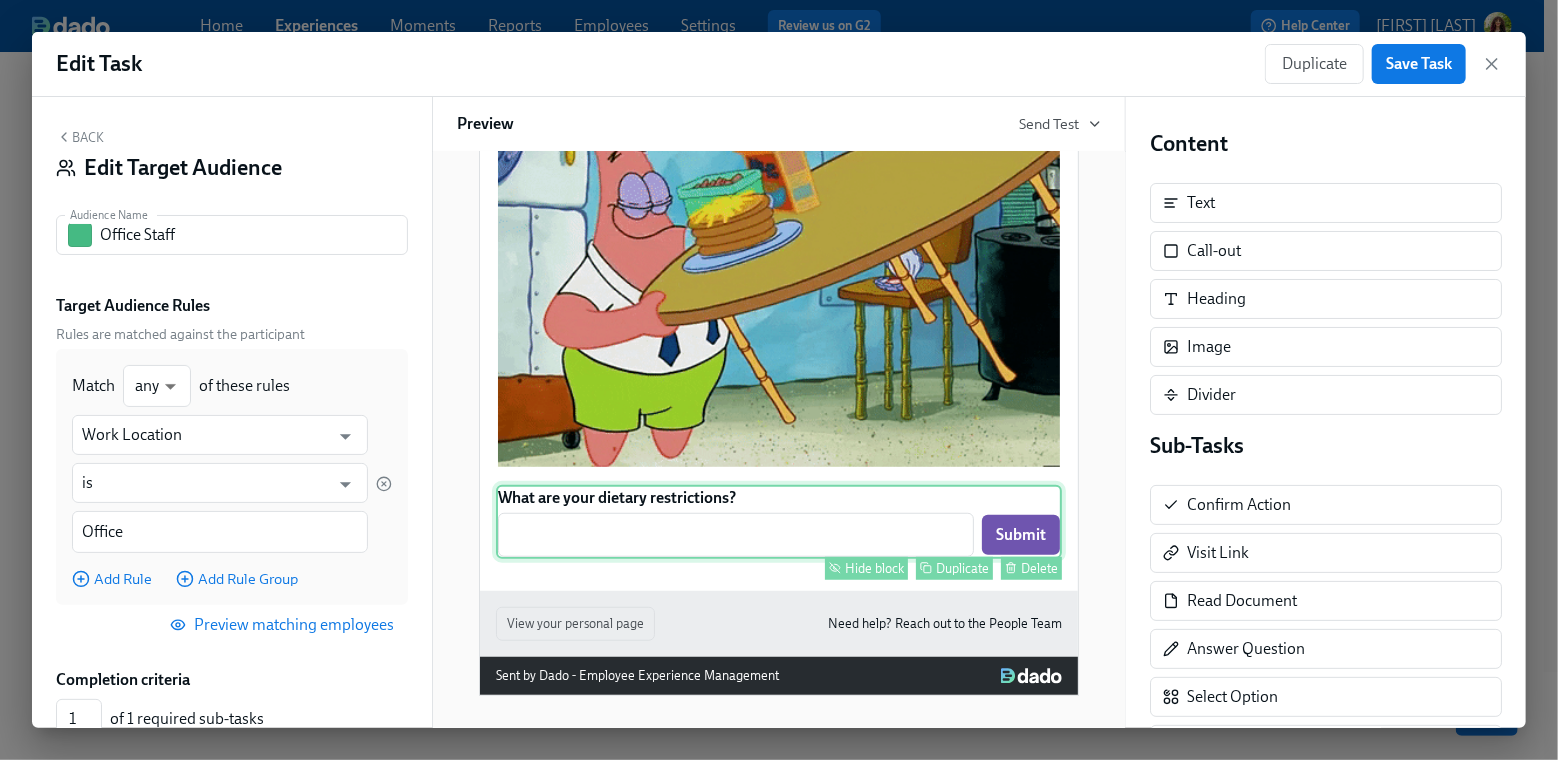 click on "What are your dietary restrictions? Submit Hide block Duplicate Delete O" at bounding box center (779, 522) 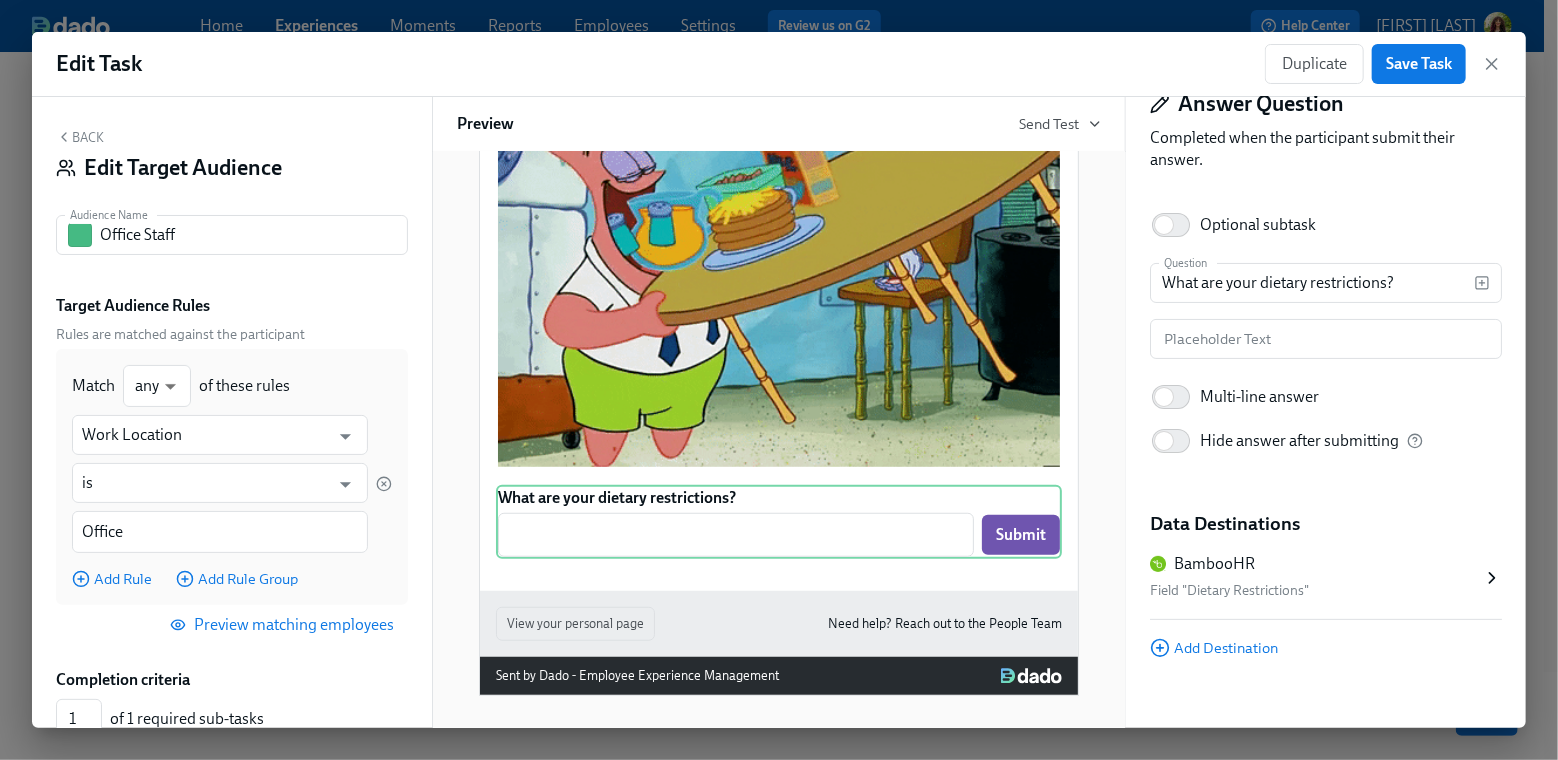 scroll, scrollTop: 80, scrollLeft: 0, axis: vertical 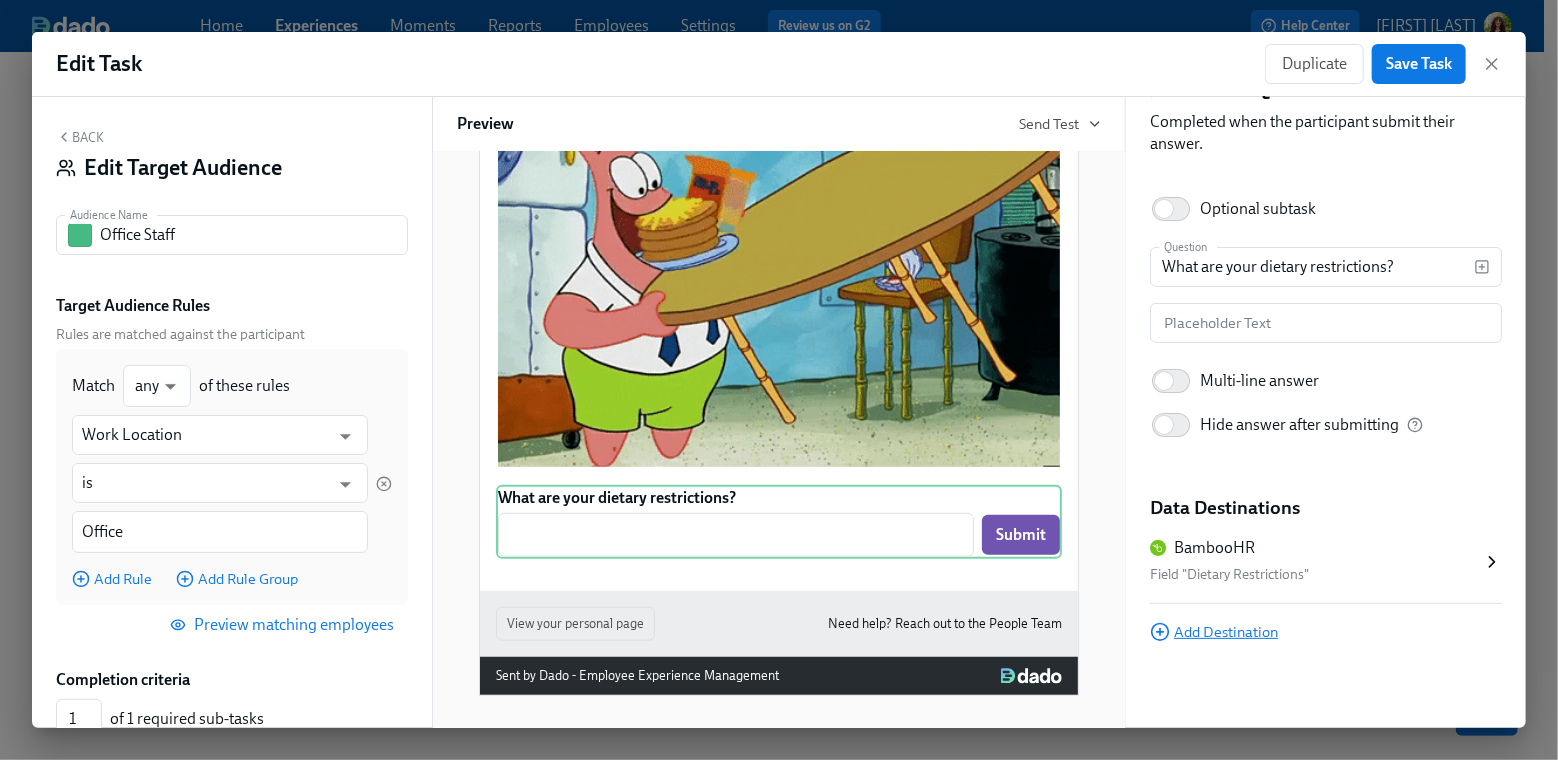 click on "Add Destination" at bounding box center (1214, 632) 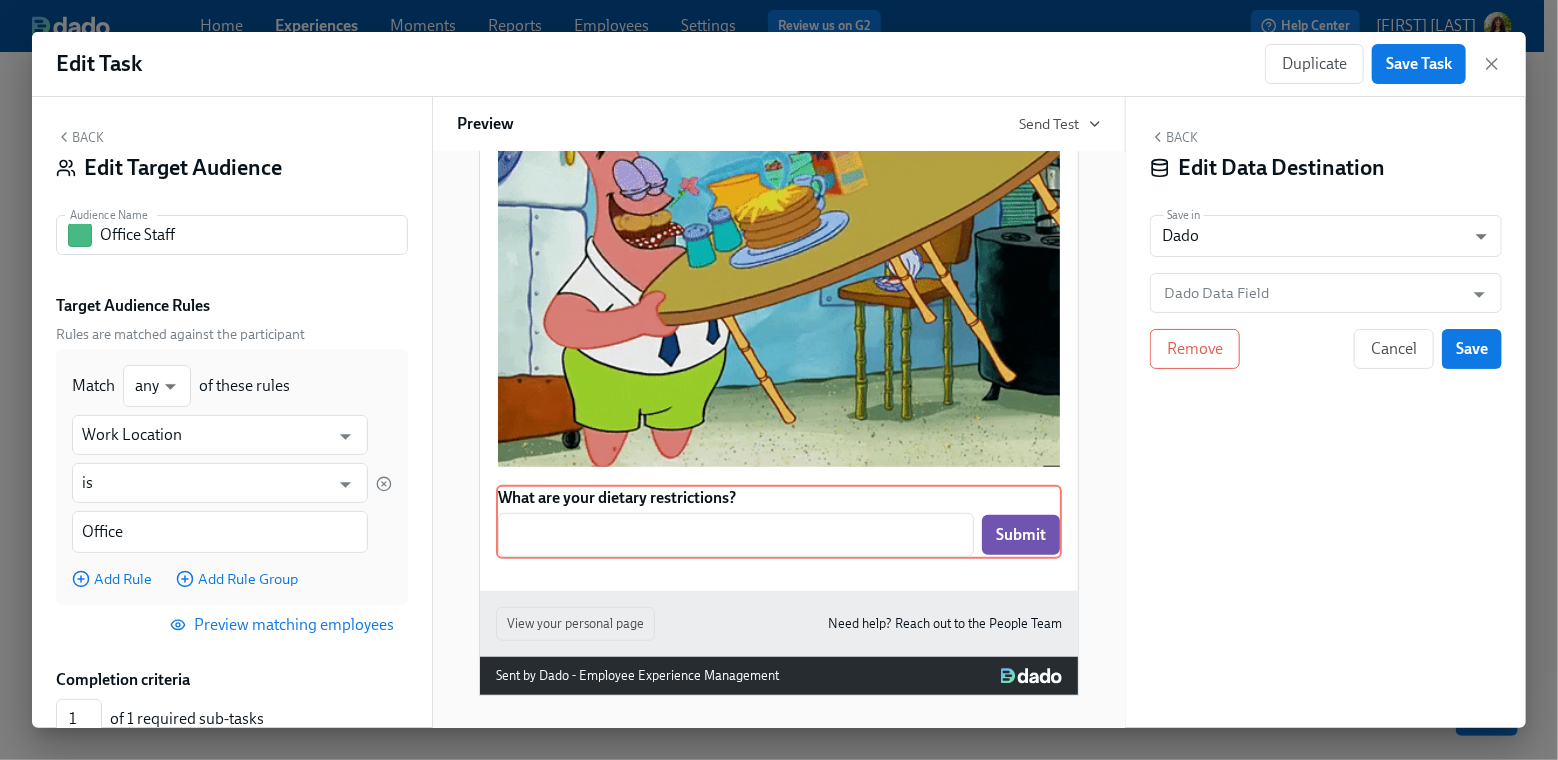 scroll, scrollTop: 0, scrollLeft: 0, axis: both 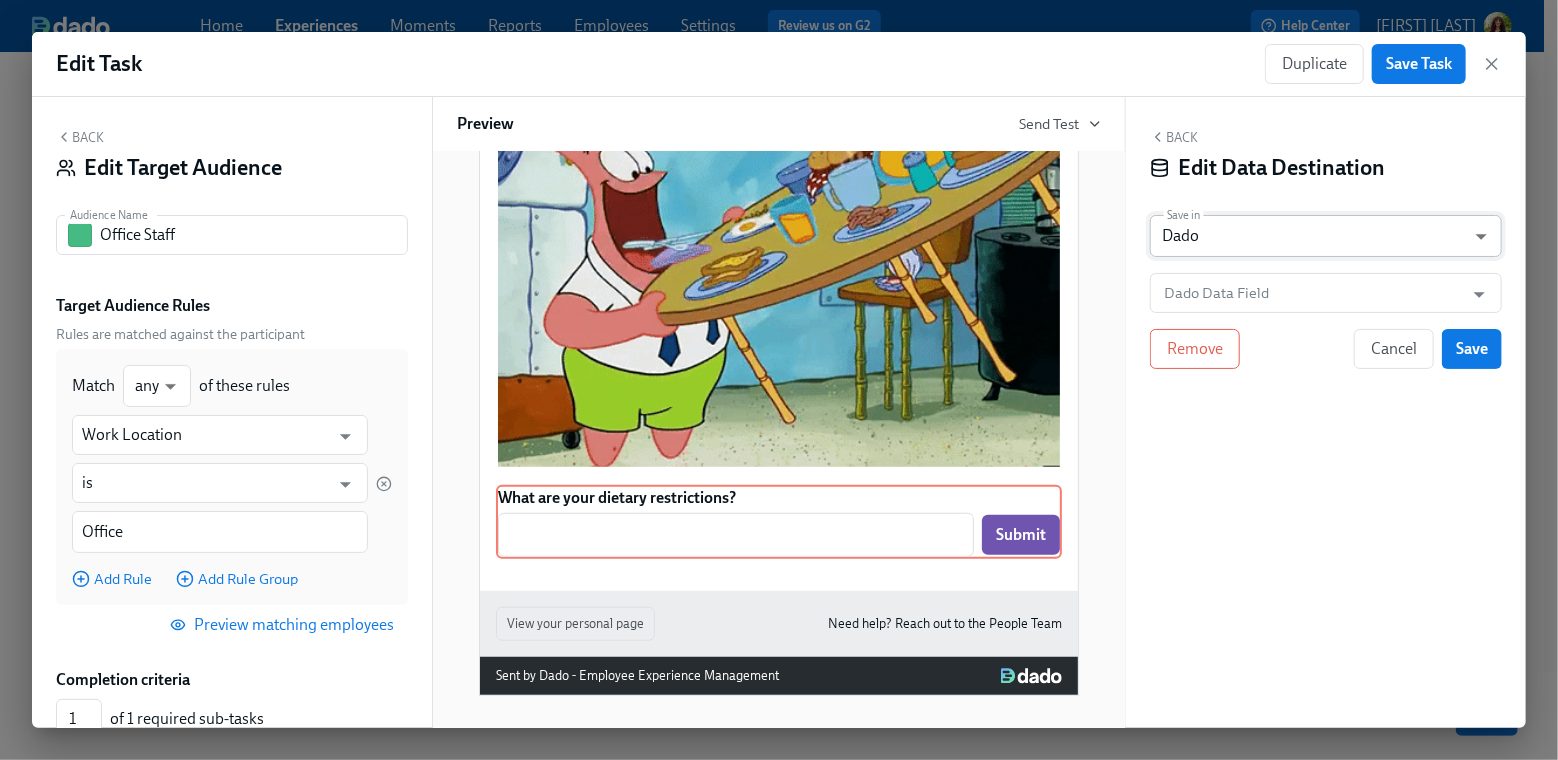 click on "Home Experiences Moments Reports Employees Settings Review us on G2 Help Center [FIRST] [LAST] Back to overview Edit General Onboarding Basics Start and End Participants Timeline Employee view Review and Launch Timeline Preview experience Search Filter by Actor Manage Participant Manager Buddy IT Team Automation Week 1 Week 2 Week 3 Week 4 Week 5 Week 6 Week 7 Week 8 Week 9 Week 10 Week 11 Week 12 Week 13 Week 14 Experience start Participant's first day at work Experience end Add to Teams/Slack Channels Add to Onboarding Calendar Events Add to Company All-Hands {{participant.firstName}}, welcome to Acme! A message from the CEO Preferred Email Select Hardware Shipping Address Share a Photo and Fun Fact Welcome Lunch Prep Sign the Acme NDA Confirm you've received your hardware Your Onboarding continues on your Acme account! Learn about our Benefits offering I-9 Verification Data Security Video First Week Feedback Mandatory Sexual Harassment Training Values week 30-Day Check-in with HR Save changes" at bounding box center (779, 316) 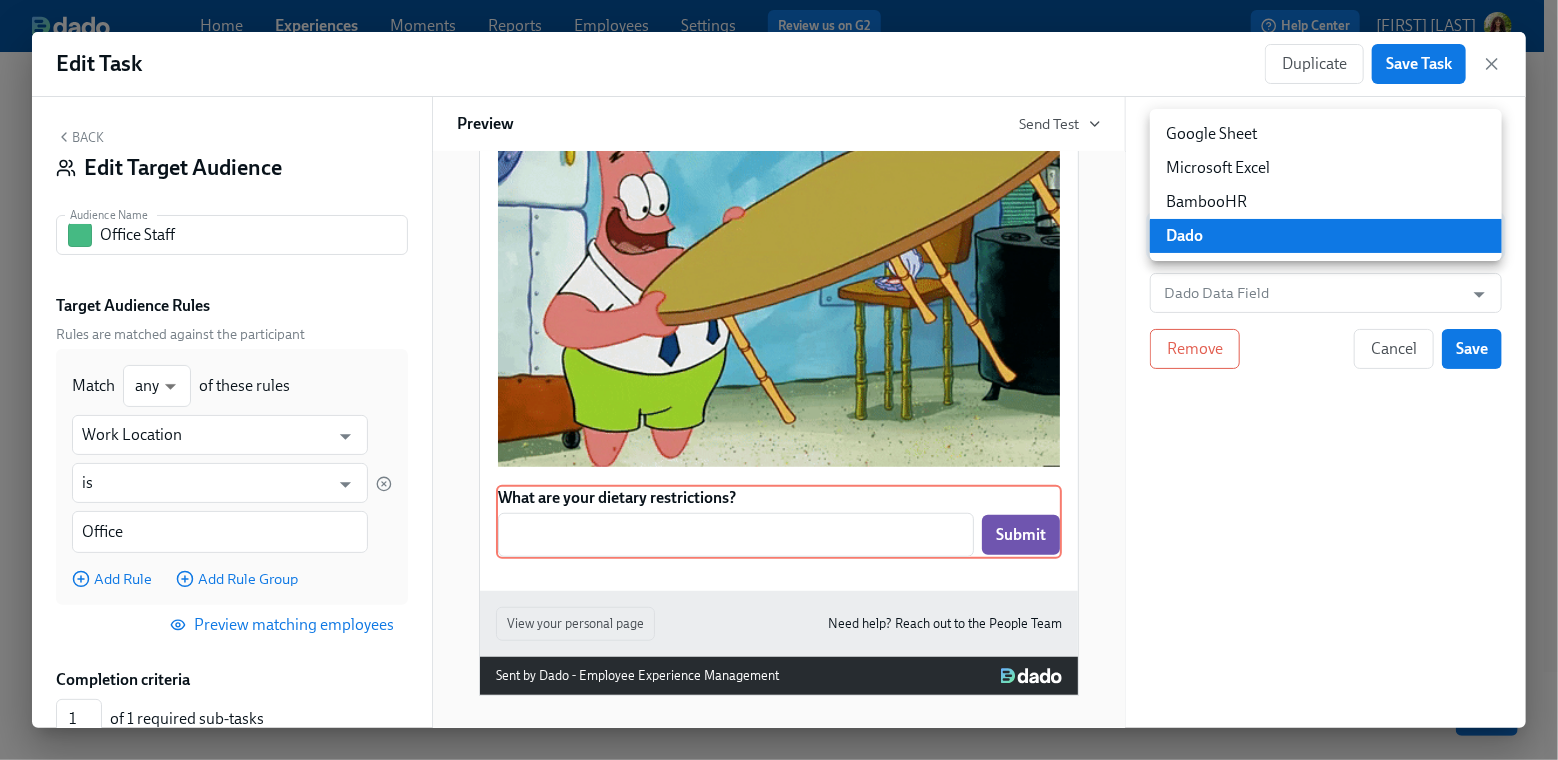 click on "Microsoft Excel" at bounding box center [1326, 168] 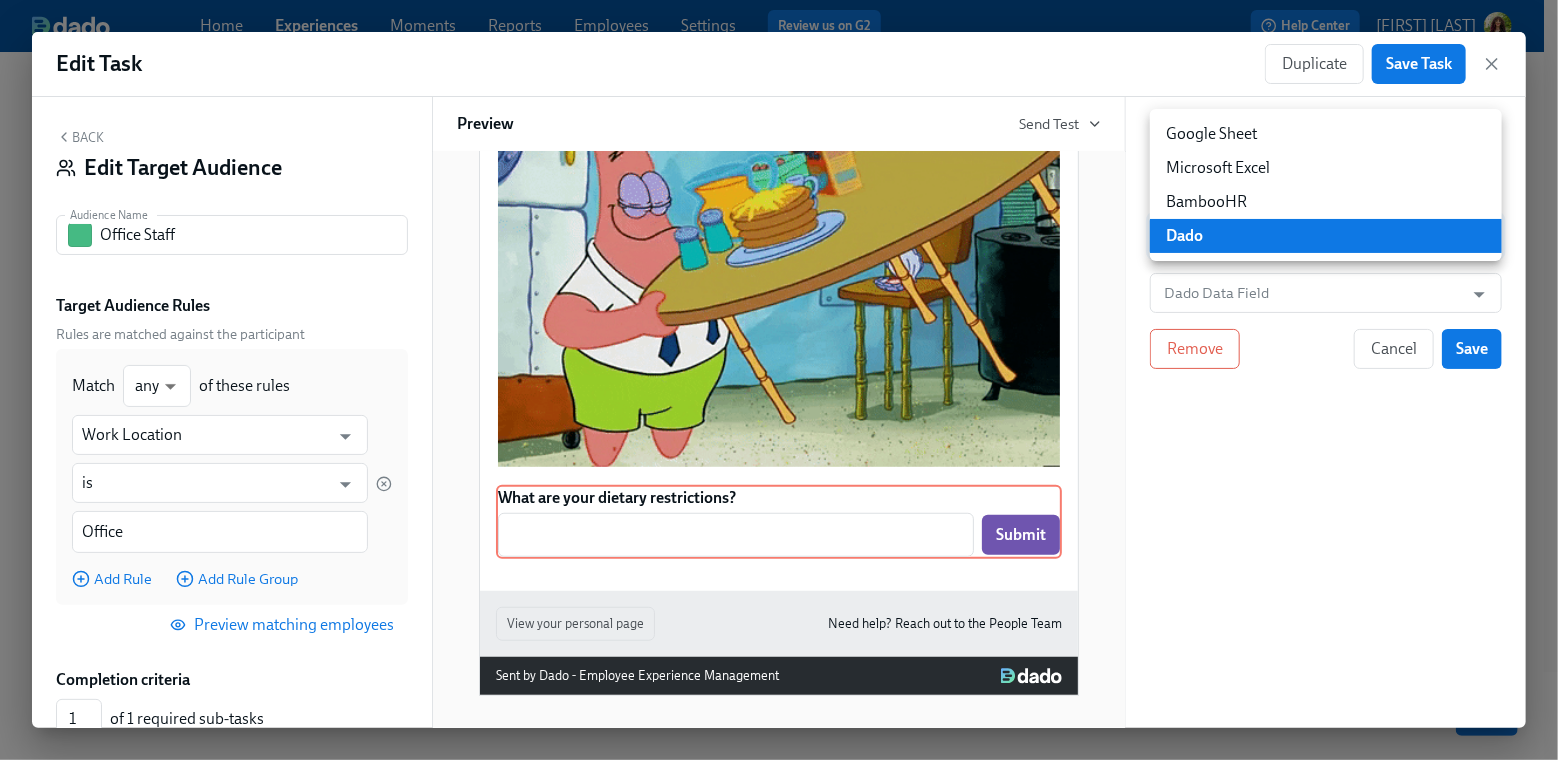 type on "MS_EXCEL" 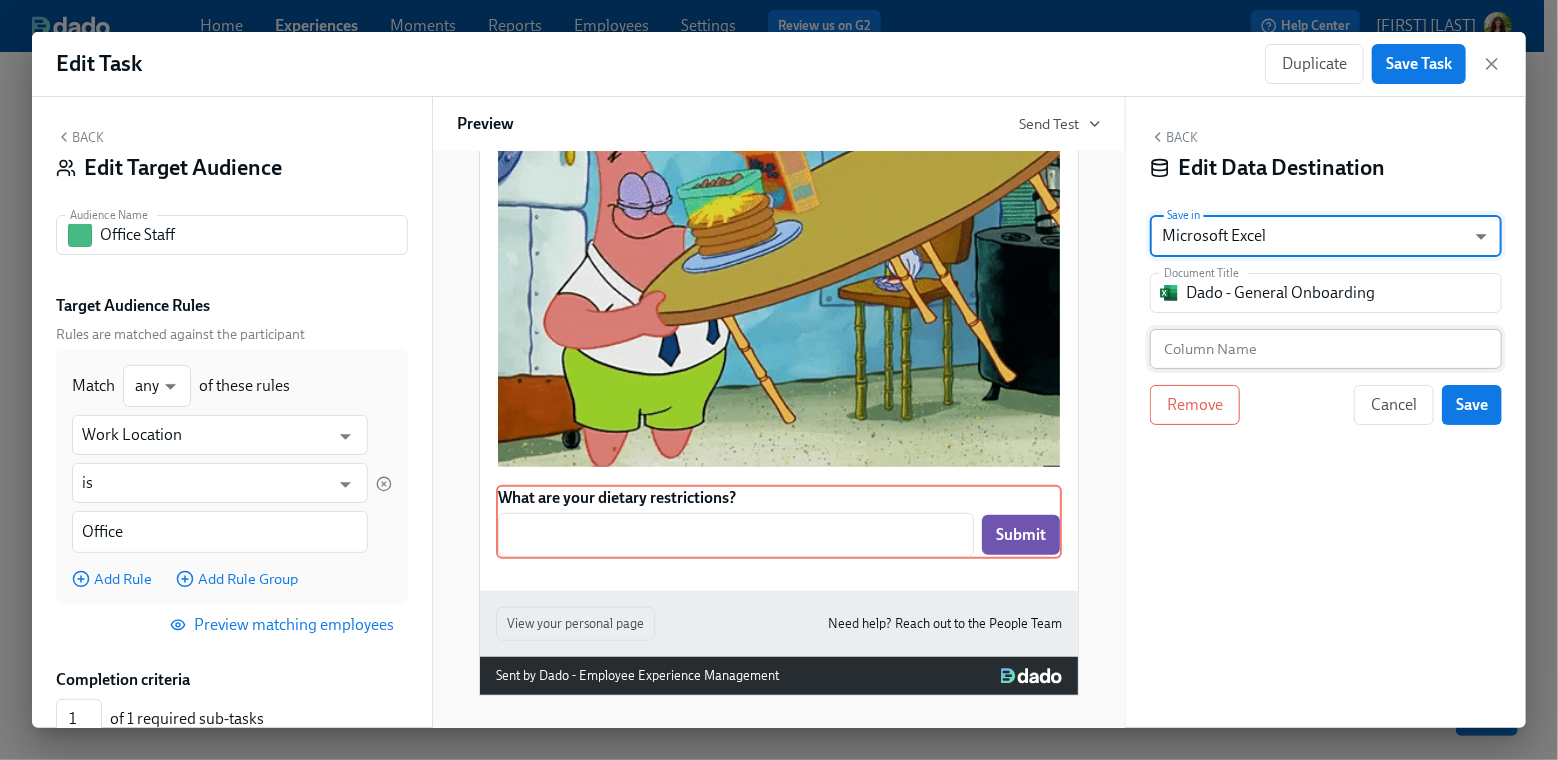 click at bounding box center (1326, 349) 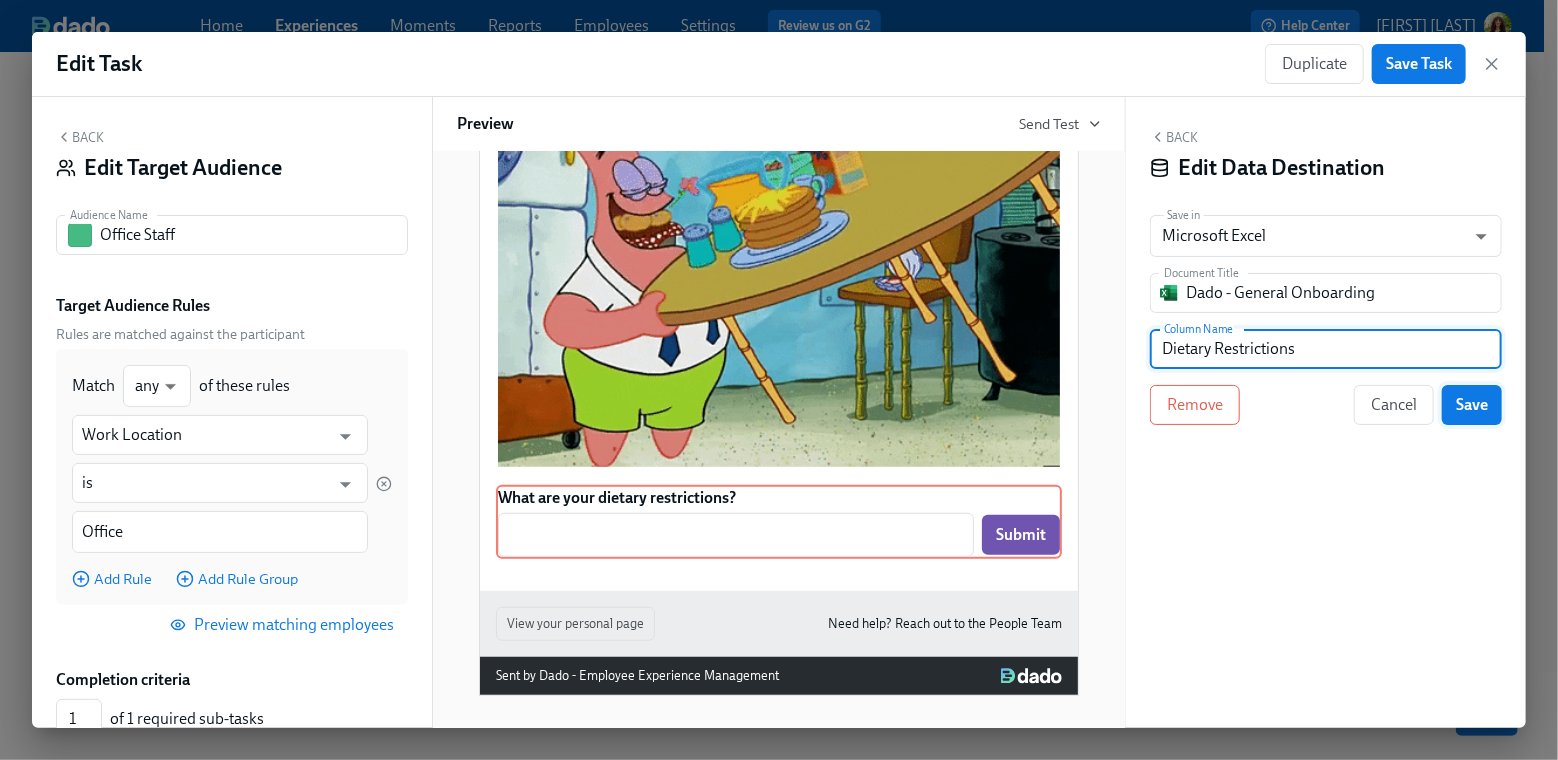 type on "Dietary Restrictions" 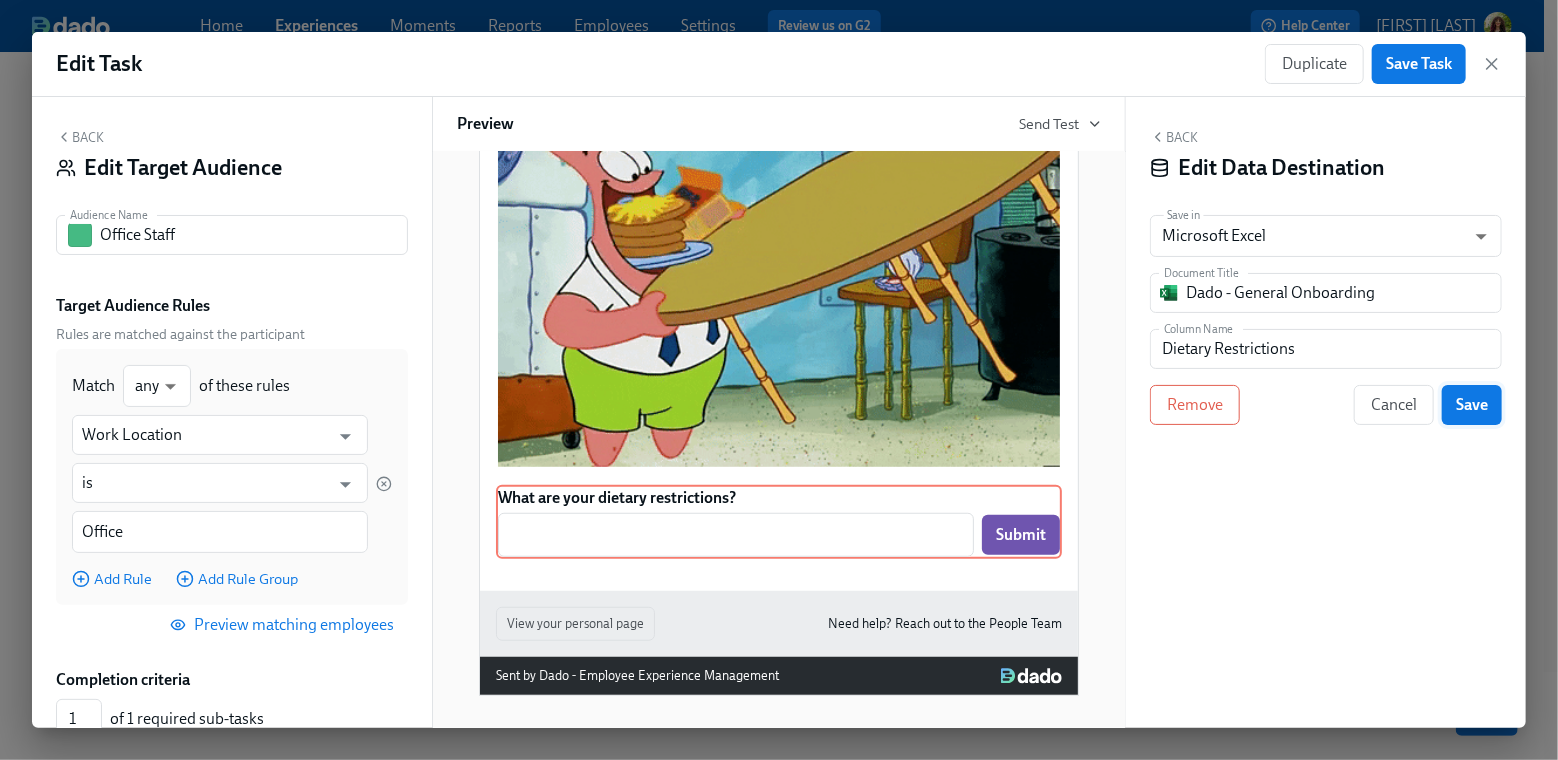click on "Save" at bounding box center [1472, 405] 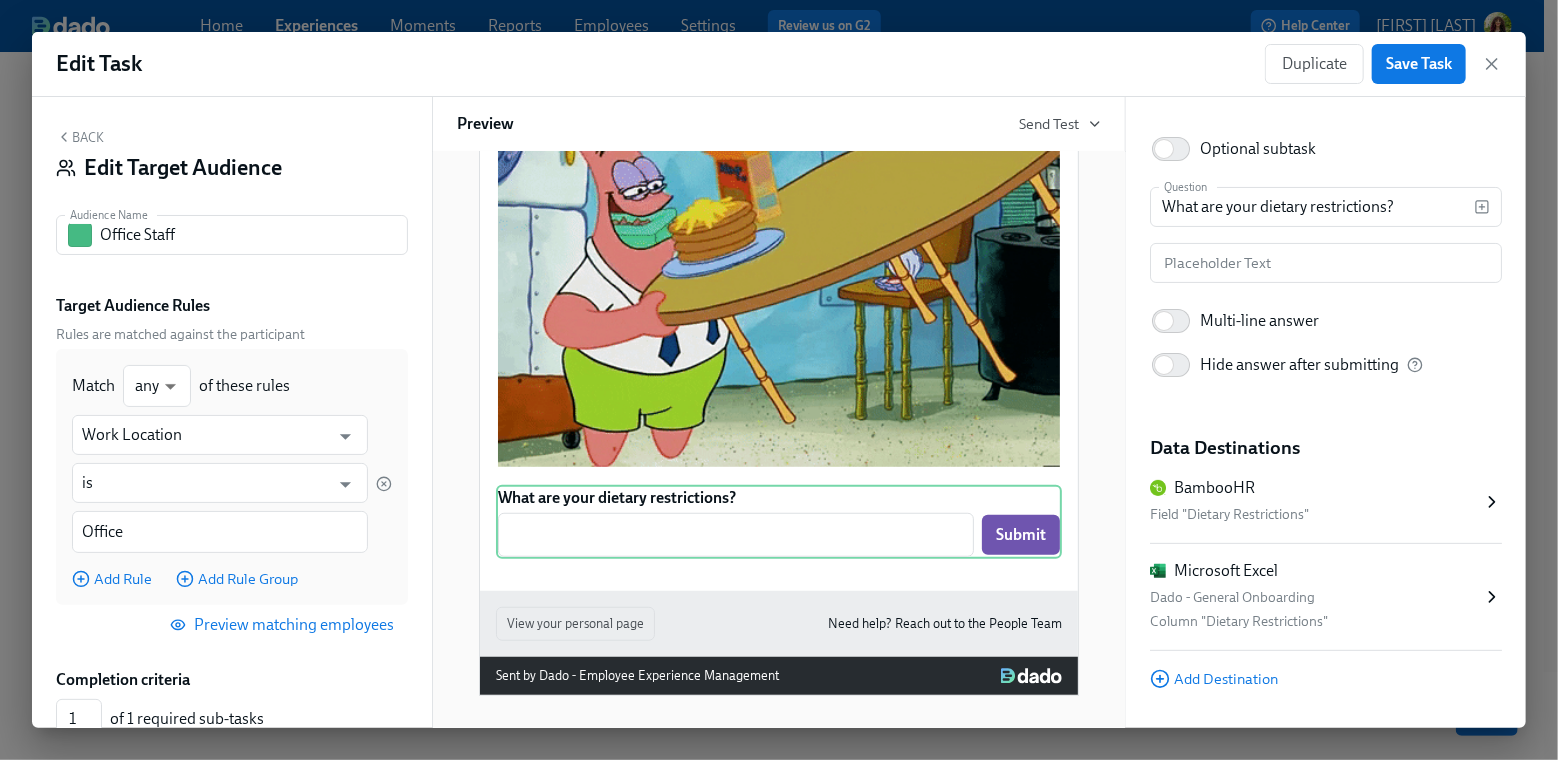scroll, scrollTop: 142, scrollLeft: 0, axis: vertical 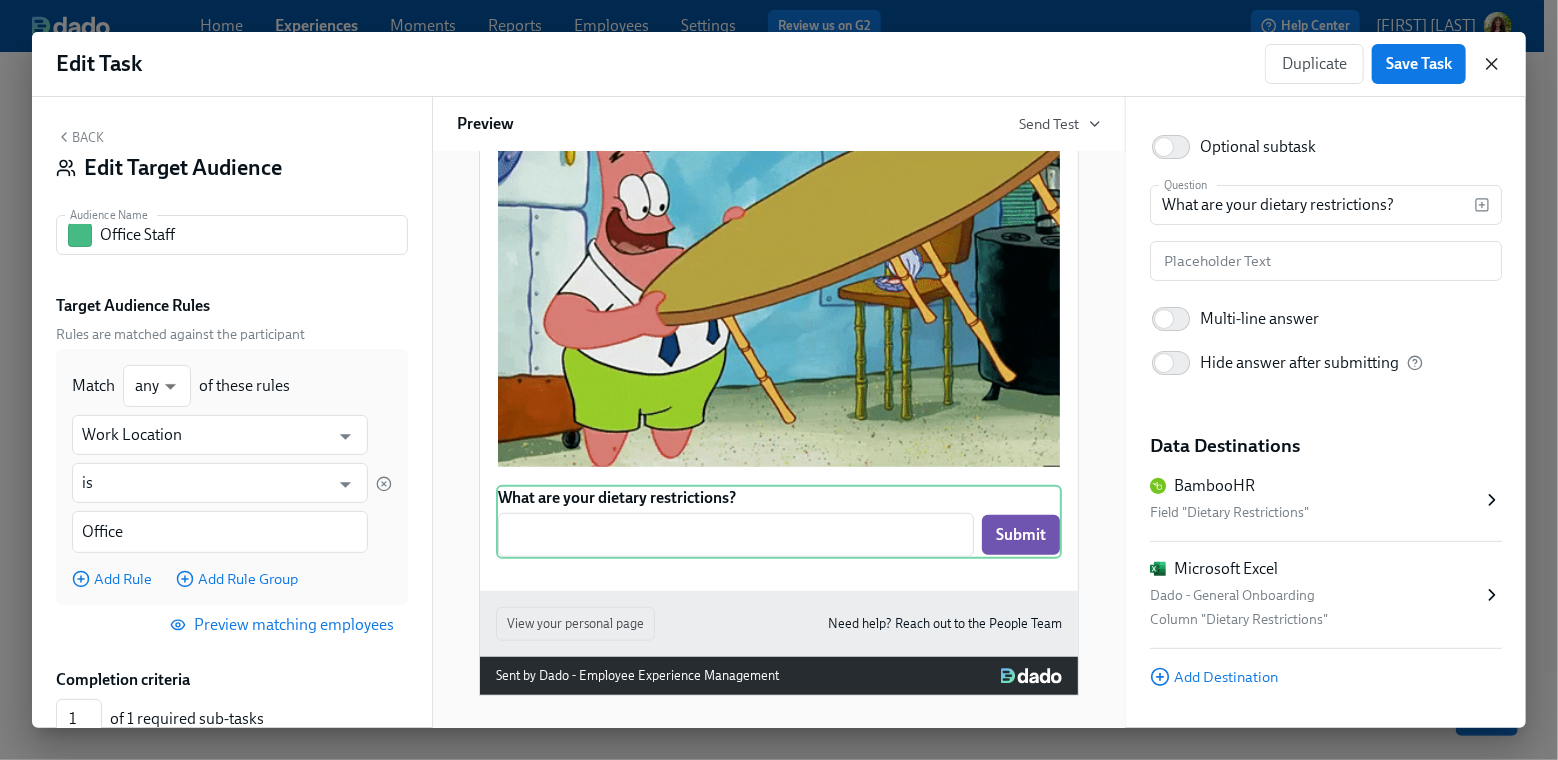 click 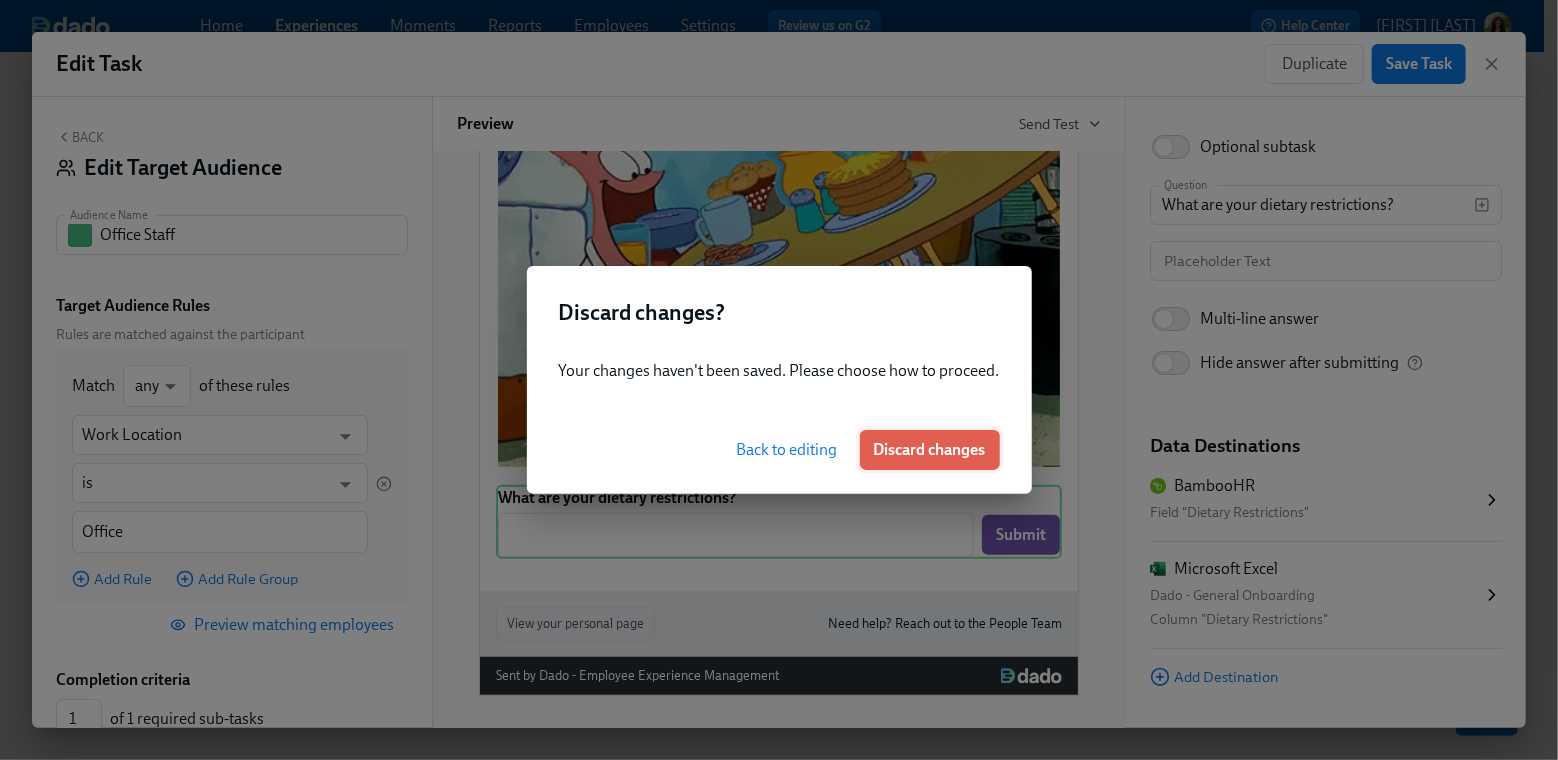 click on "Discard changes" at bounding box center (930, 450) 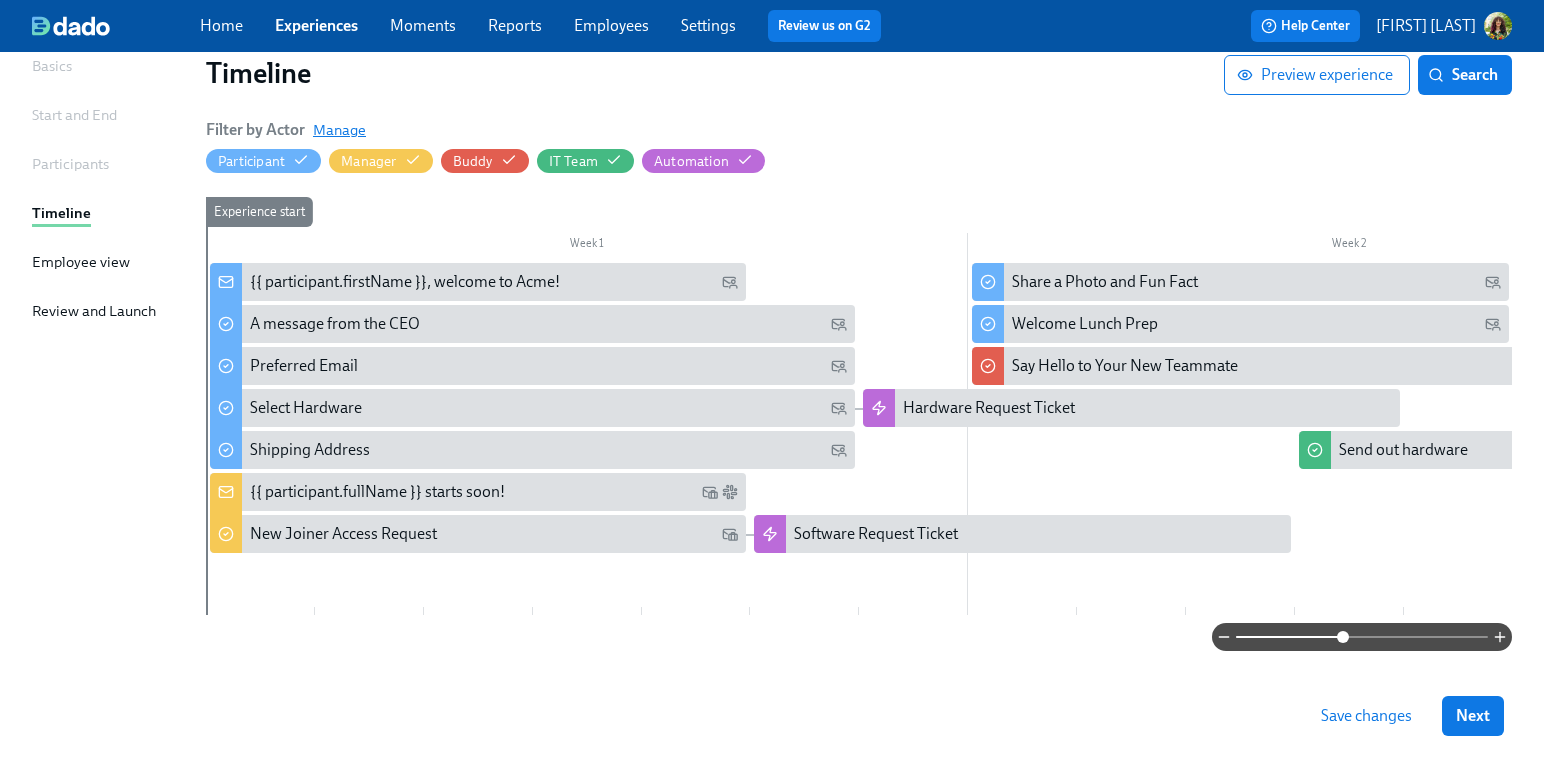 click on "Manage" at bounding box center [339, 130] 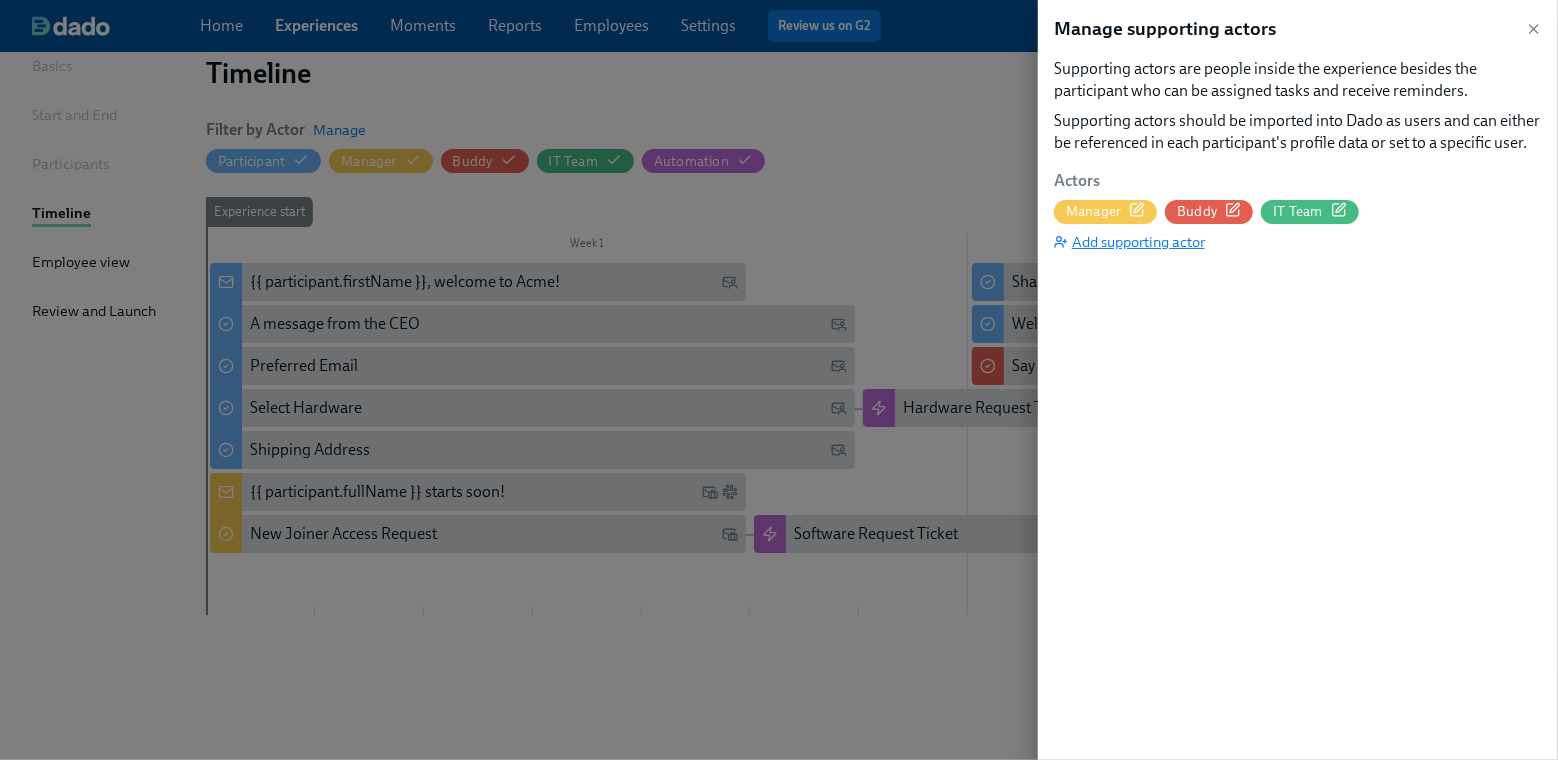 click on "Add supporting actor" at bounding box center [1129, 242] 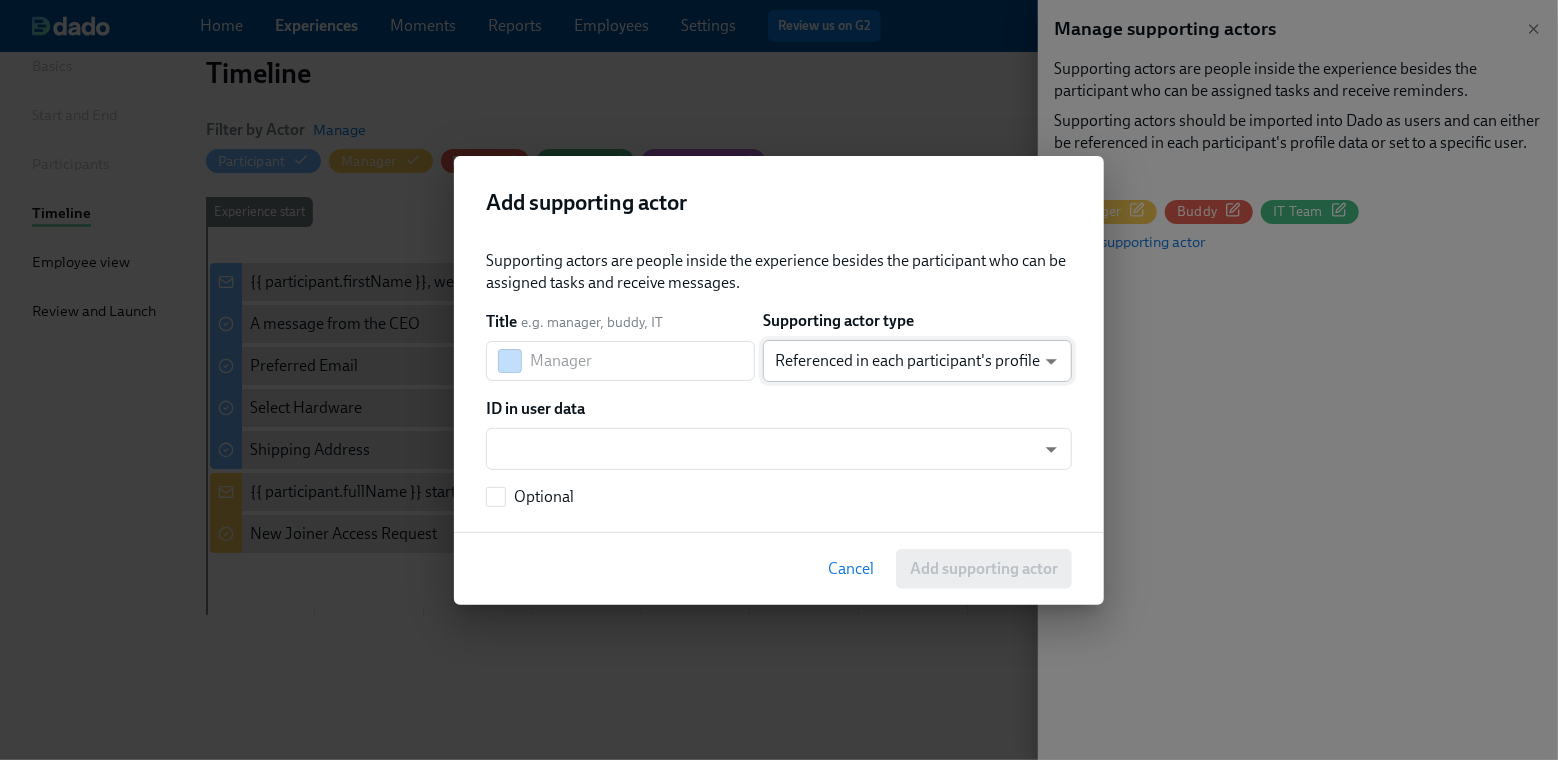 click on "Home Experiences Moments Reports Employees Settings Review us on G2 Help Center [FIRST] [LAST] Back to overview Edit General Onboarding Basics Start and End Participants Timeline Employee view Review and Launch Timeline Preview experience Search Filter by Actor Manage Participant Manager Buddy IT Team Automation Week 1 Week 2 Week 3 Week 4 Week 5 Week 6 Week 7 Week 8 Week 9 Week 10 Week 11 Week 12 Week 13 Week 14 Experience start Participant's first day at work Experience end Add to Teams/Slack Channels Add to Onboarding Calendar Events Add to Company All-Hands {{participant.firstName}}, welcome to Acme! A message from the CEO Preferred Email Select Hardware Shipping Address Share a Photo and Fun Fact Welcome Lunch Prep Sign the Acme NDA Confirm you've received your hardware Your Onboarding continues on your Acme account! Learn about our Benefits offering I-9 Verification Data Security Video First Week Feedback Mandatory Sexual Harassment Training Values week 30-Day Check-in with HR Save changes" at bounding box center [779, 316] 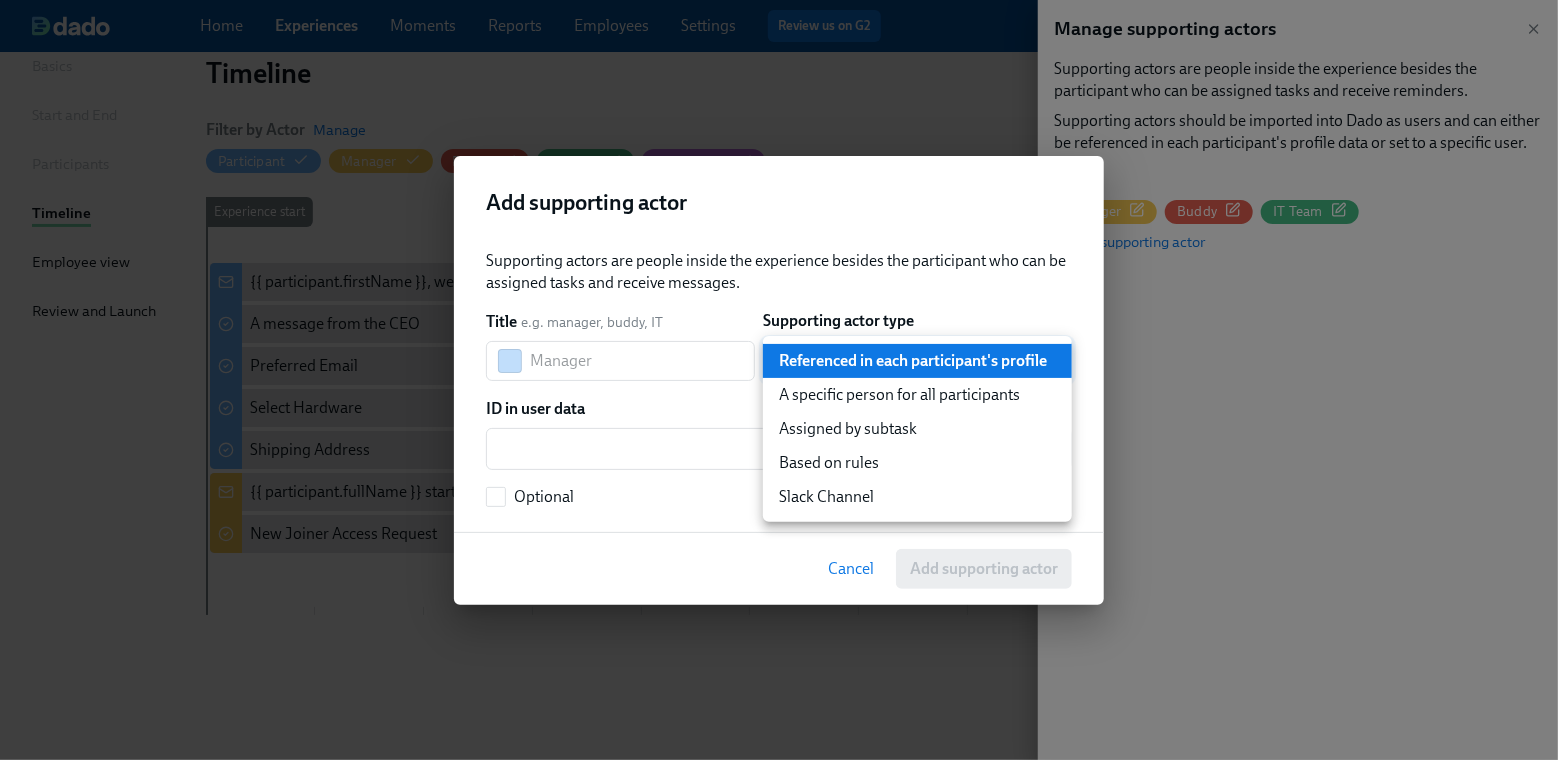 click on "Based on rules" at bounding box center [917, 463] 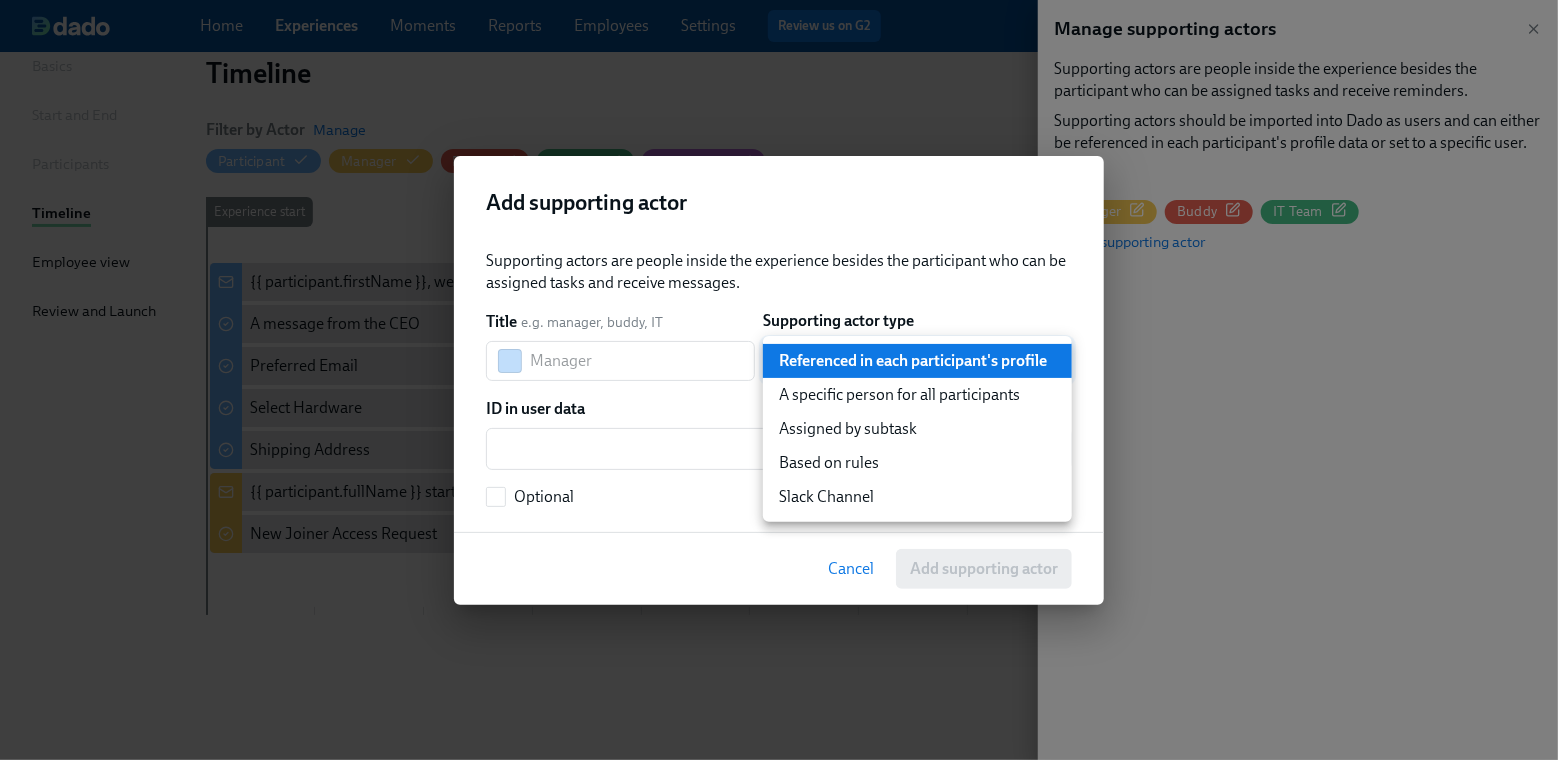 type on "ruleBasedUser" 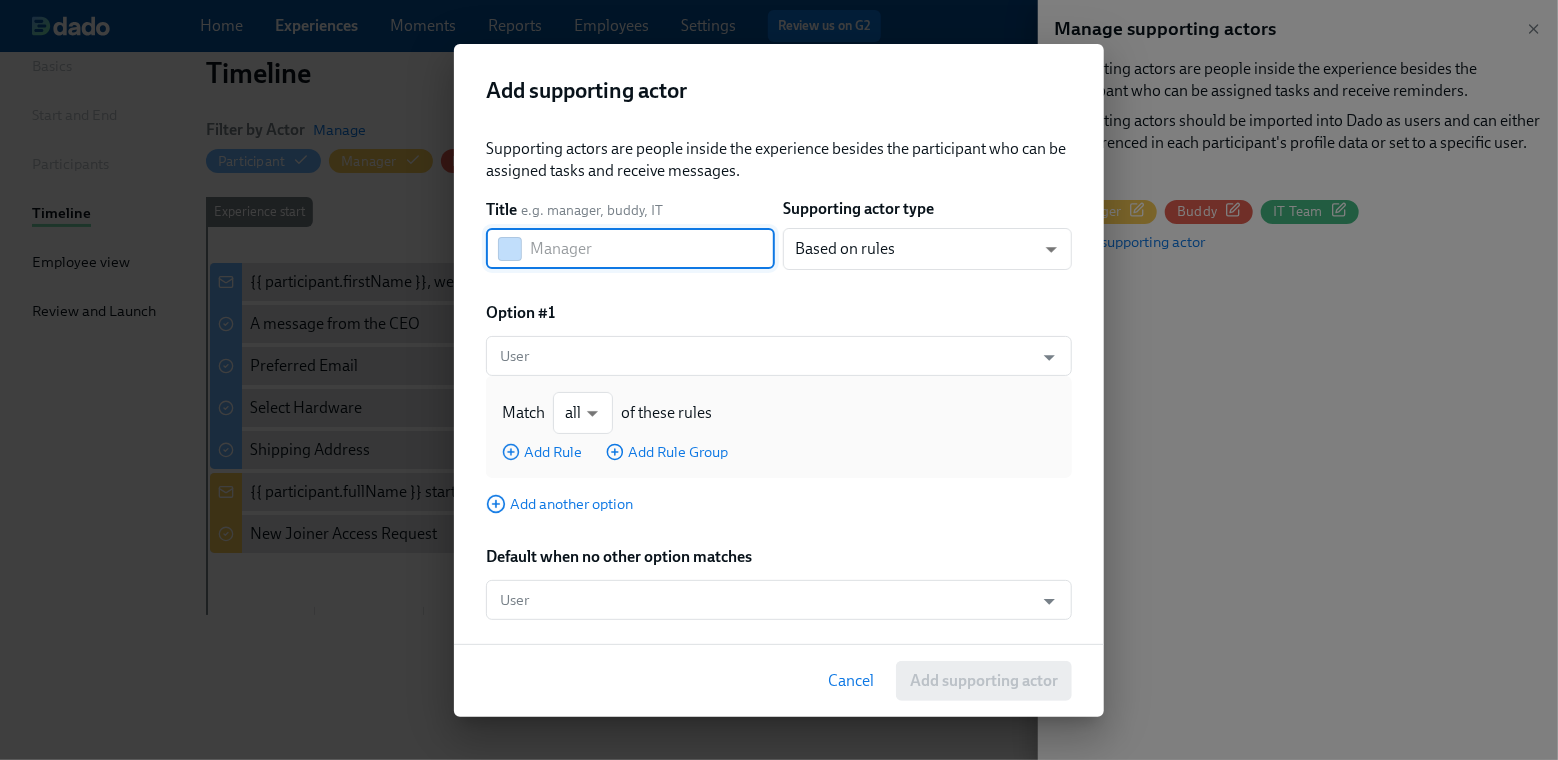 click at bounding box center (652, 249) 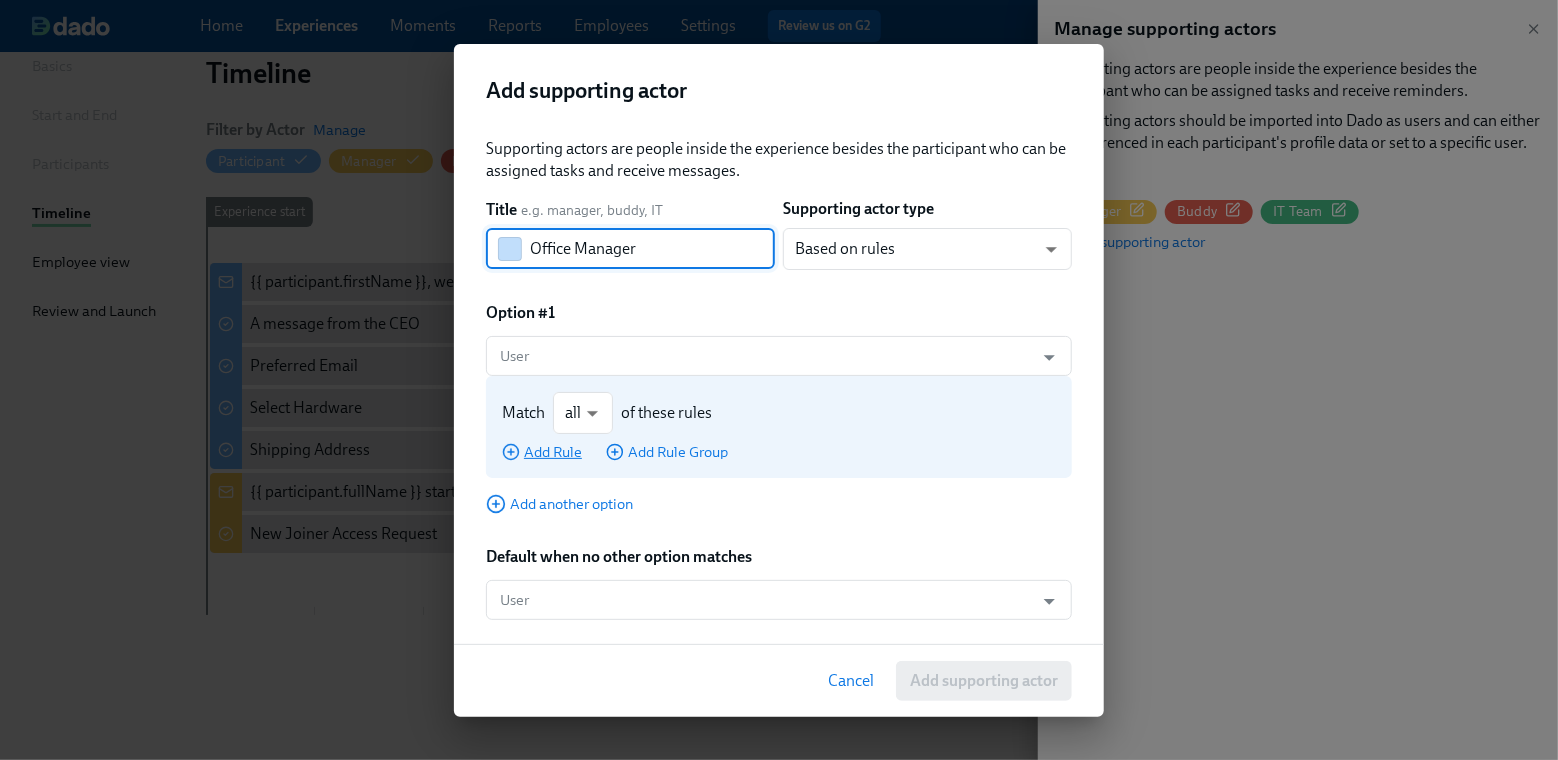 type on "Office Manager" 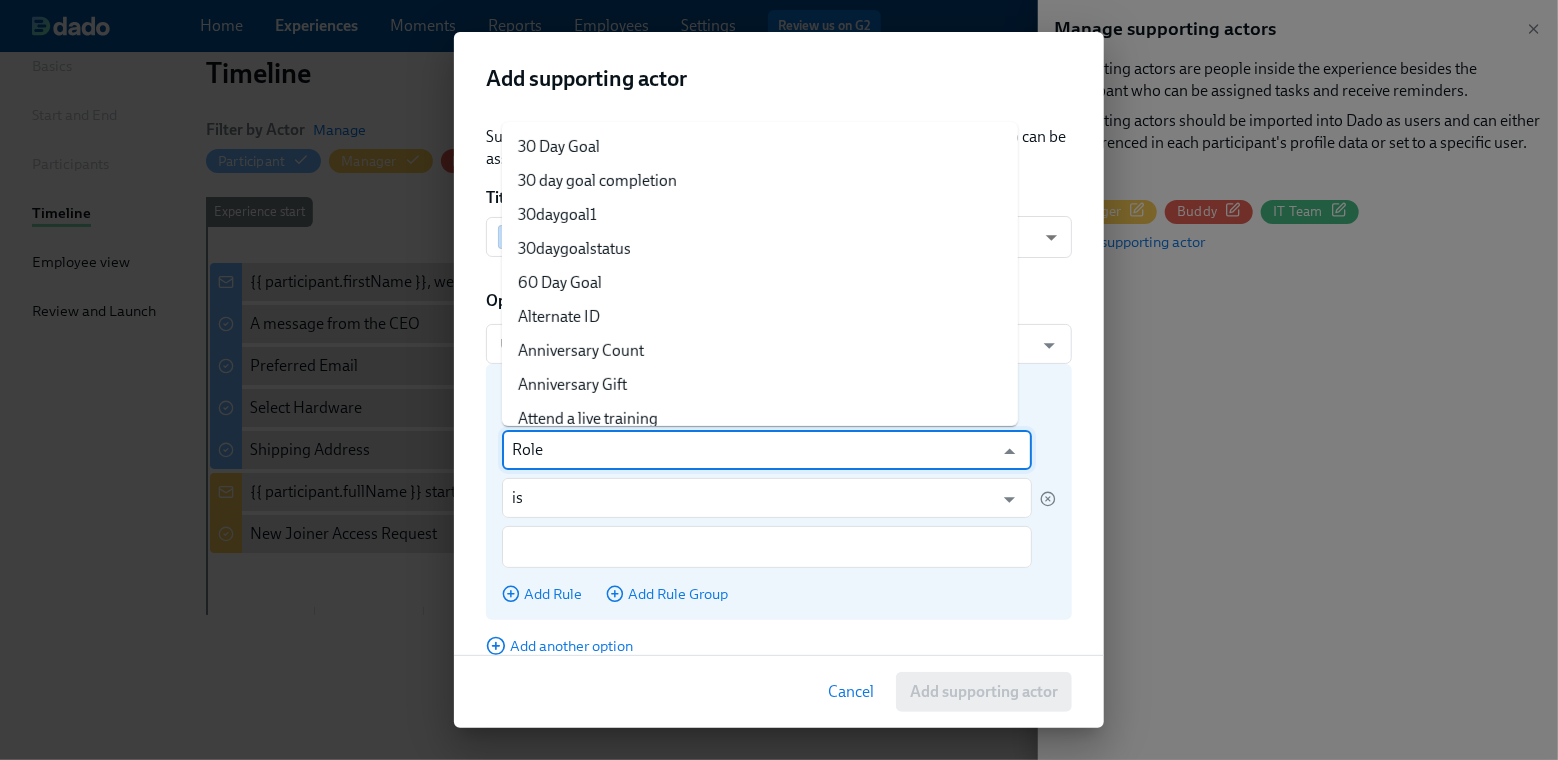 click on "Role" at bounding box center [752, 450] 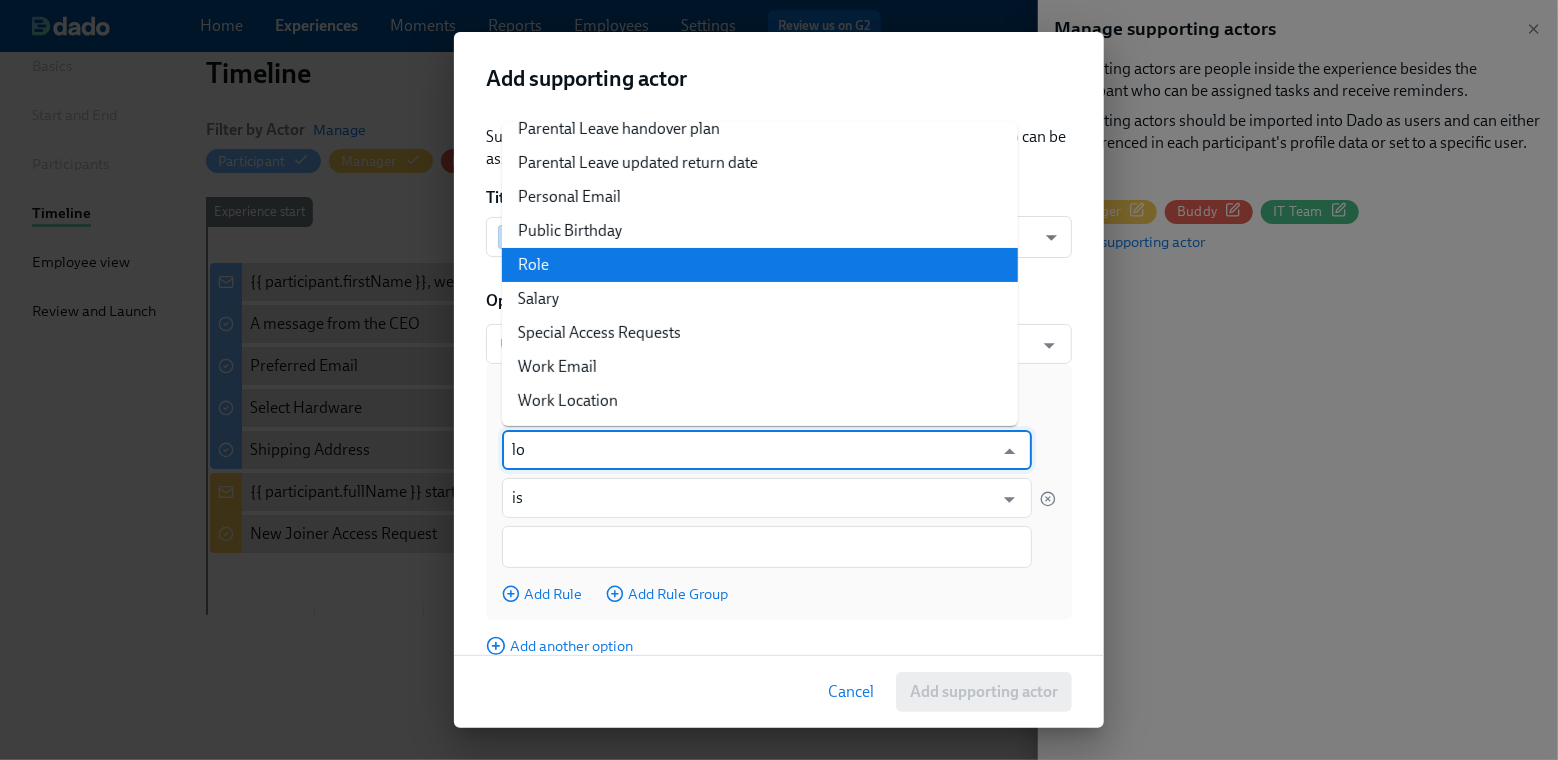scroll, scrollTop: 0, scrollLeft: 0, axis: both 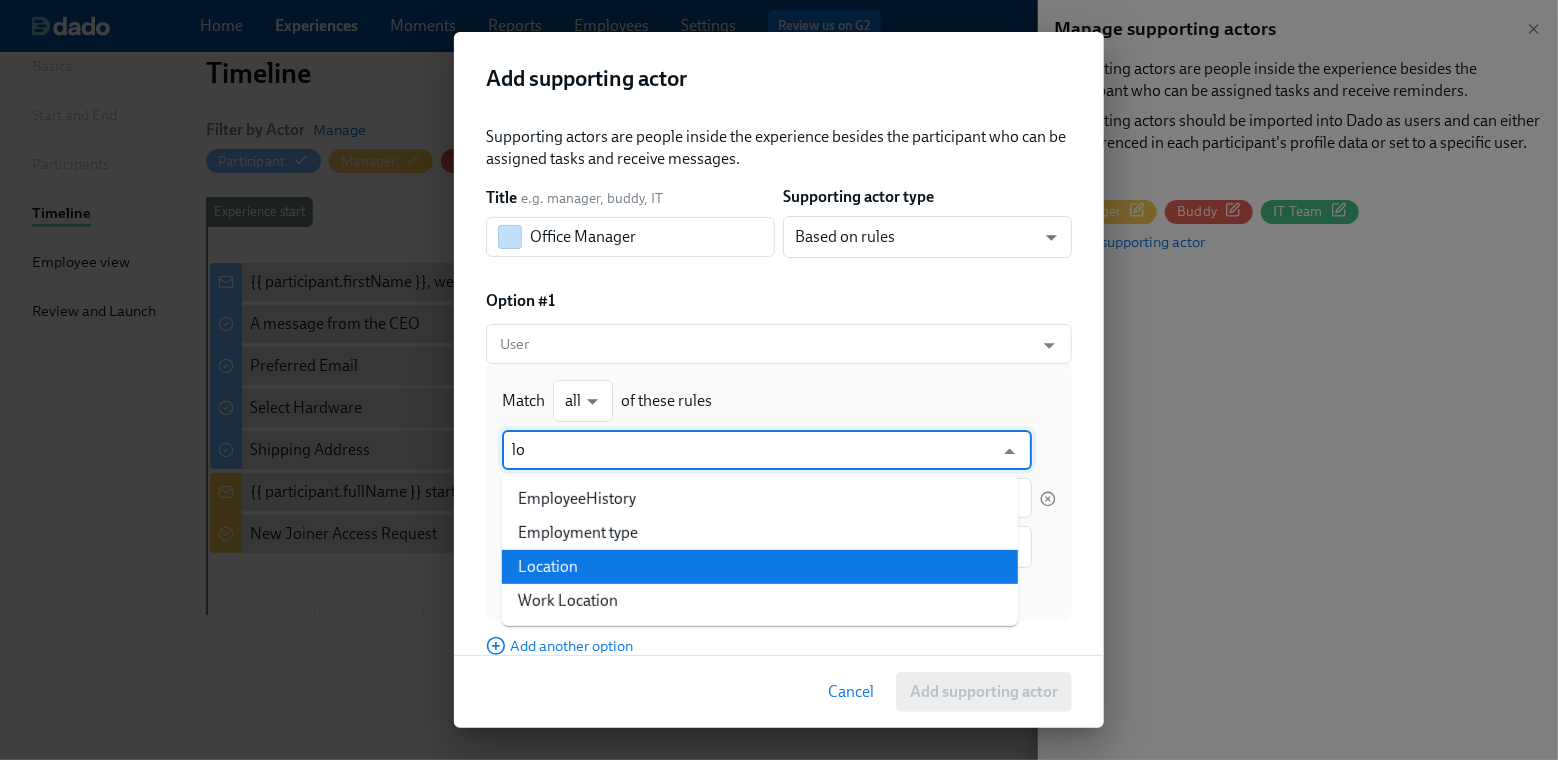 click on "Location" at bounding box center [760, 567] 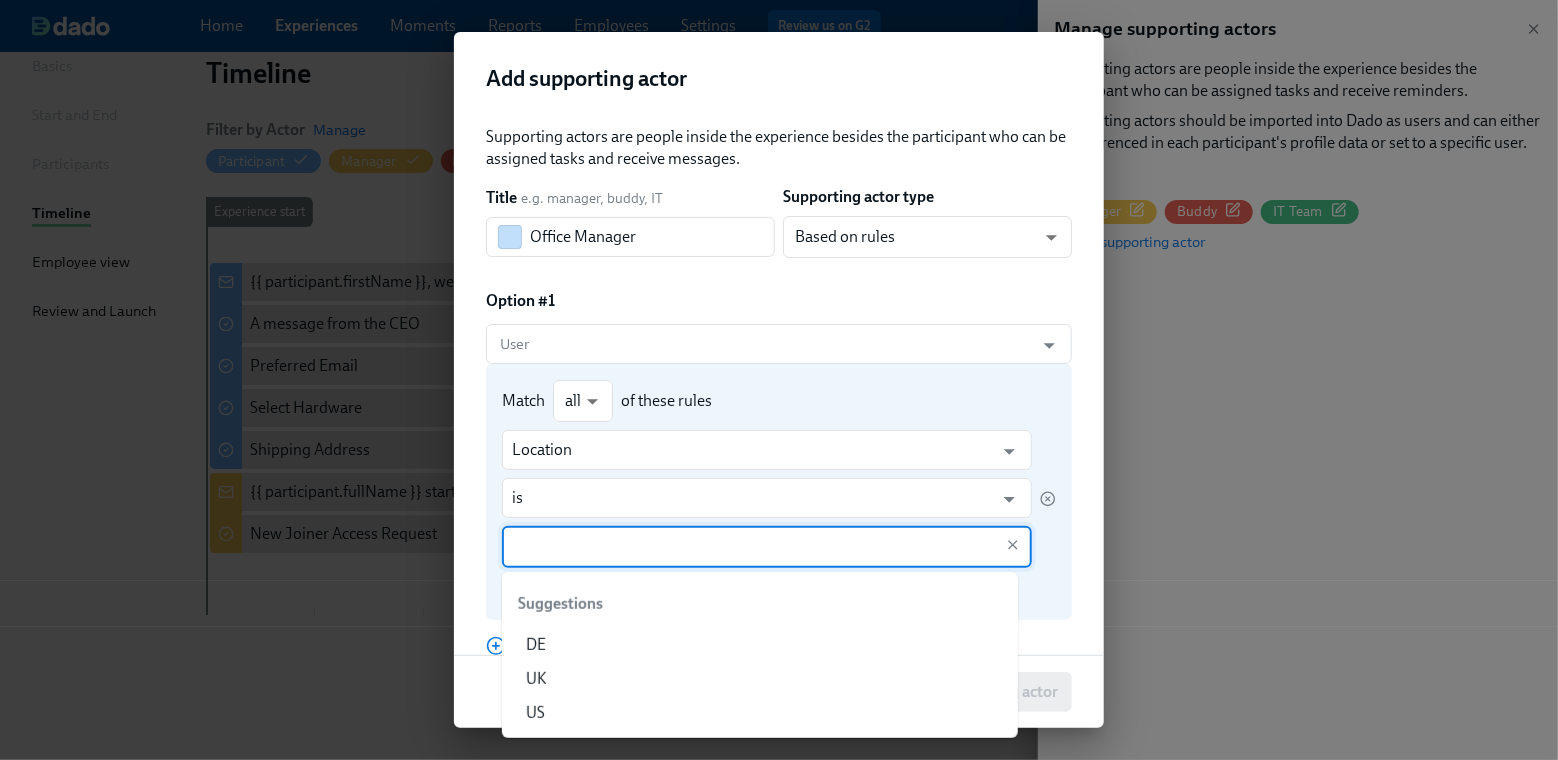 click at bounding box center (752, 547) 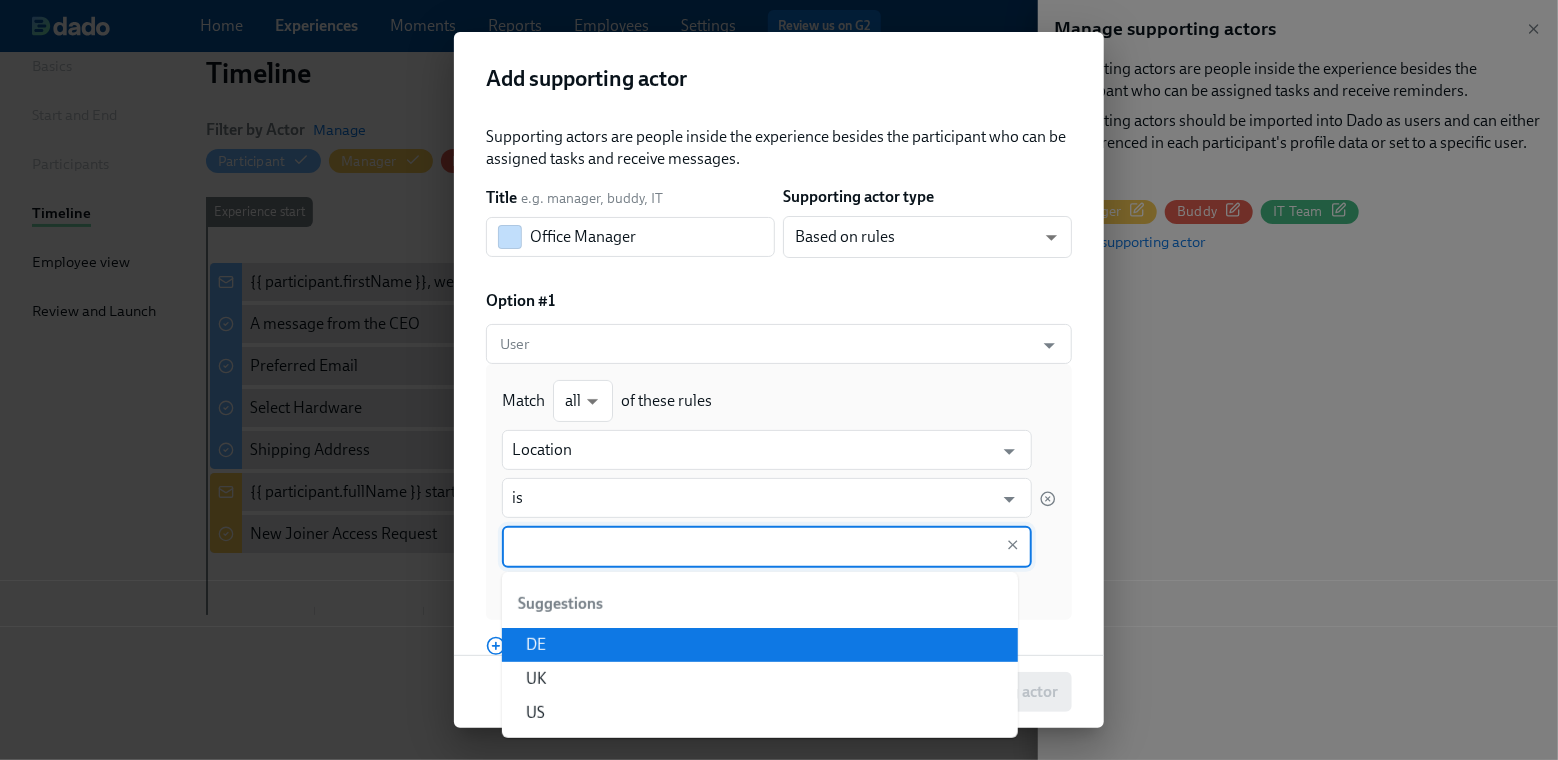 click on "DE" at bounding box center (760, 645) 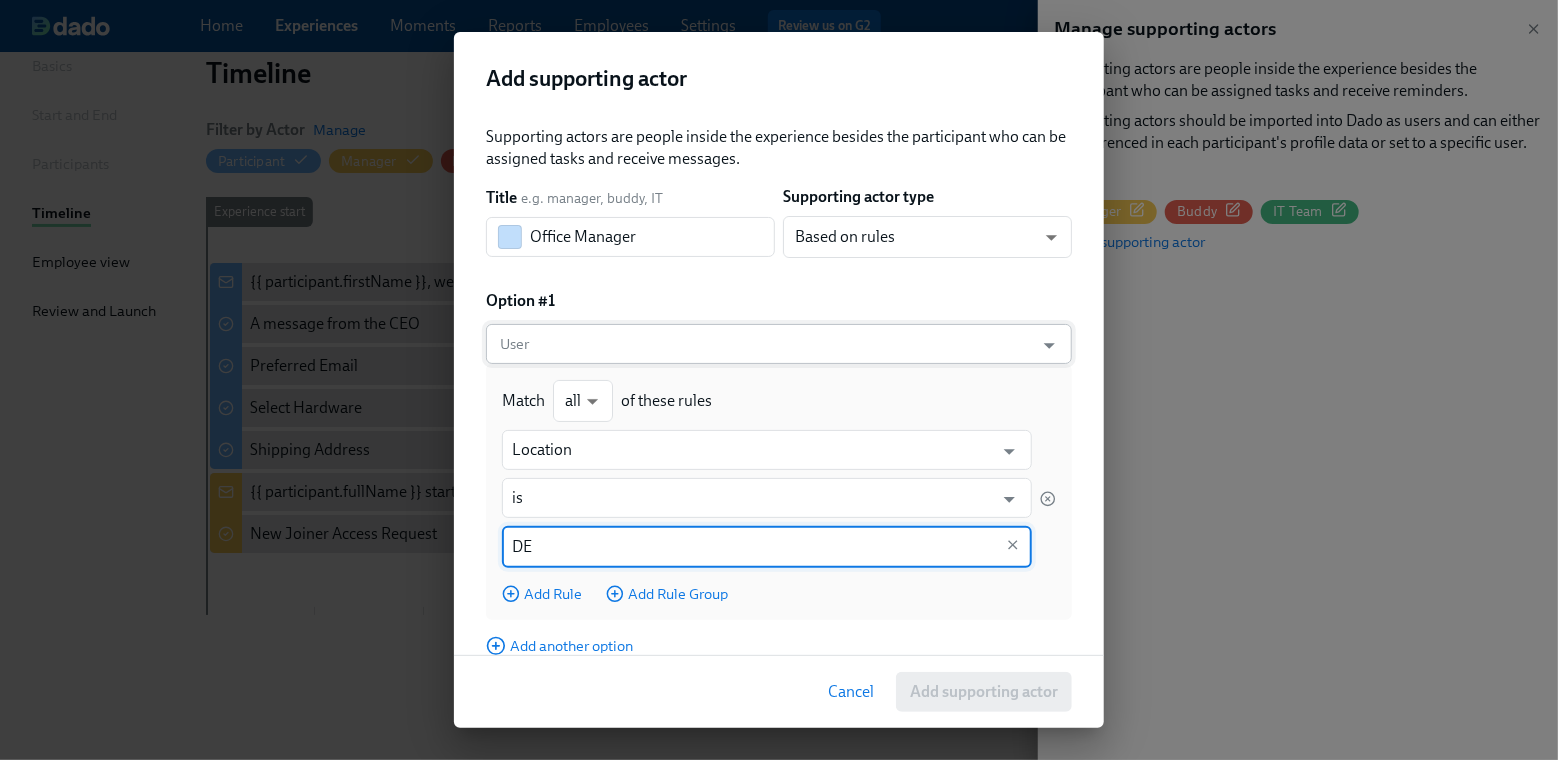 click on "User" at bounding box center (760, 344) 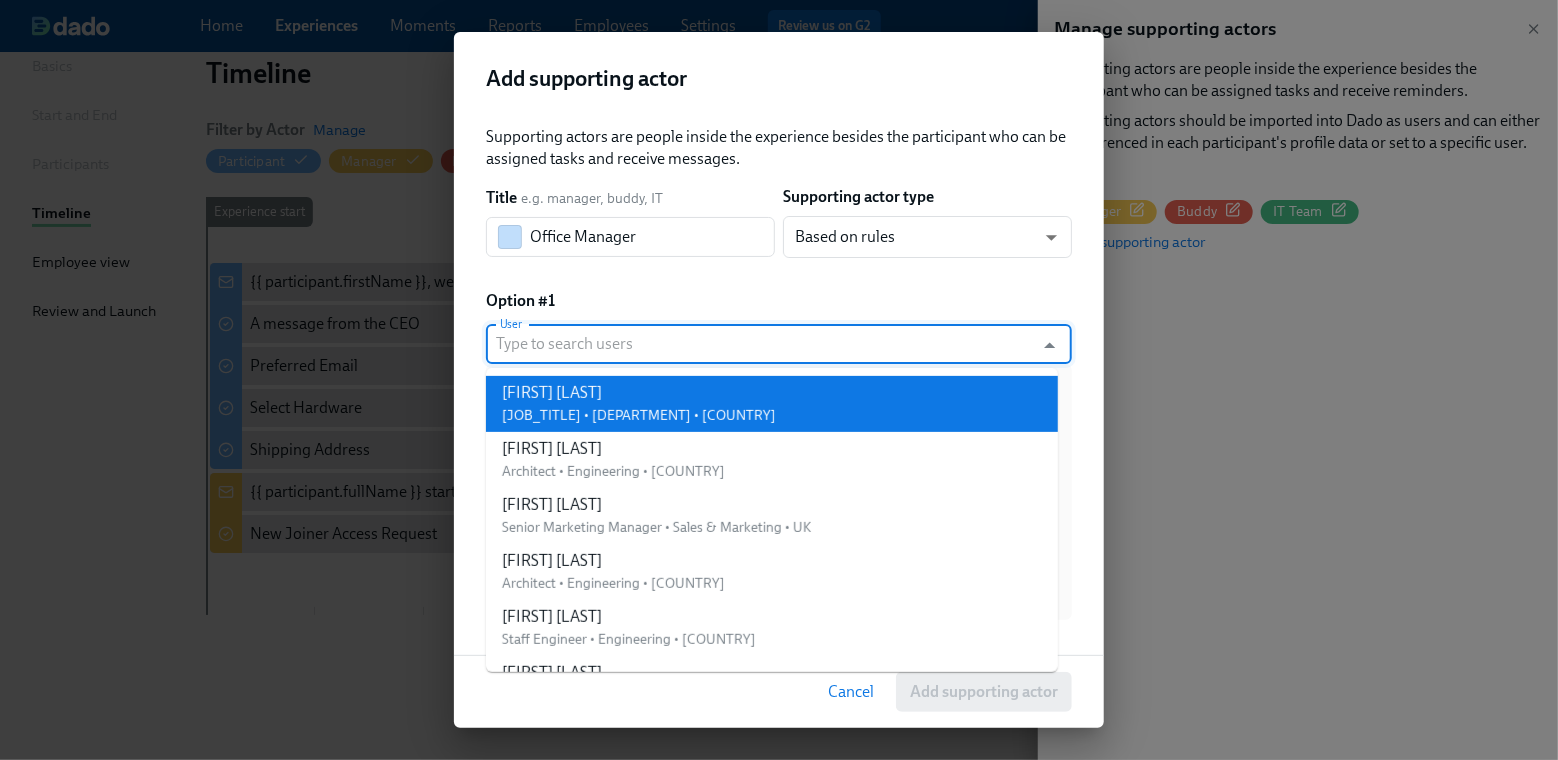 click on "[FIRST] [LAST]" at bounding box center (639, 393) 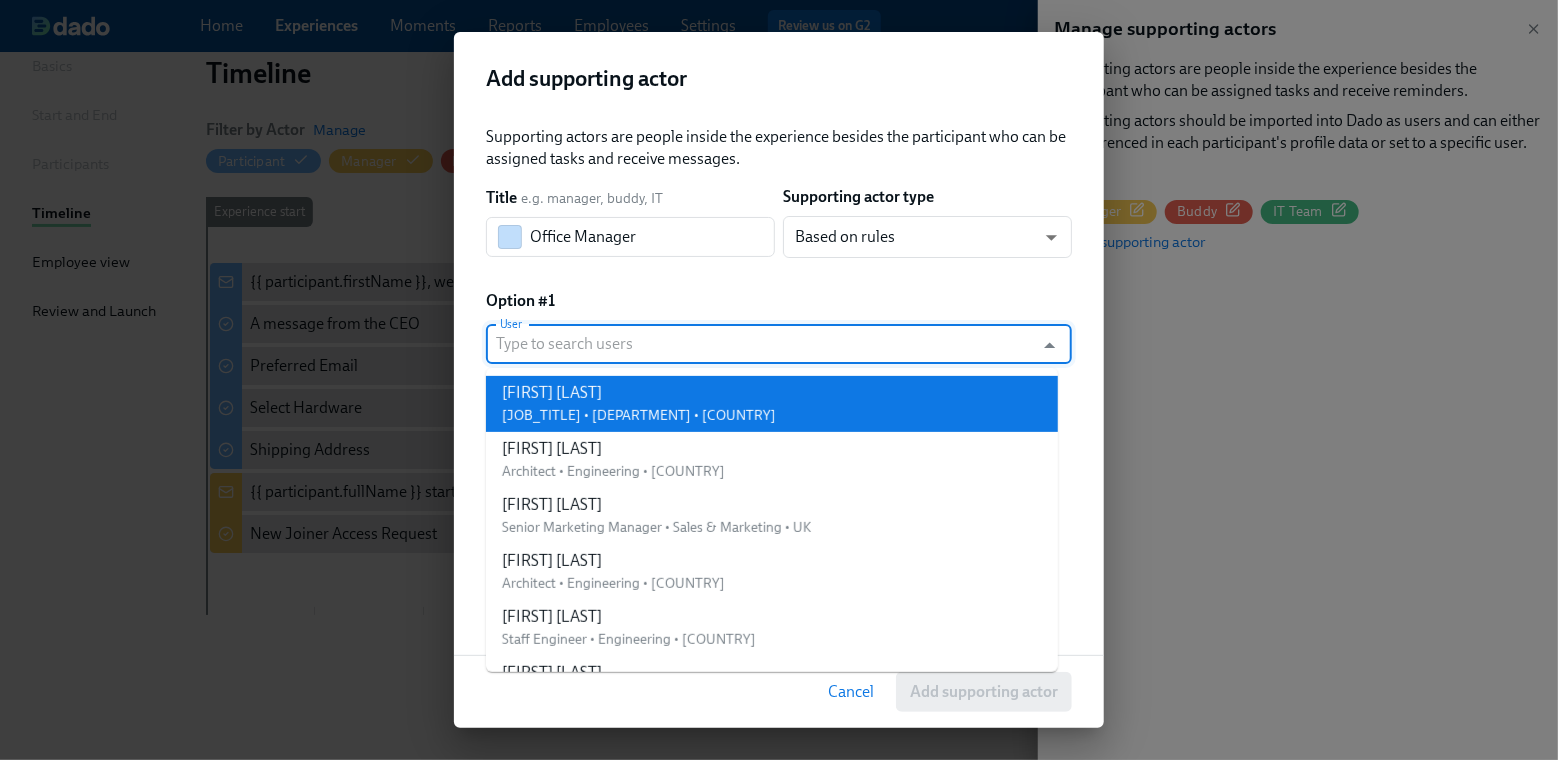 type on "[FIRST] [LAST]" 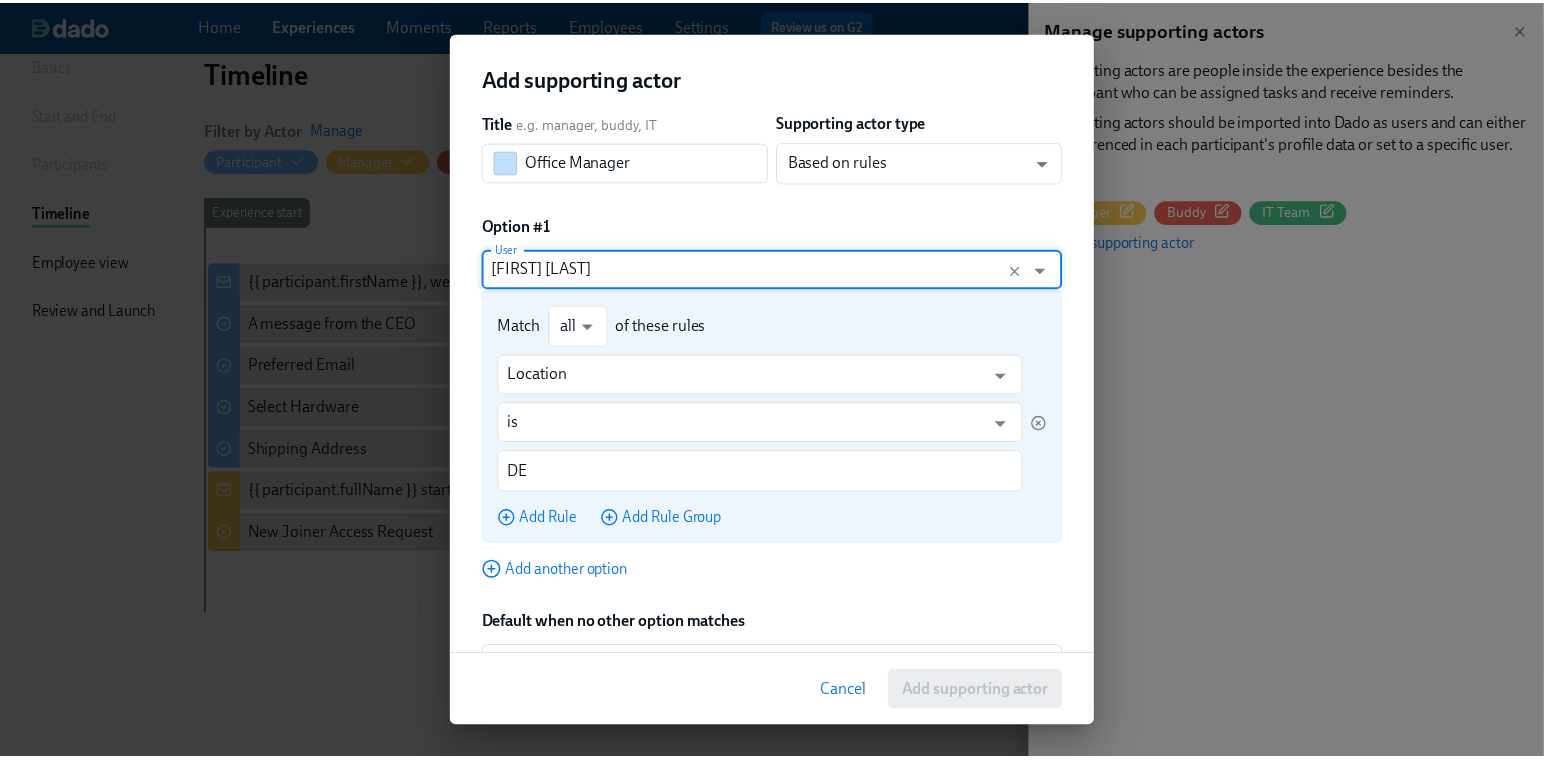 scroll, scrollTop: 130, scrollLeft: 0, axis: vertical 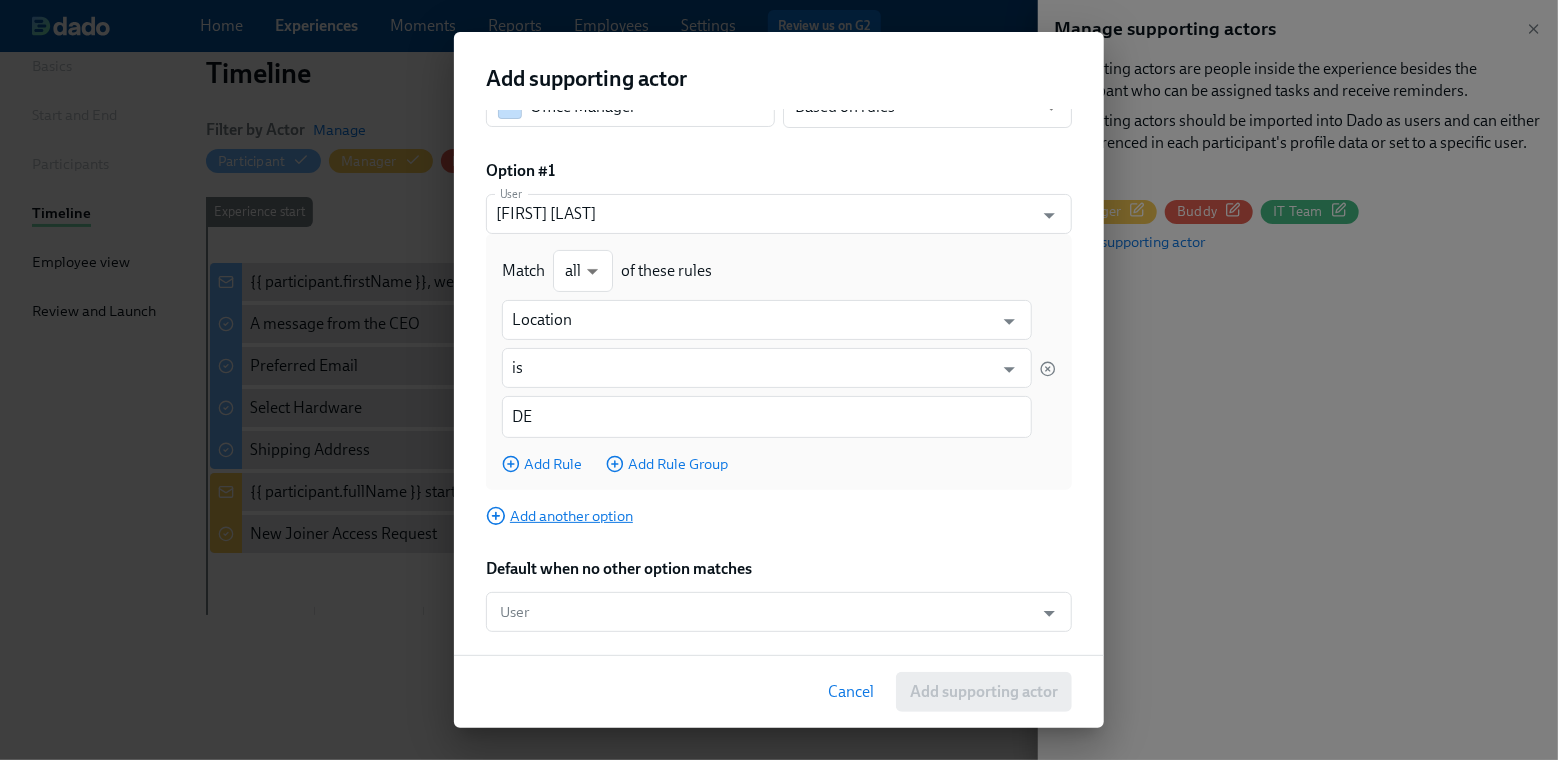 click on "Add another option" at bounding box center (559, 516) 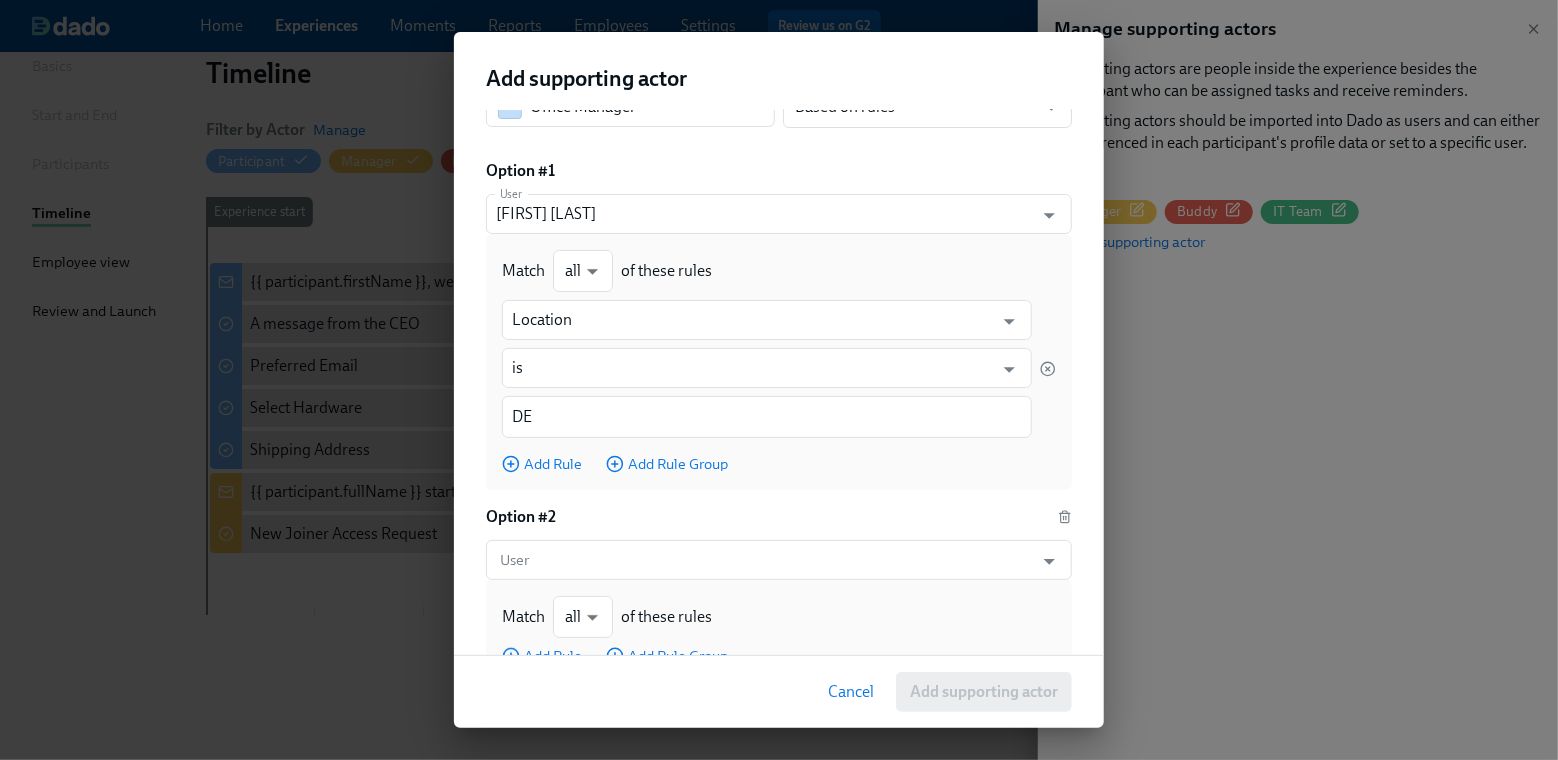 click on "Cancel" at bounding box center [851, 692] 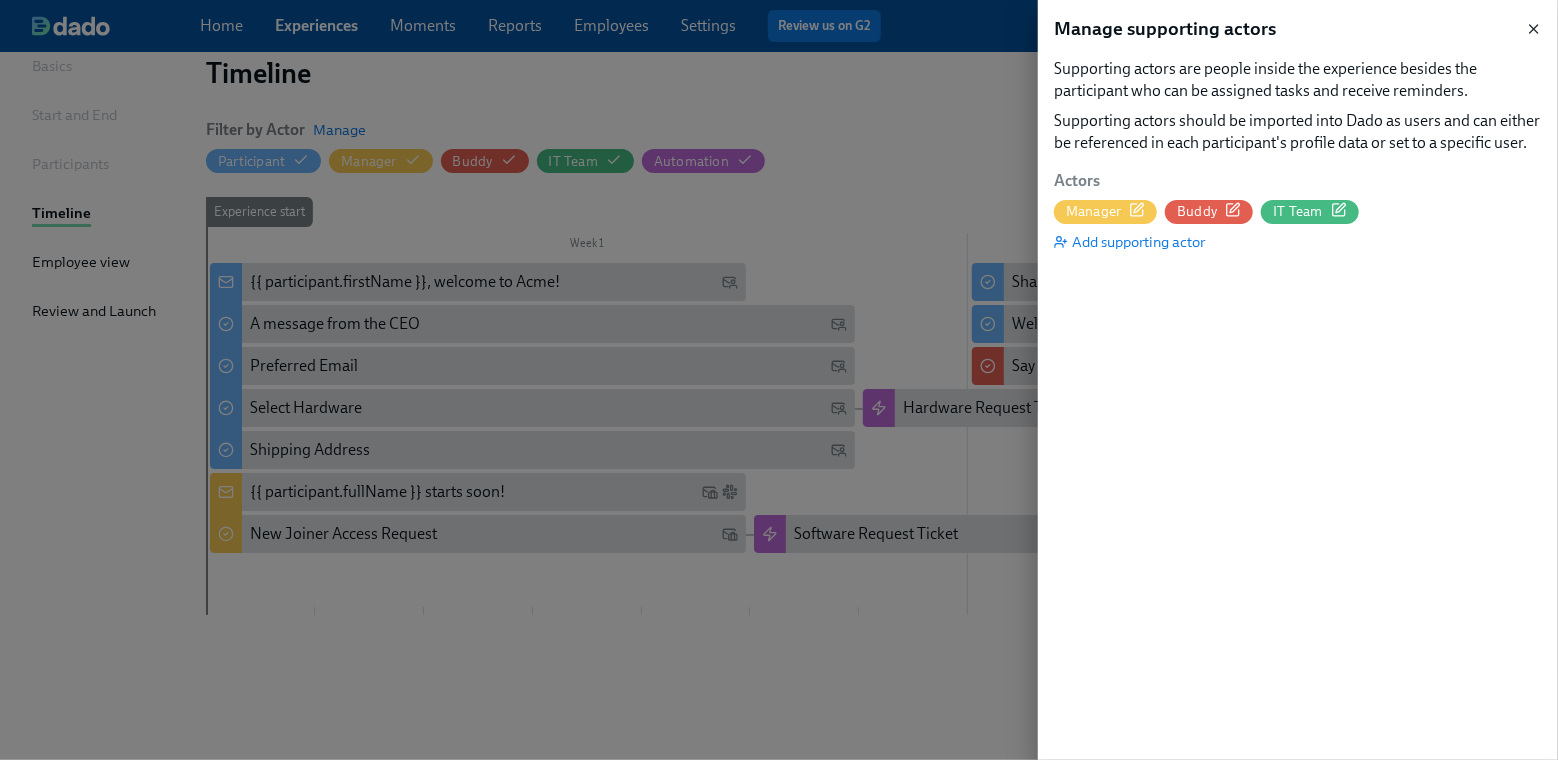 click 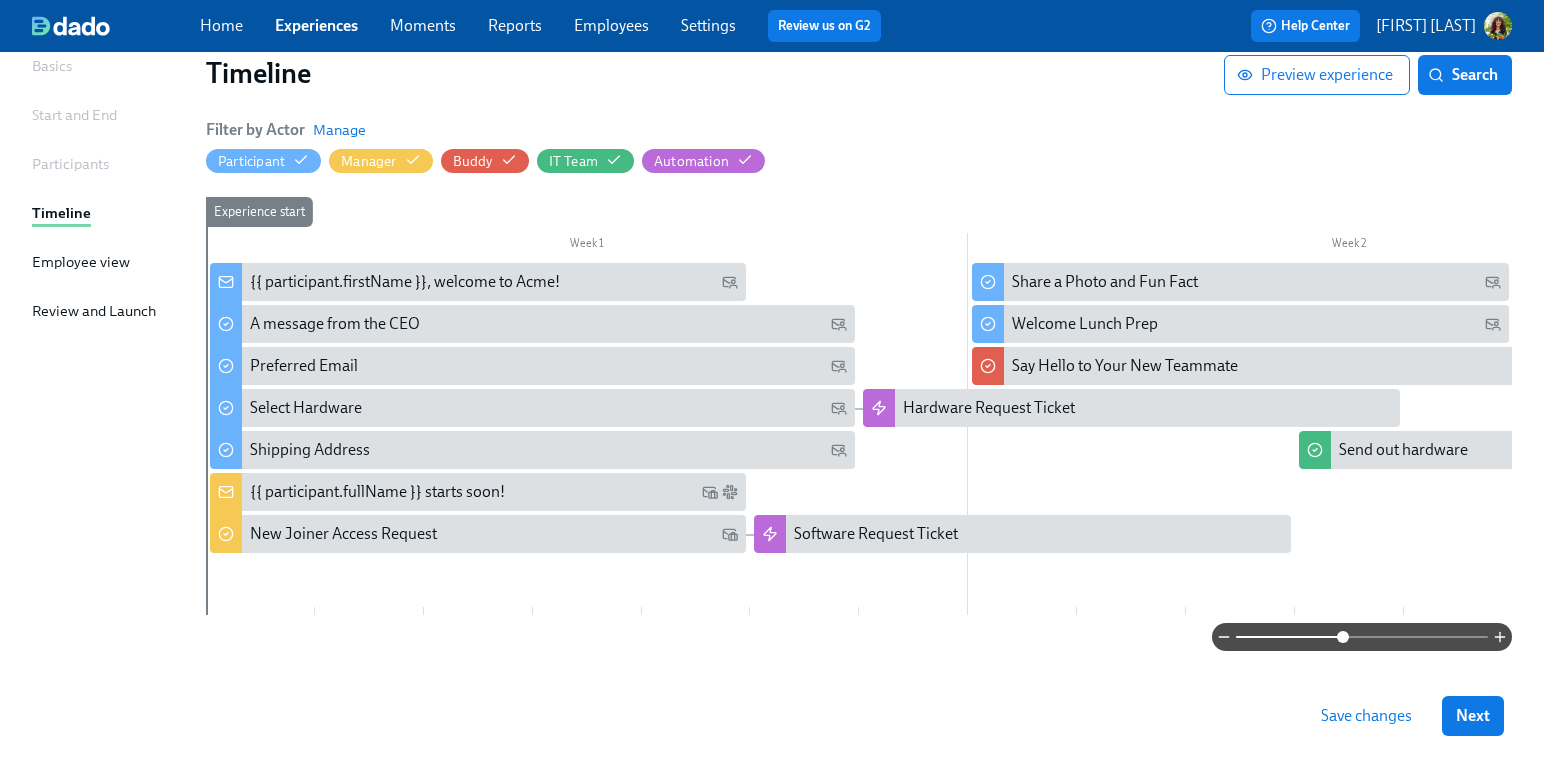 click on "Moments" at bounding box center (423, 25) 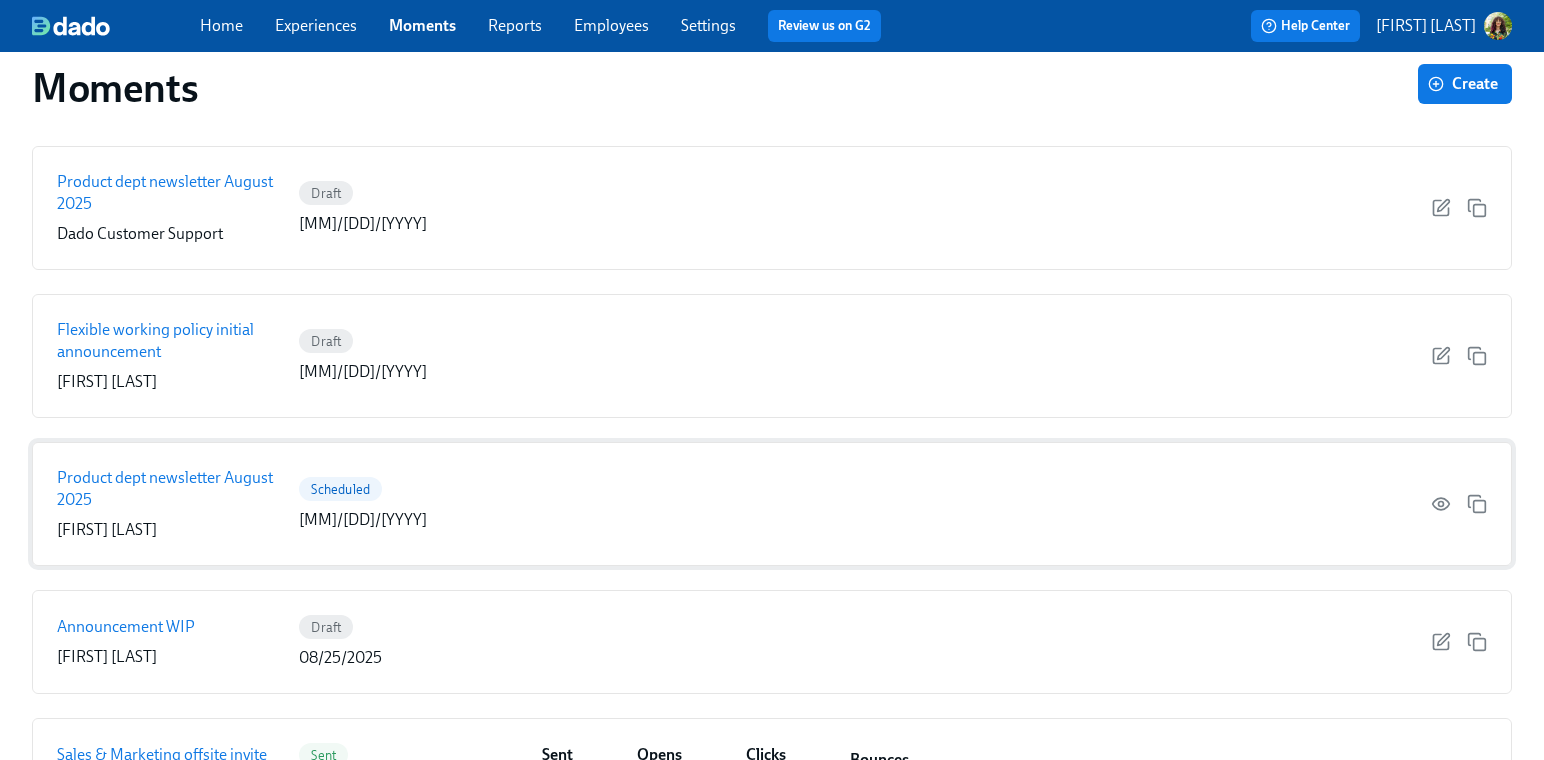 scroll, scrollTop: 320, scrollLeft: 0, axis: vertical 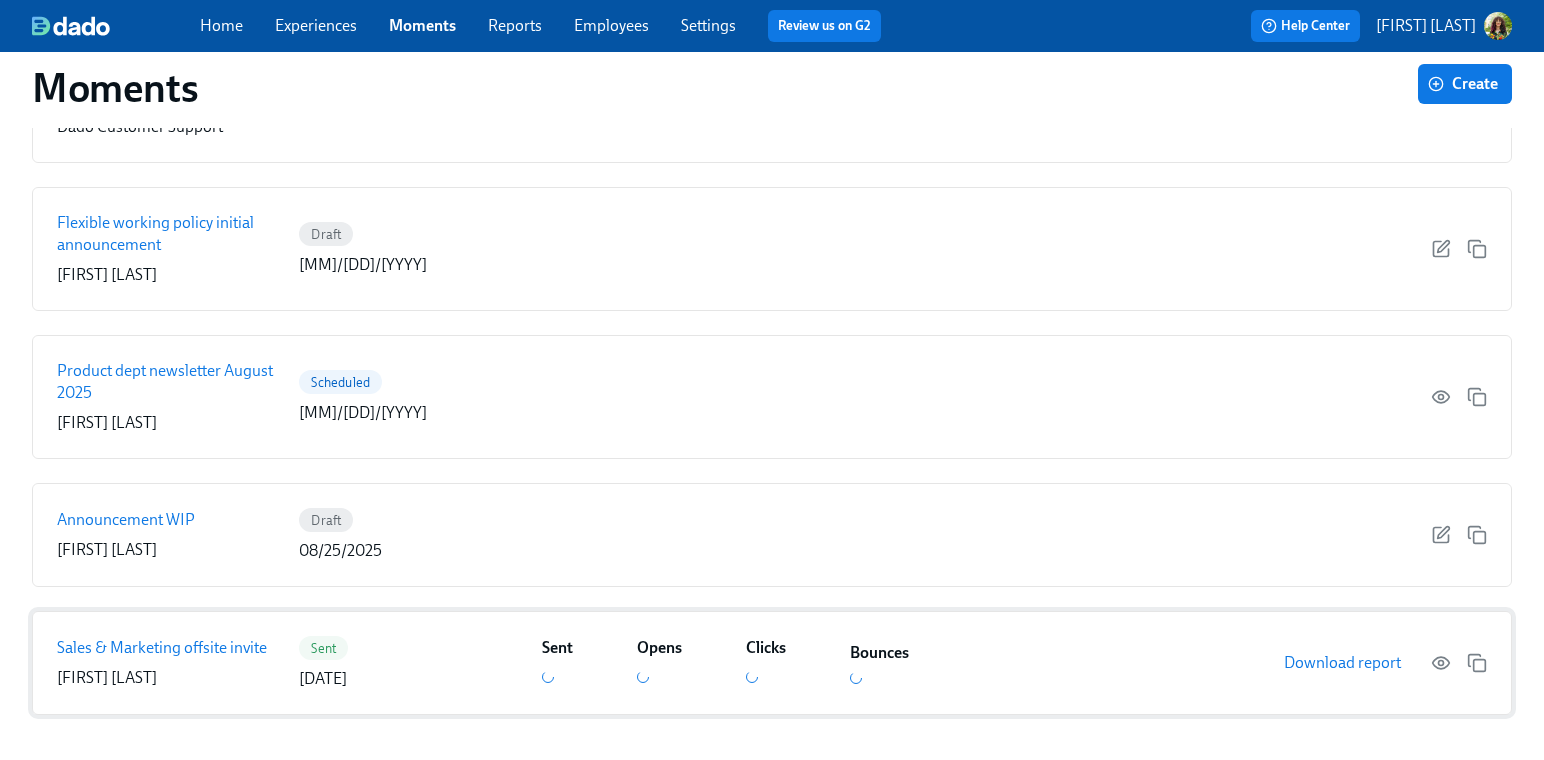 click on "Sales & Marketing offsite invite" at bounding box center [162, 648] 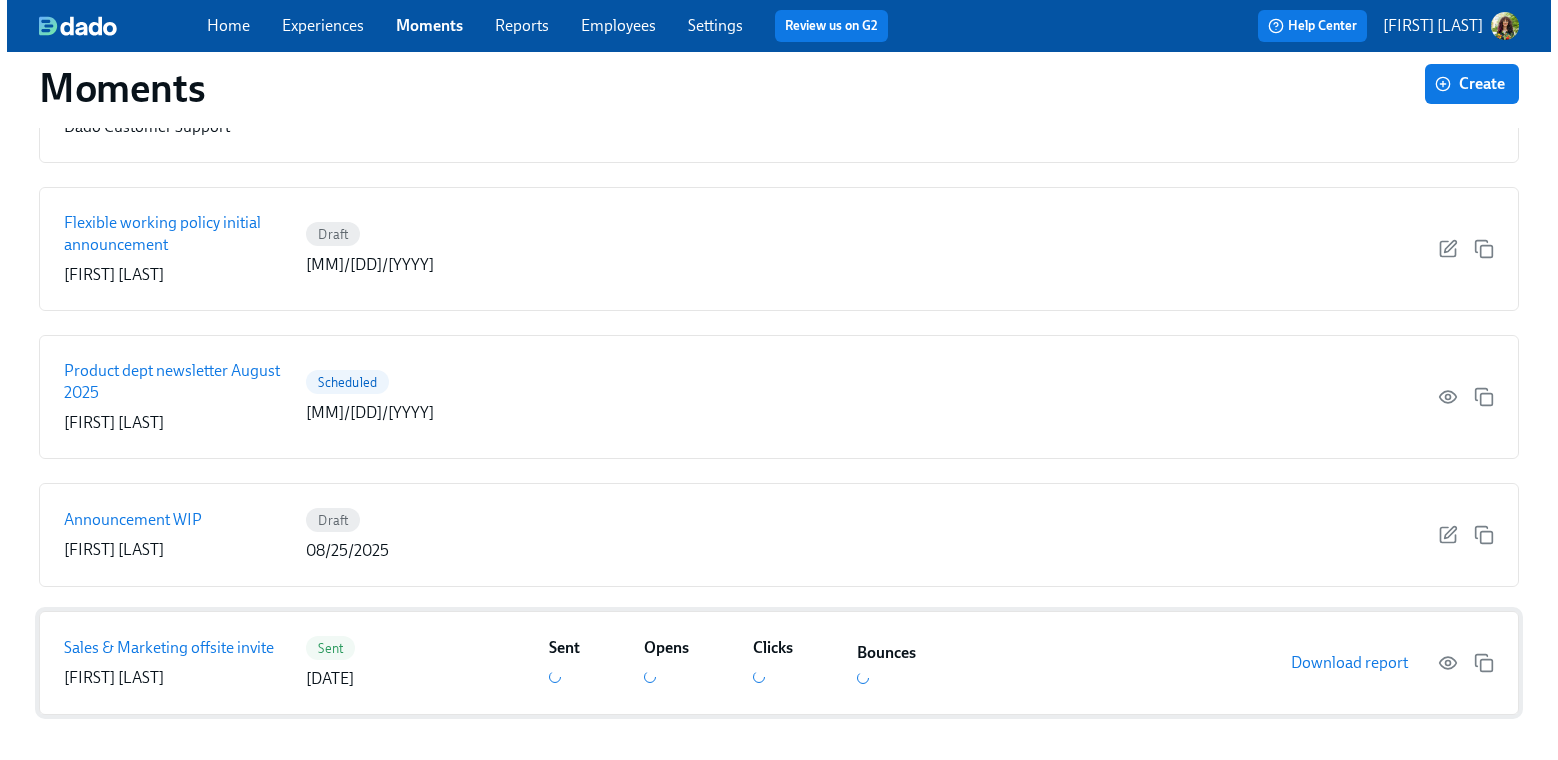 scroll, scrollTop: 0, scrollLeft: 0, axis: both 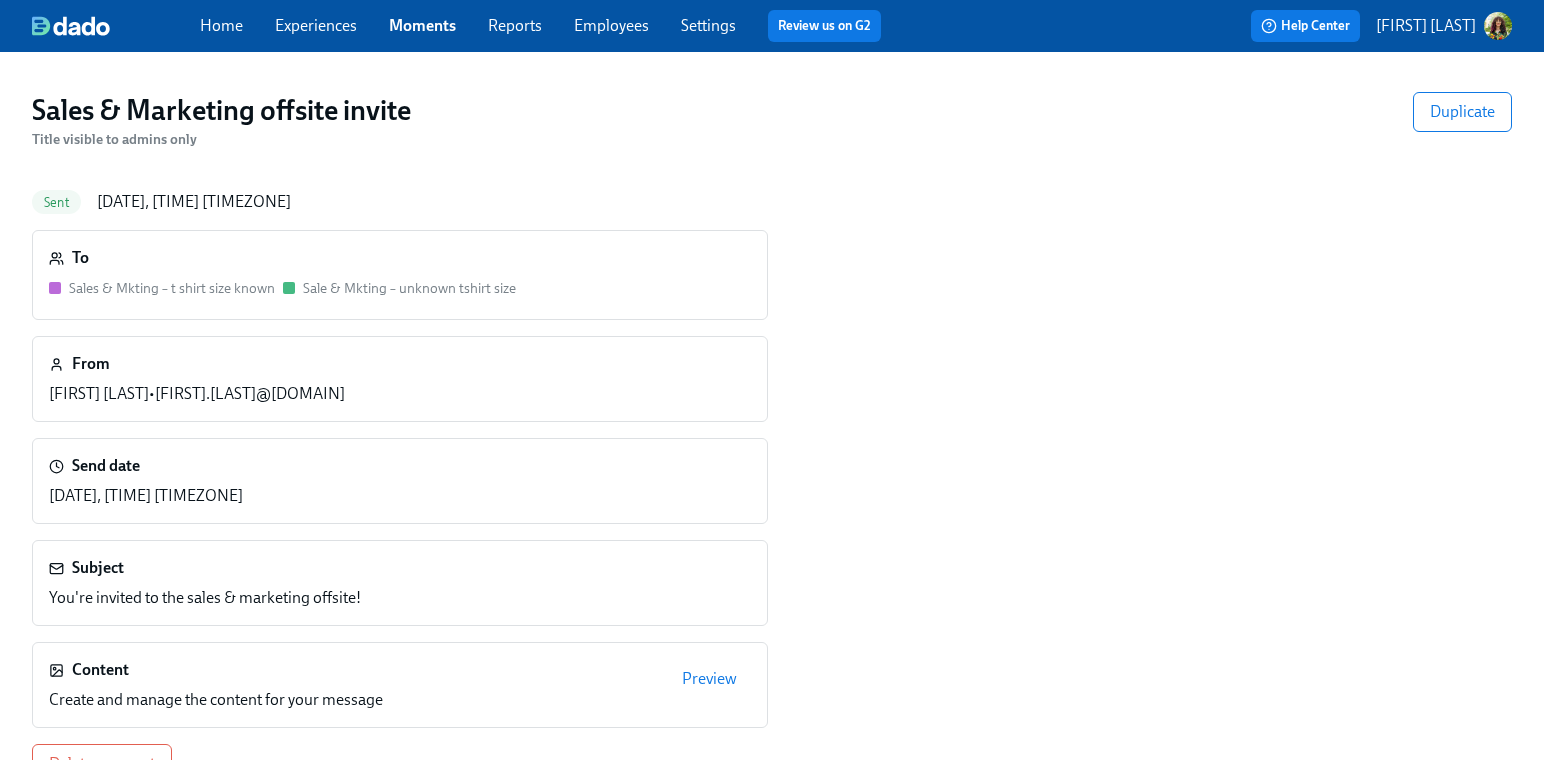 click on "Preview" at bounding box center (709, 679) 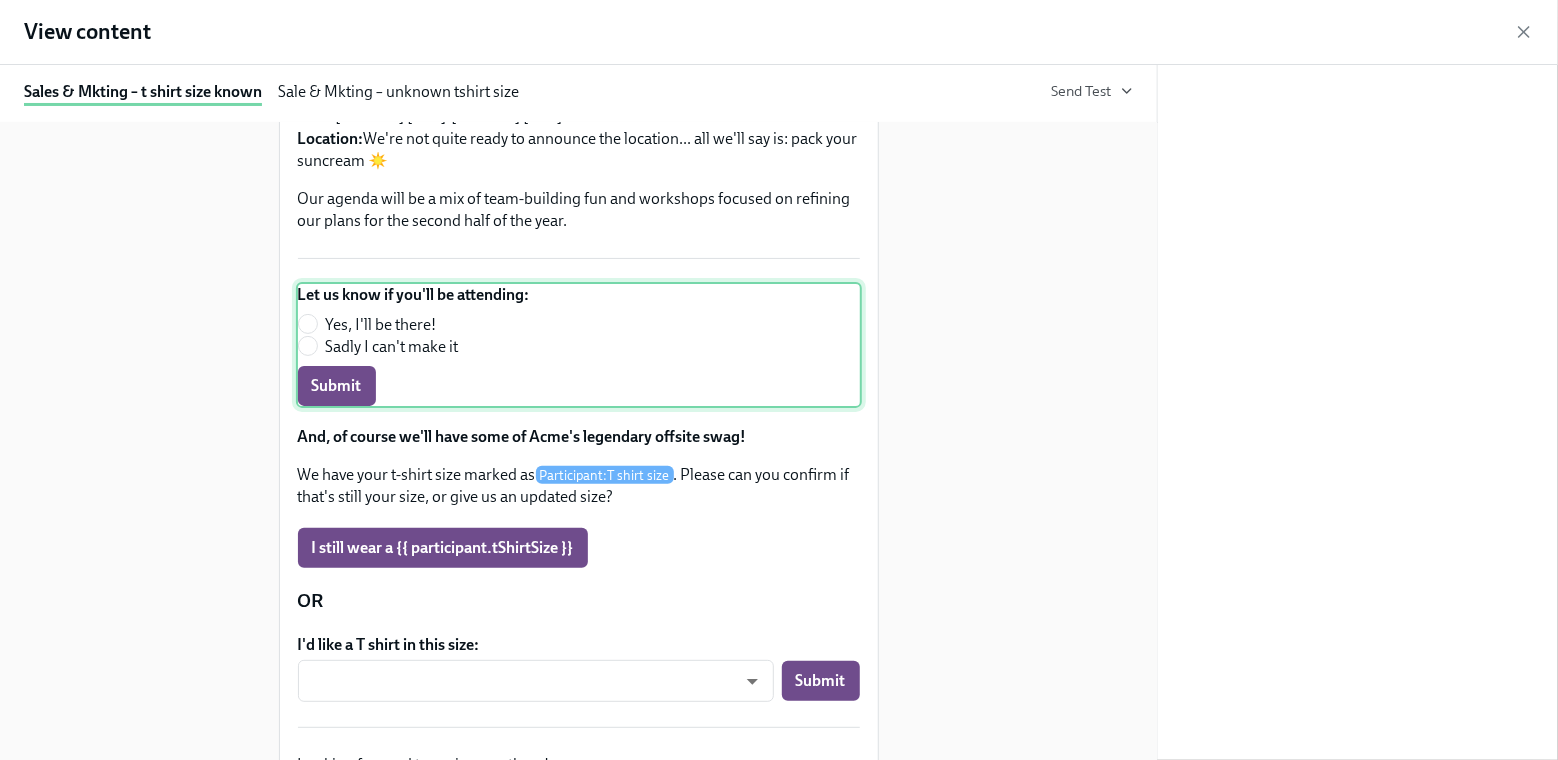 scroll, scrollTop: 392, scrollLeft: 0, axis: vertical 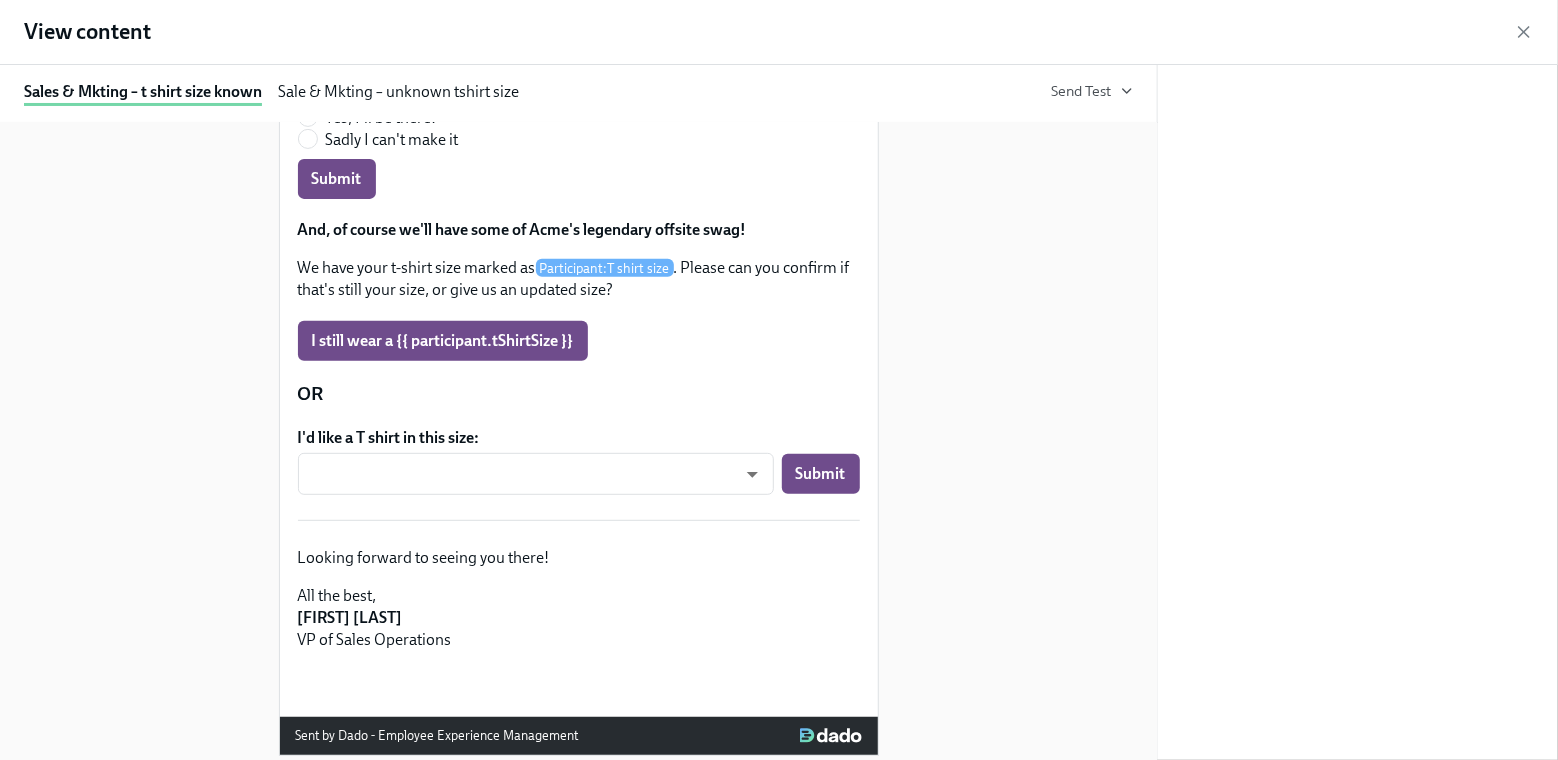 click on "Sale & Mkting – unknown tshirt size" at bounding box center (398, 93) 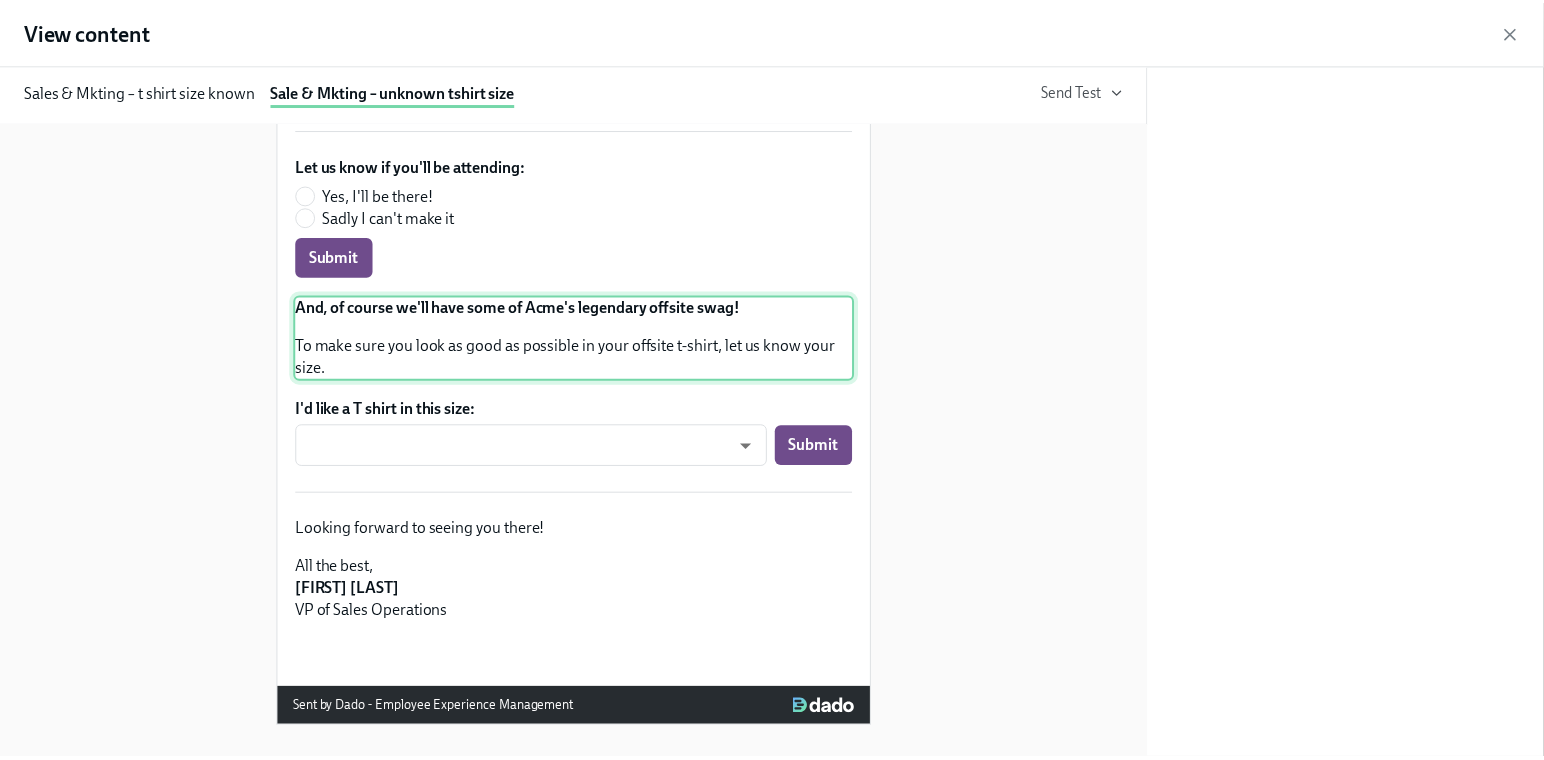 scroll, scrollTop: 13, scrollLeft: 0, axis: vertical 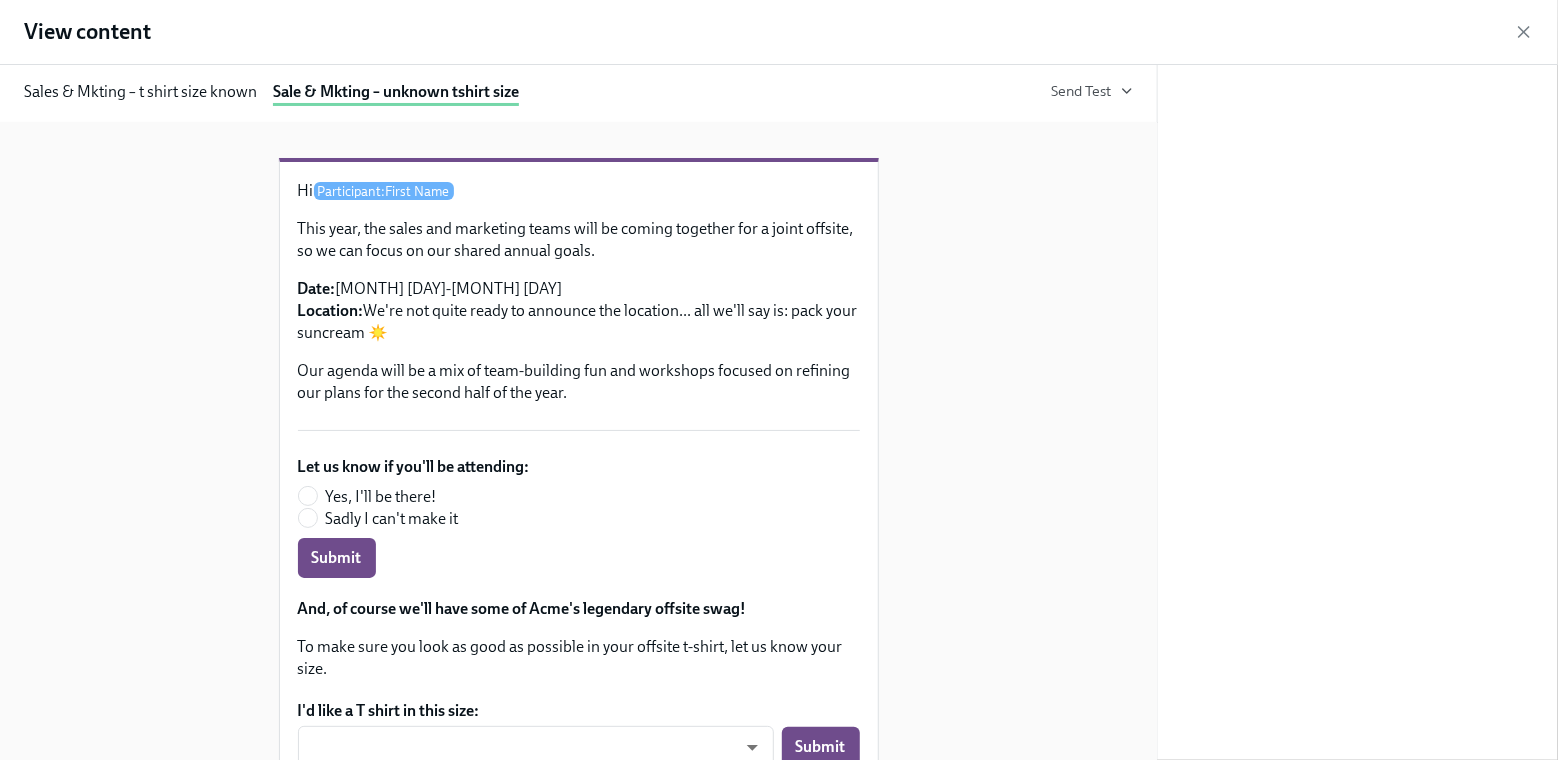 click 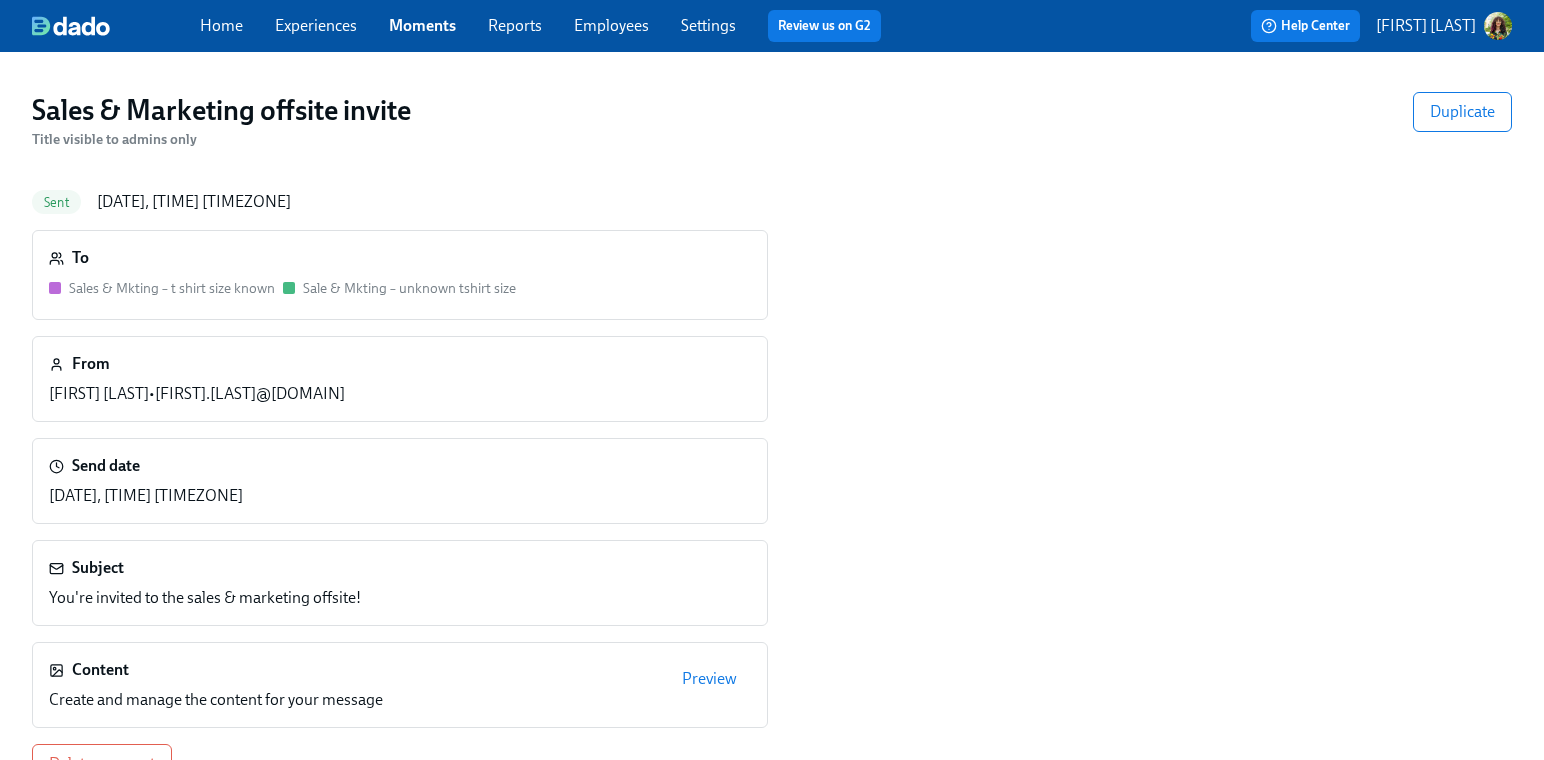 click on "Moments" at bounding box center [422, 25] 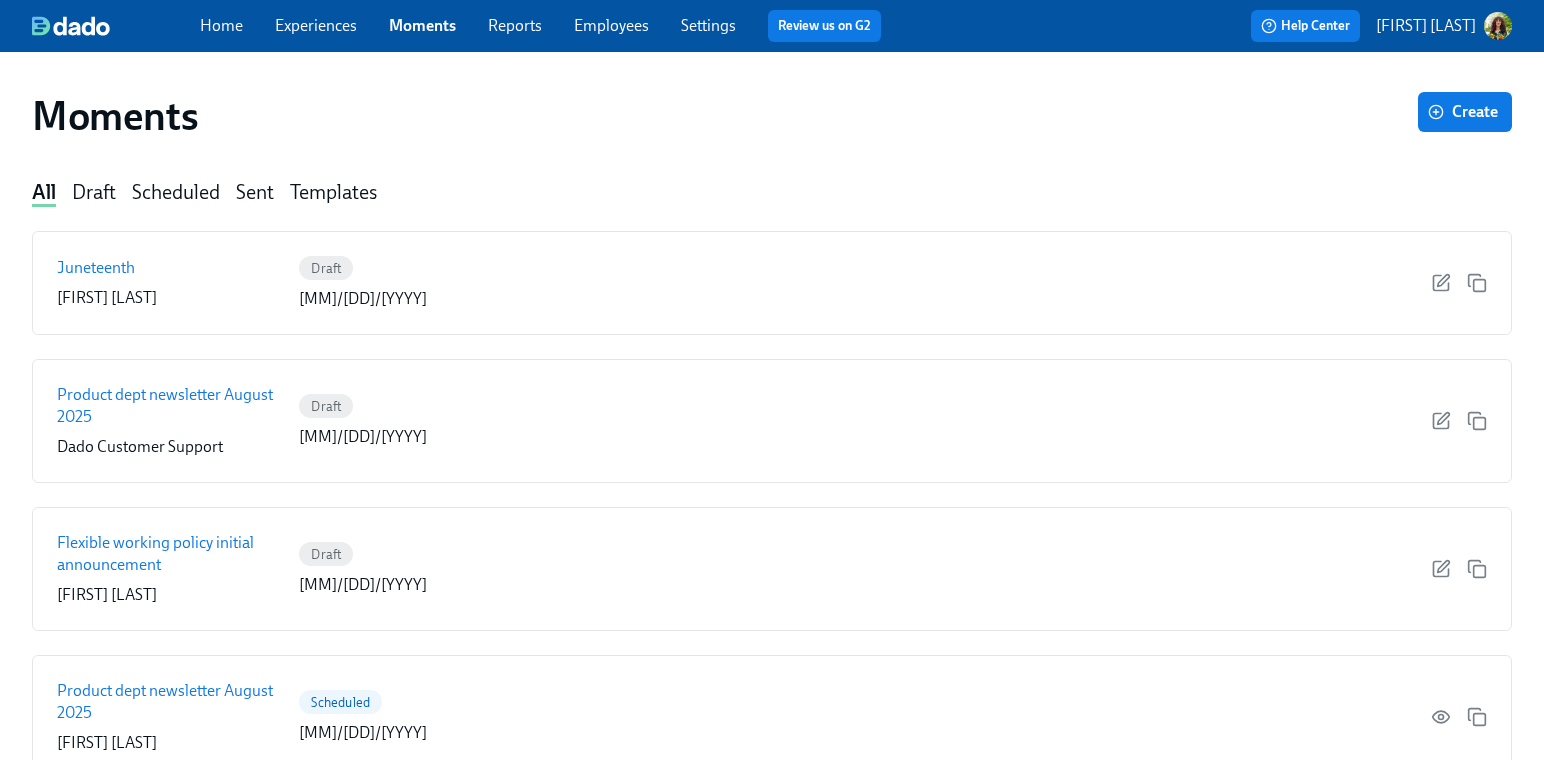 click on "Templates" at bounding box center (333, 193) 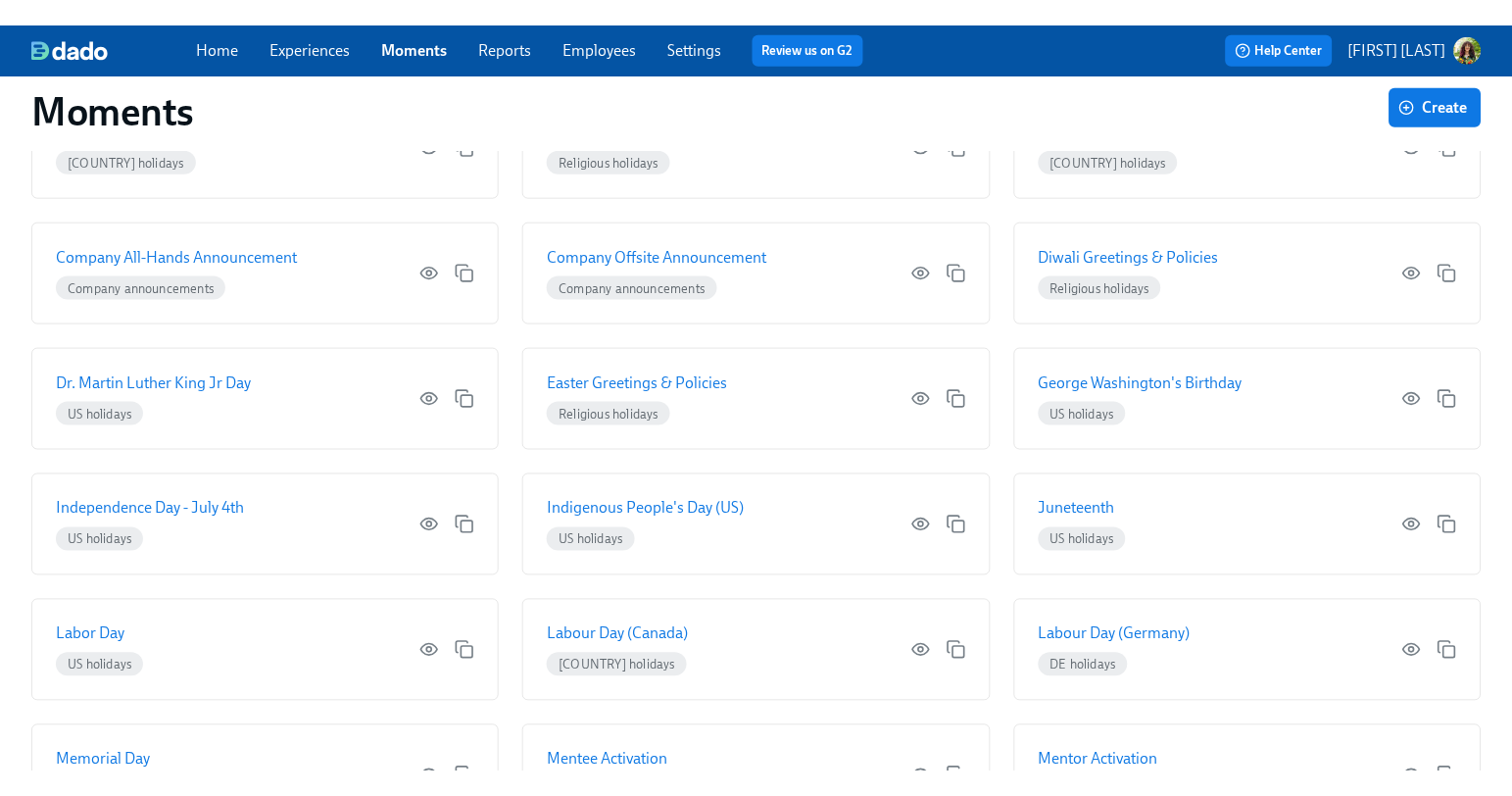 scroll, scrollTop: 339, scrollLeft: 0, axis: vertical 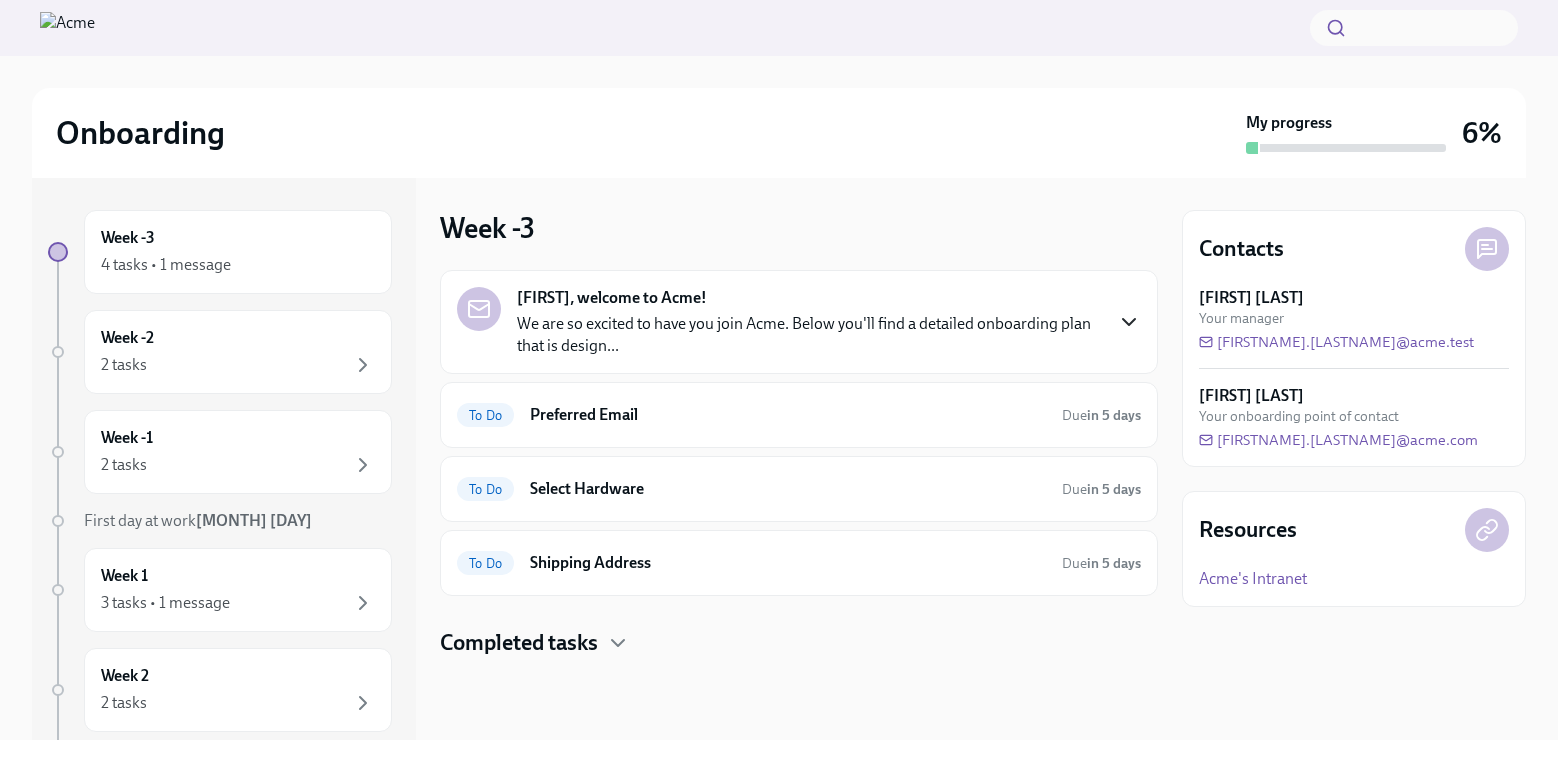 drag, startPoint x: 1131, startPoint y: 326, endPoint x: 977, endPoint y: 201, distance: 198.34566 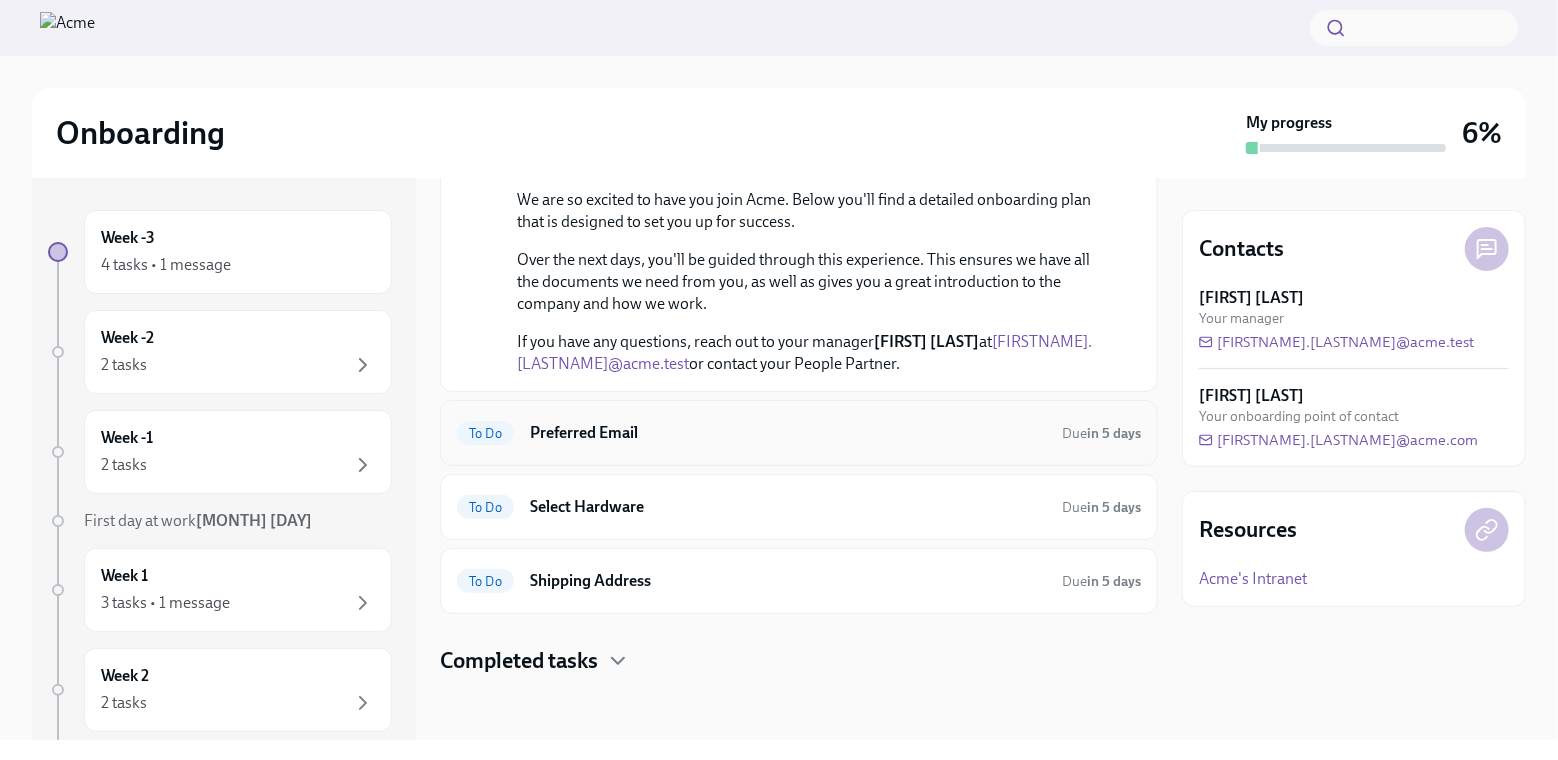 scroll, scrollTop: 534, scrollLeft: 0, axis: vertical 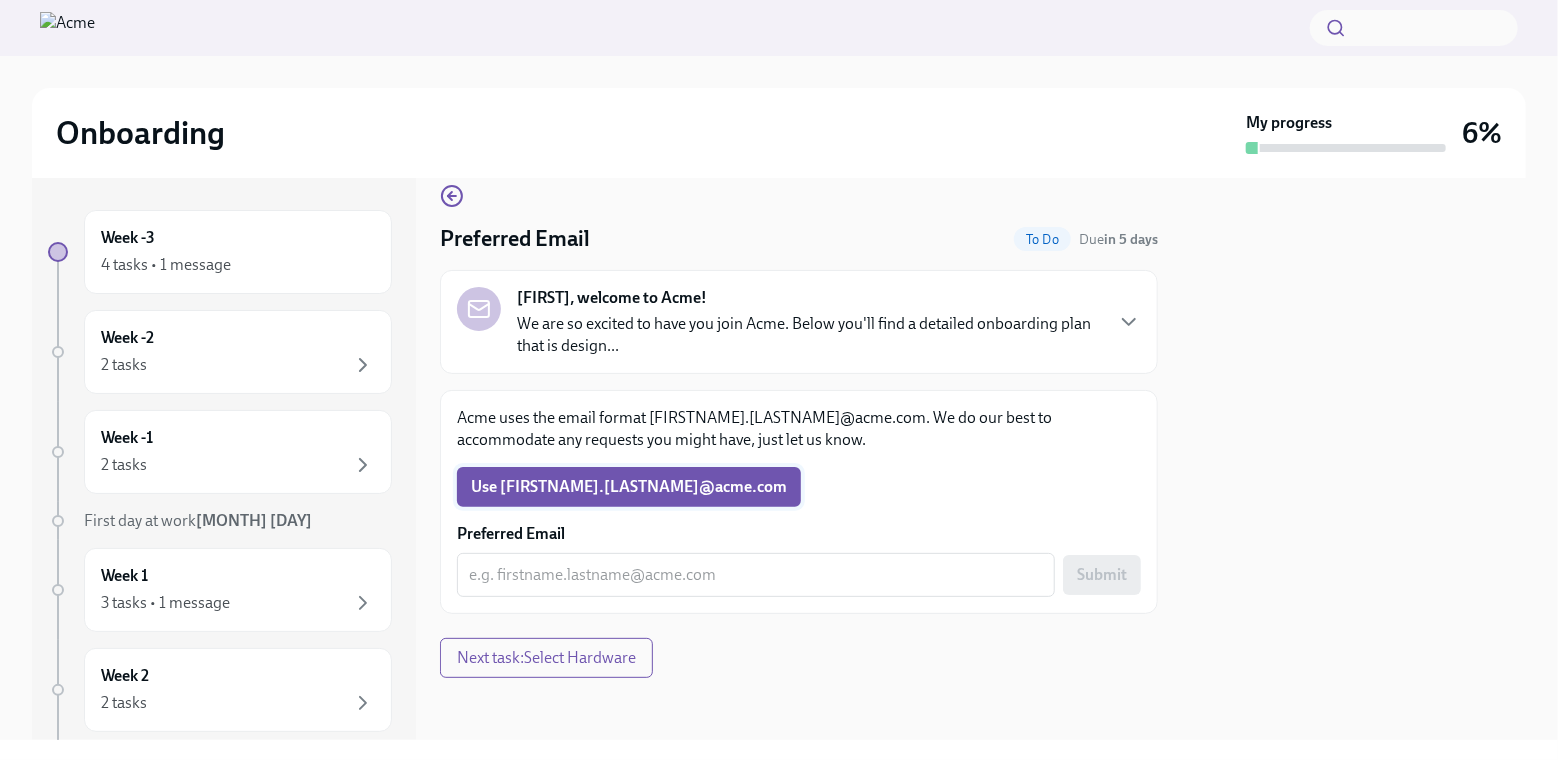 click on "Use [FIRSTNAME].[LASTNAME]@acme.com" at bounding box center [629, 487] 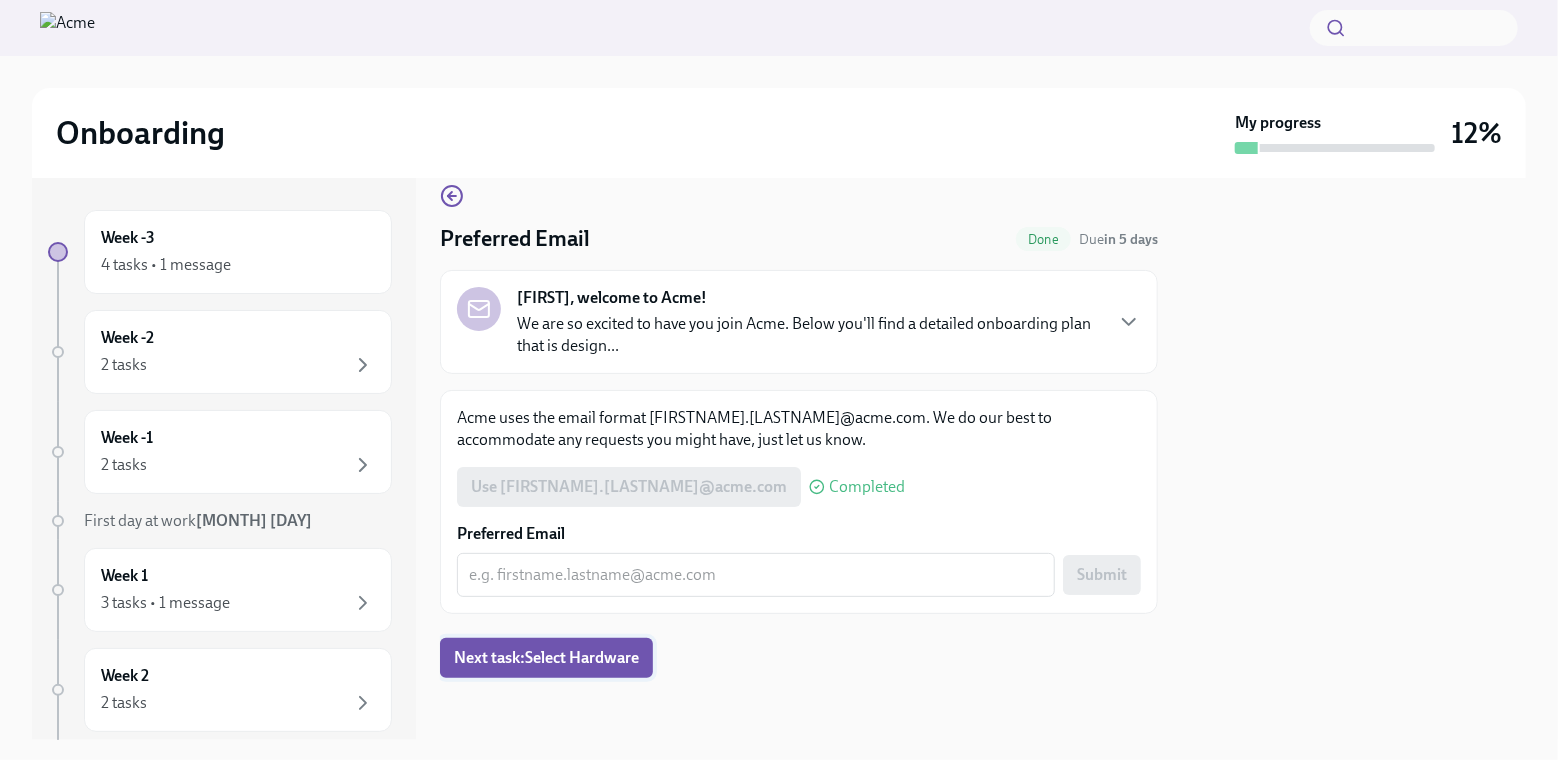click on "Next task :  Select Hardware" at bounding box center [546, 658] 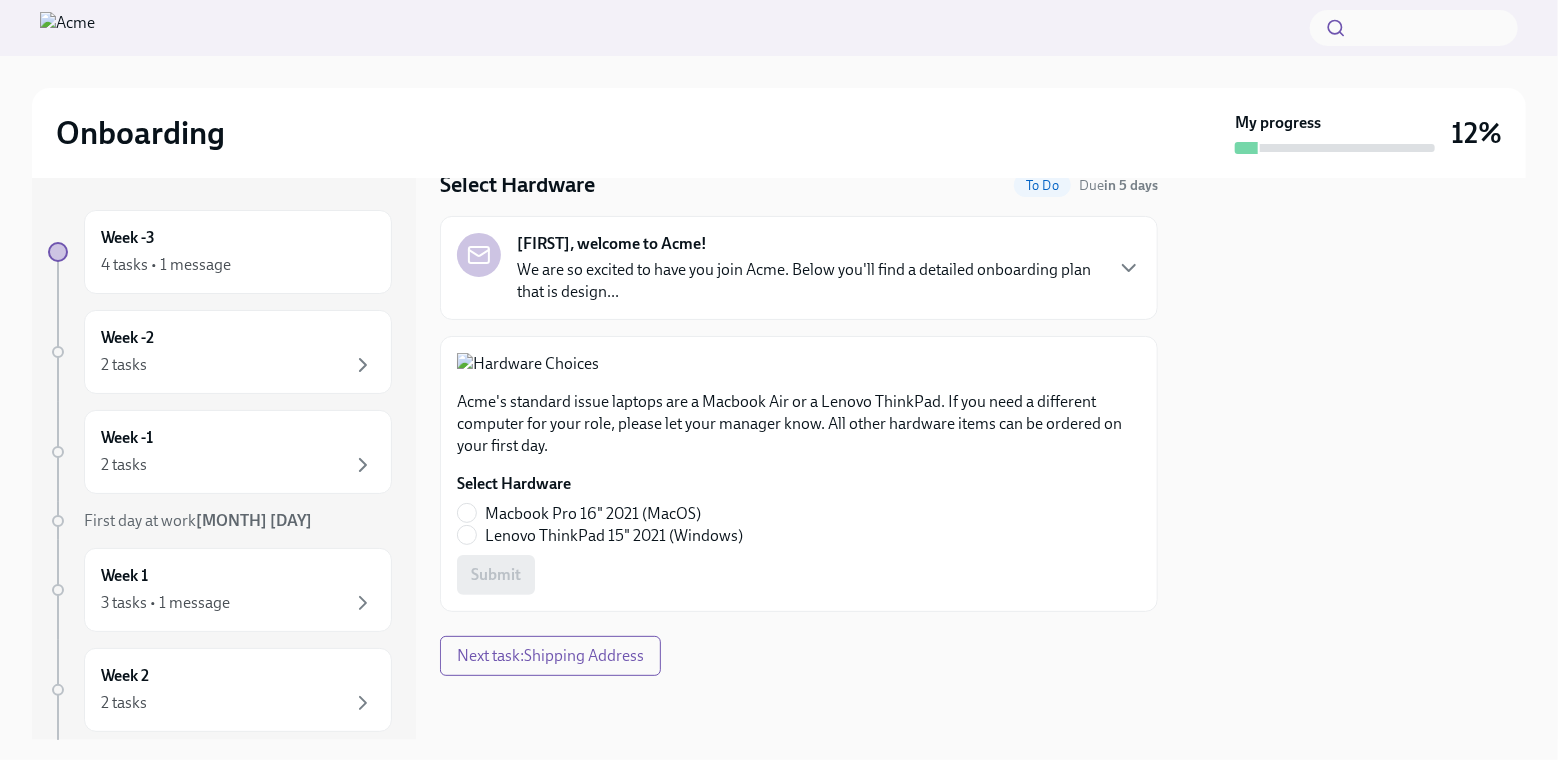 scroll, scrollTop: 400, scrollLeft: 0, axis: vertical 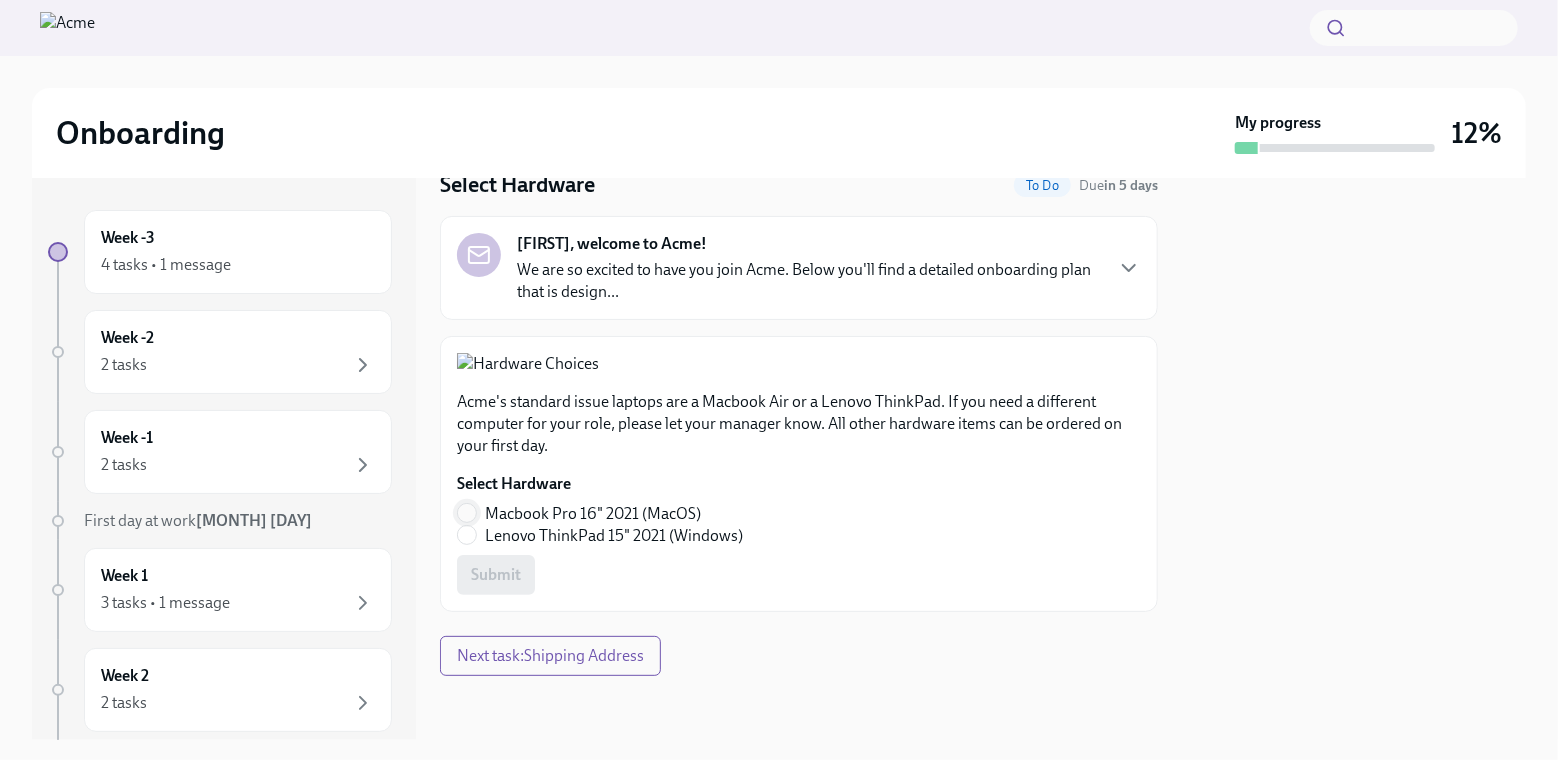 click on "Macbook Pro 16" 2021 (MacOS)" at bounding box center [467, 513] 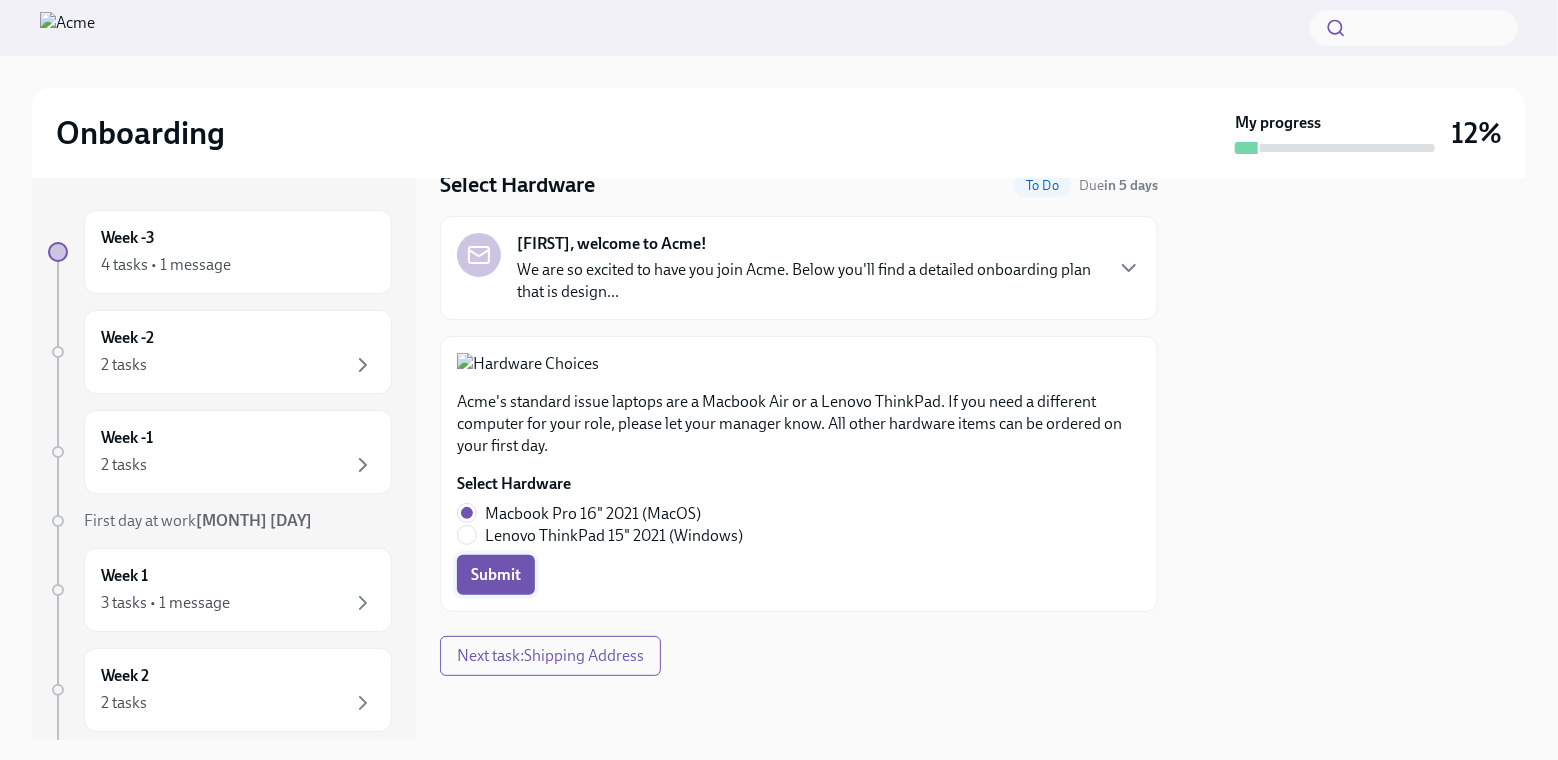 click on "Submit" at bounding box center [496, 575] 